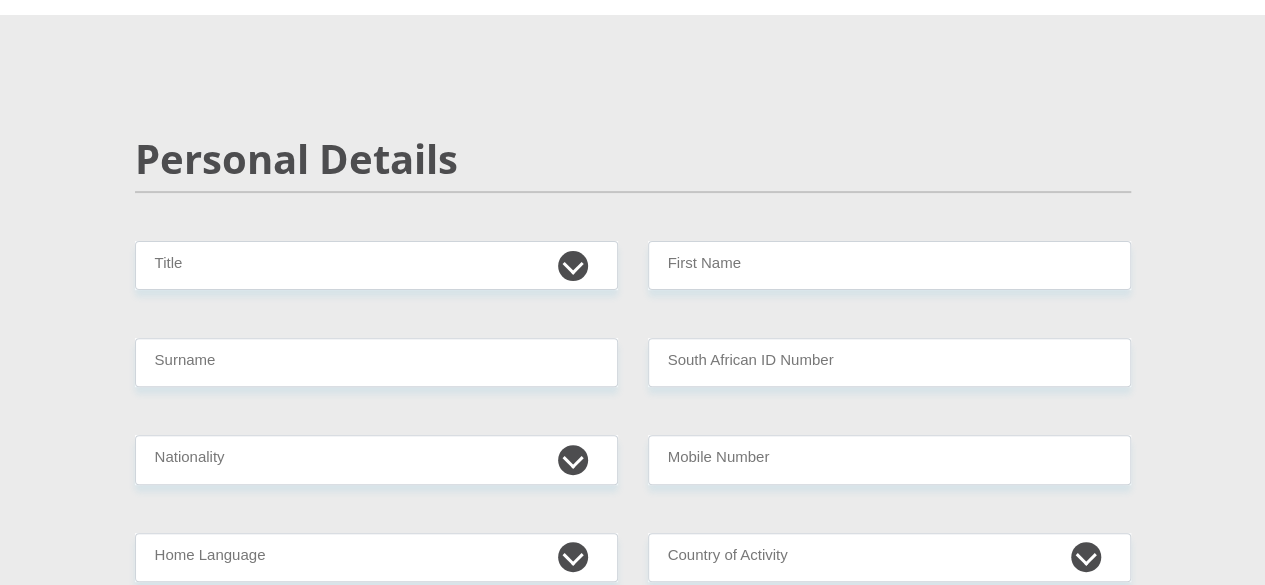 scroll, scrollTop: 166, scrollLeft: 0, axis: vertical 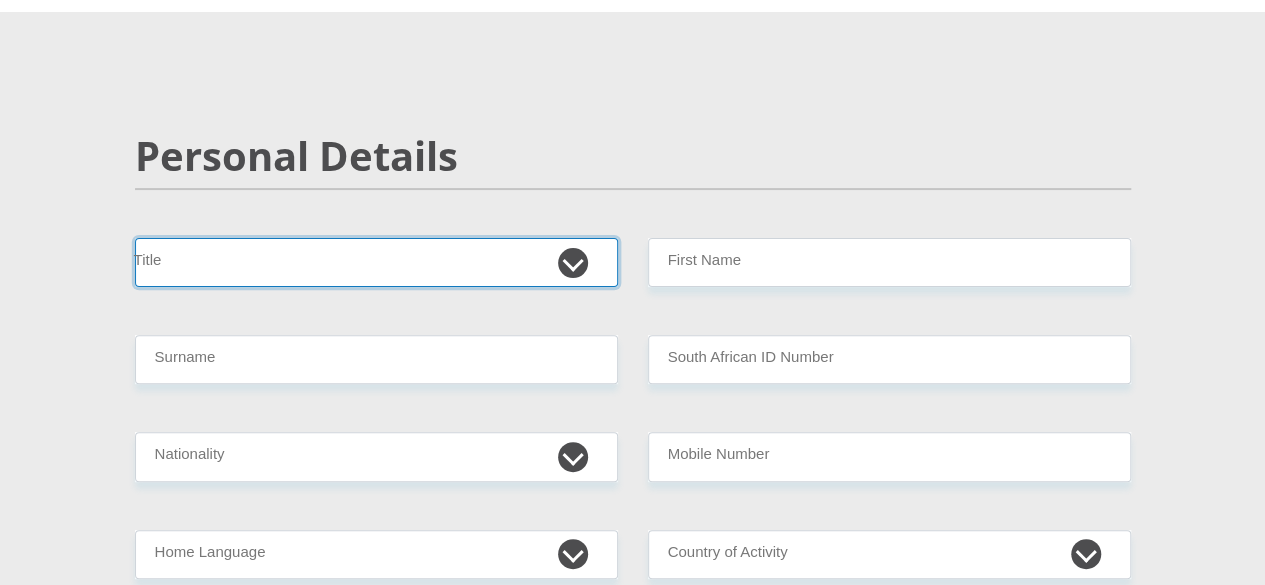 click on "Mr
Ms
Mrs
Dr
Other" at bounding box center (376, 262) 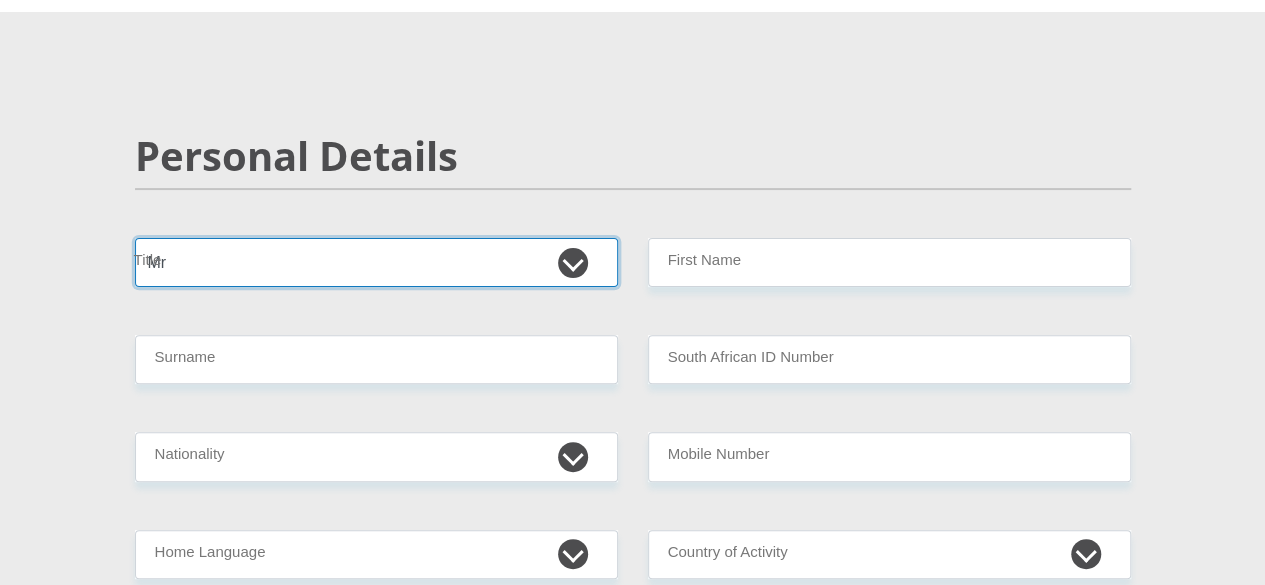 click on "Mr
Ms
Mrs
Dr
Other" at bounding box center (376, 262) 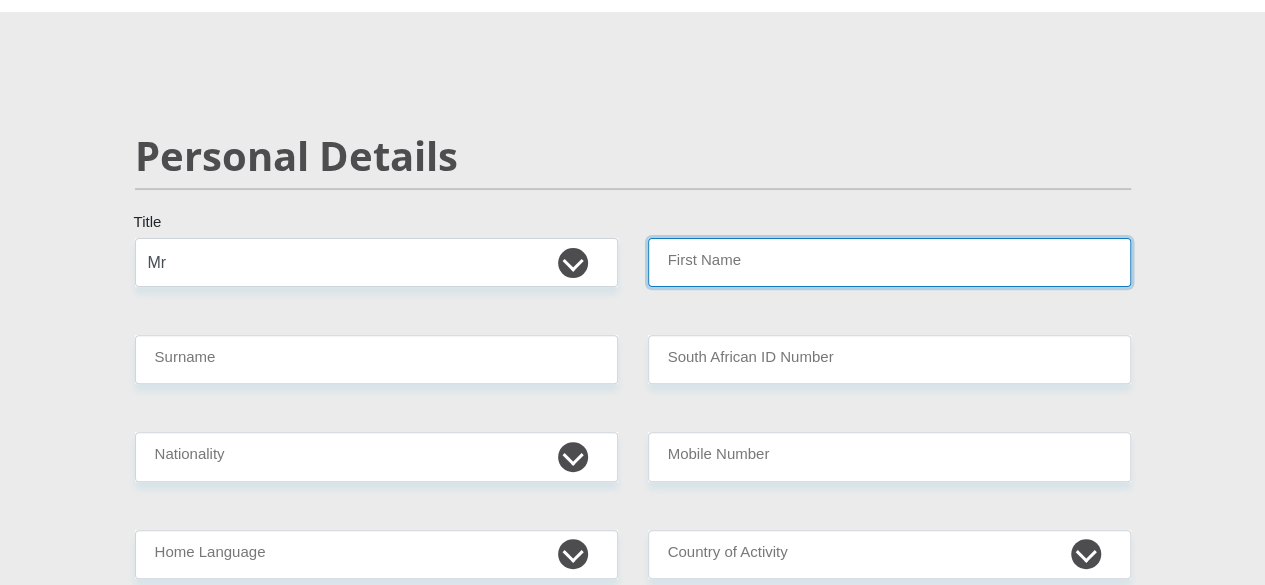 click on "First Name" at bounding box center (889, 262) 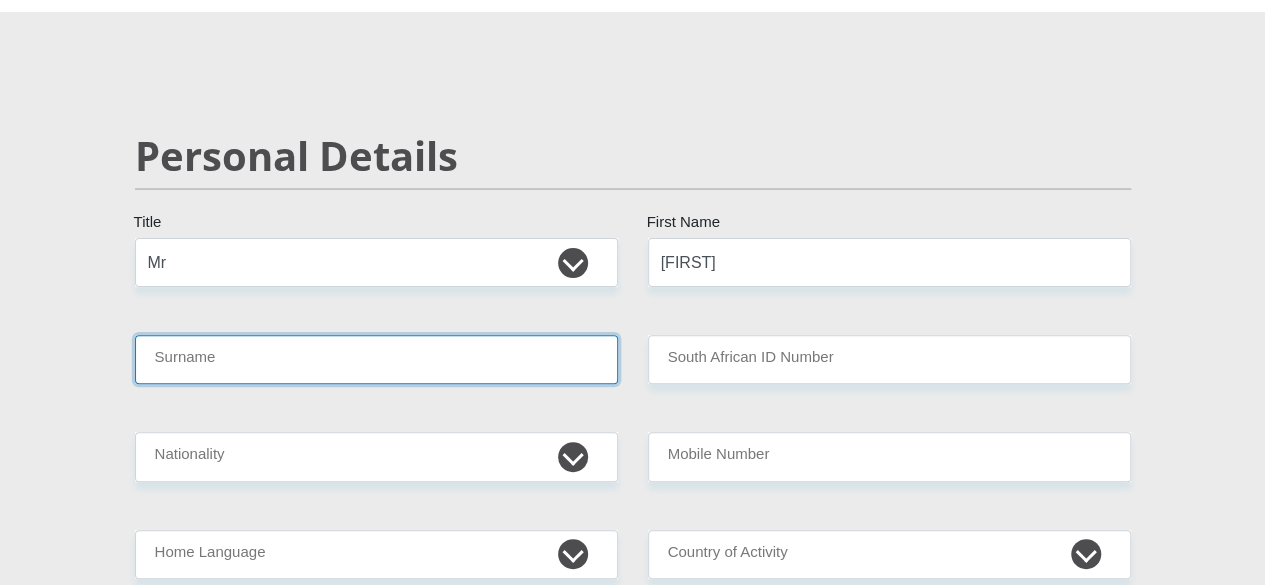 type on "[LAST]" 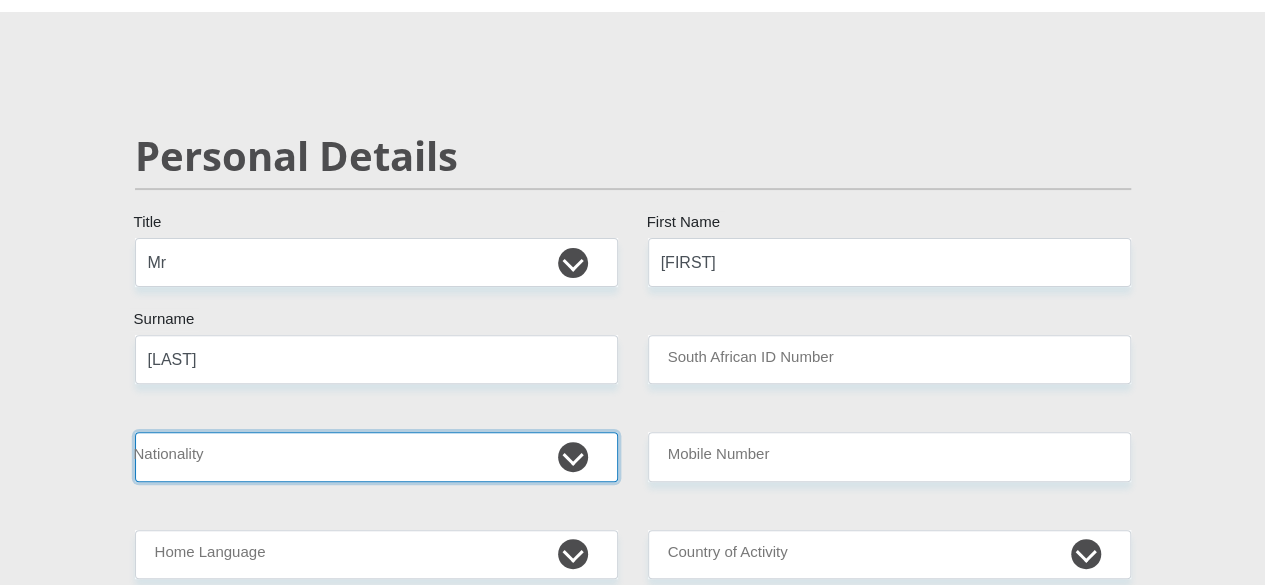 select on "ZAF" 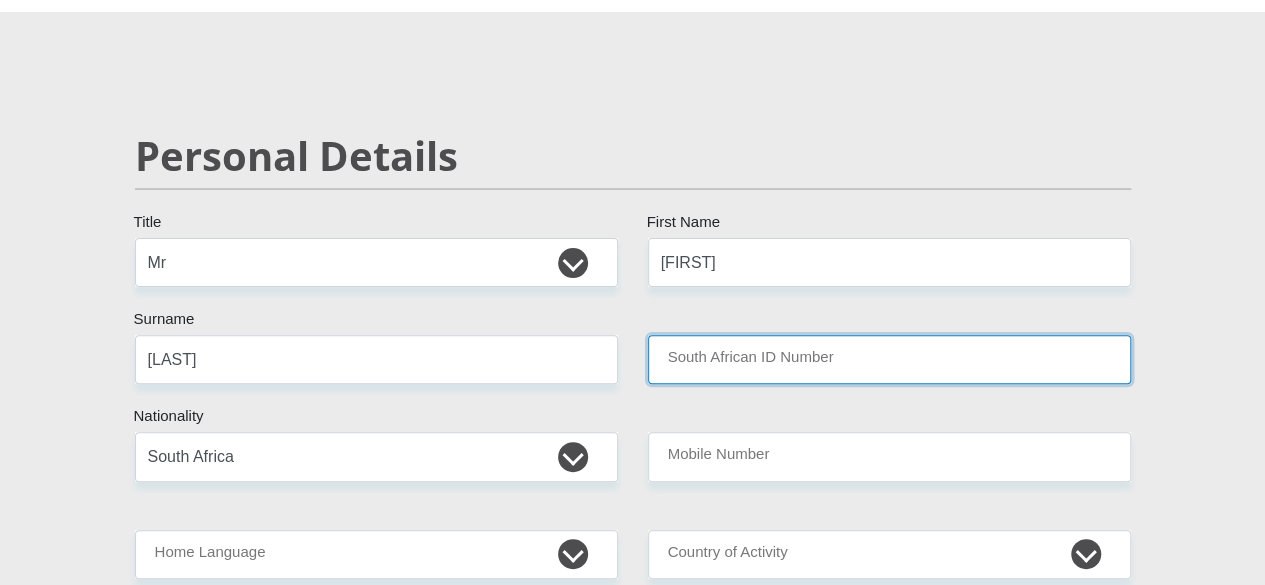 click on "South African ID Number" at bounding box center [889, 359] 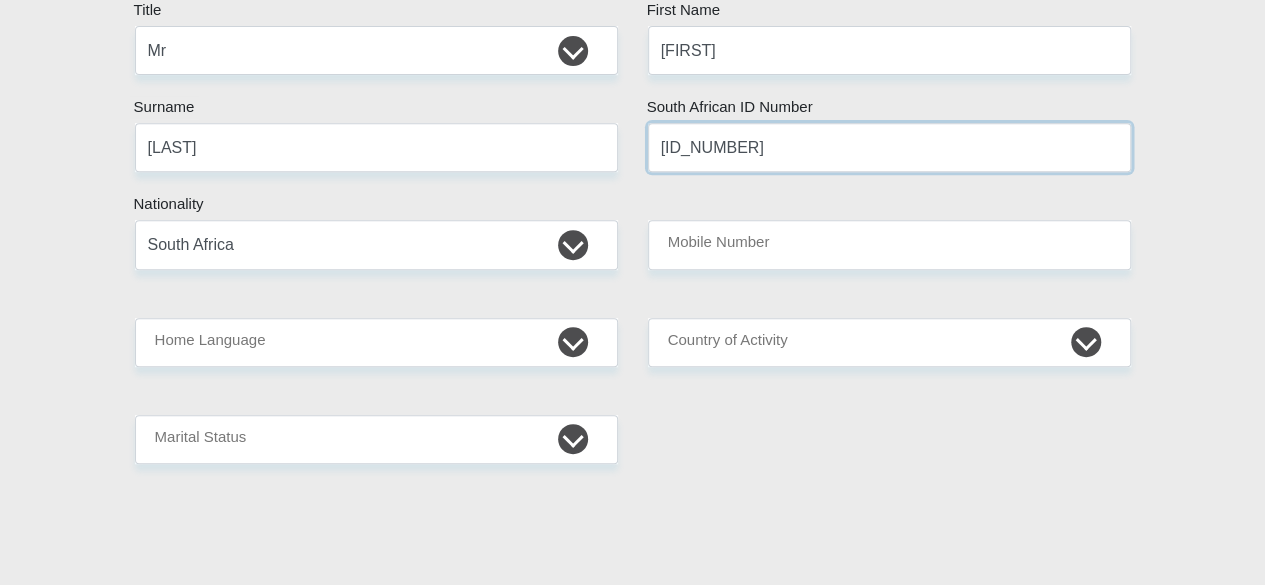scroll, scrollTop: 384, scrollLeft: 0, axis: vertical 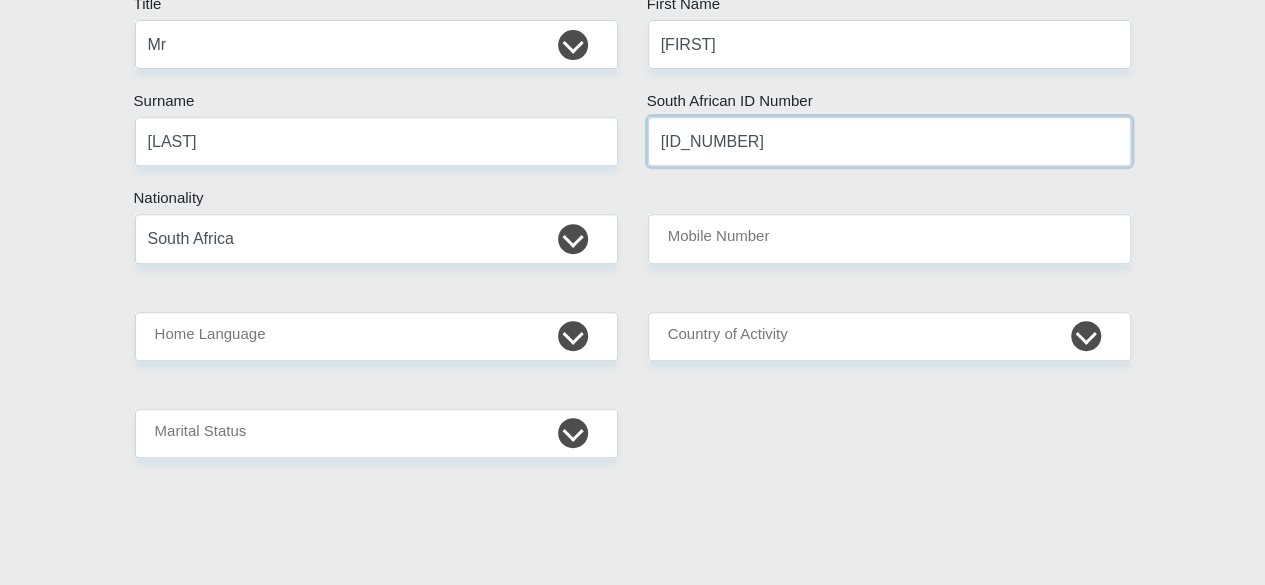 type on "[ID_NUMBER]" 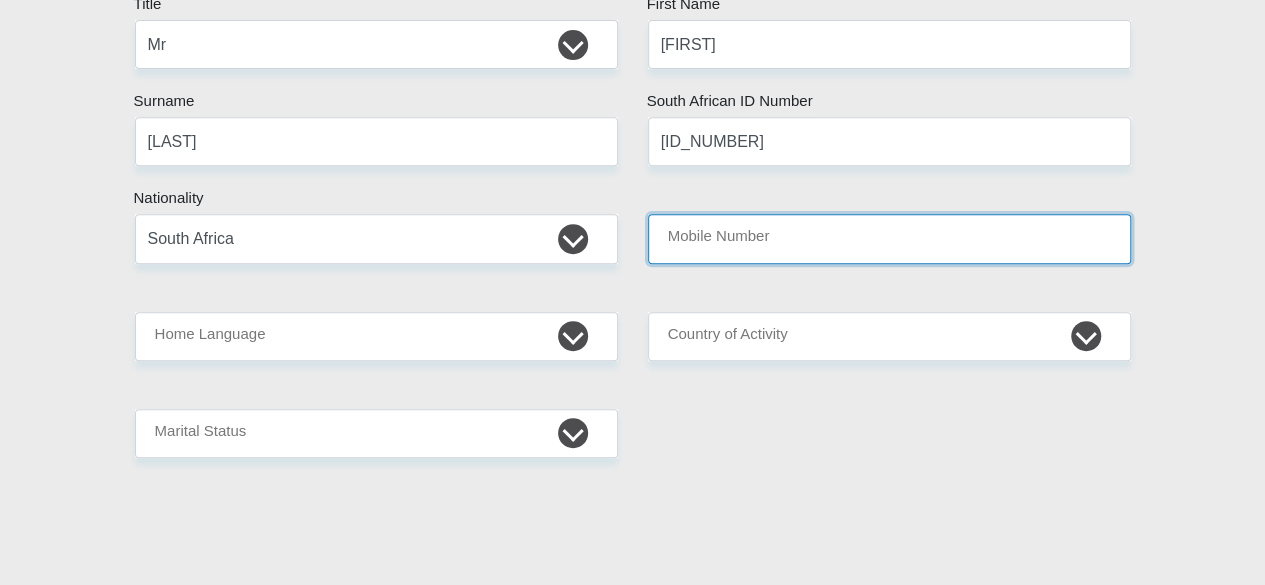 click on "Mobile Number" at bounding box center [889, 238] 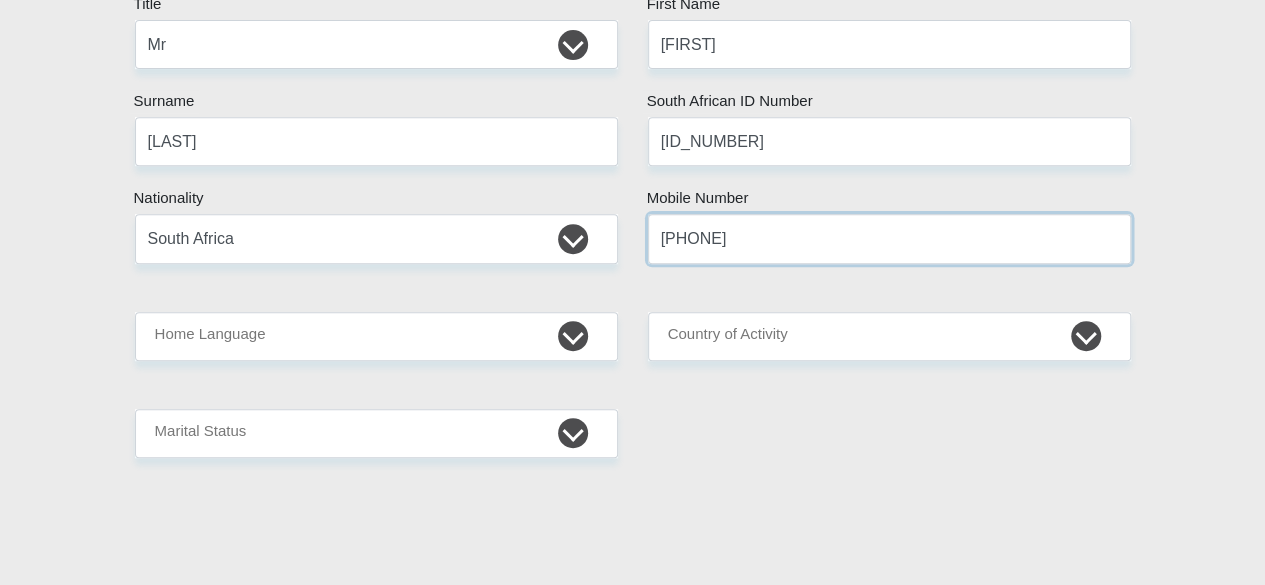 type on "[PHONE]" 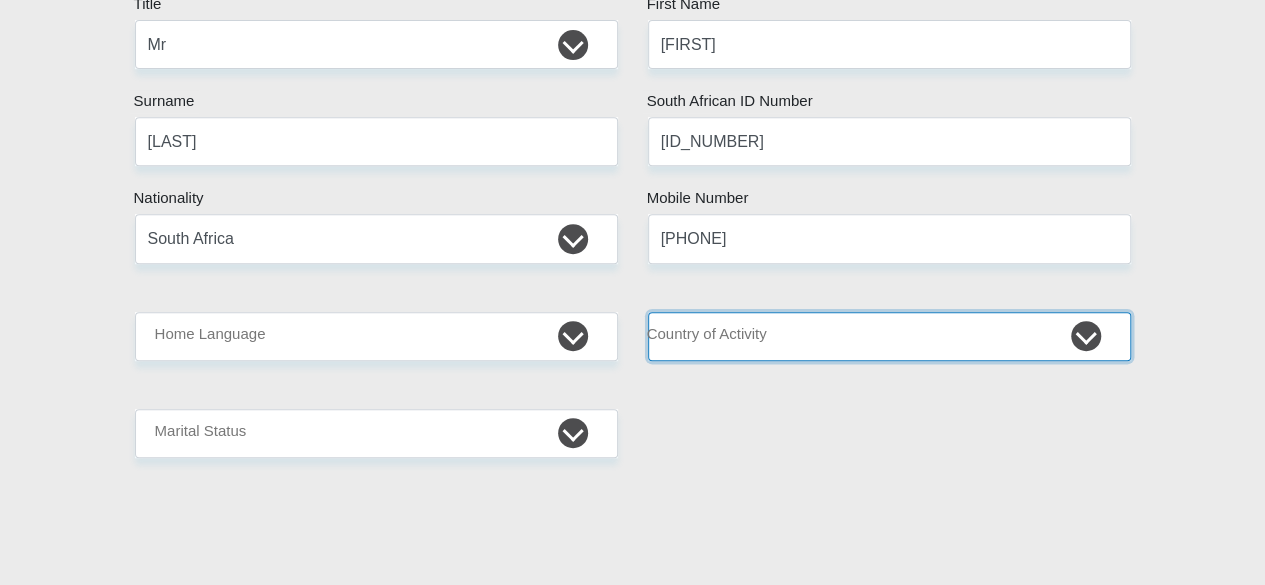 click on "South Africa
Afghanistan
Aland Islands
Albania
Algeria
America Samoa
American Virgin Islands
Andorra
Angola
Anguilla
Antarctica
Antigua and Barbuda
Argentina
Armenia
Aruba
Ascension Island
Australia
Austria
Azerbaijan
Chad" at bounding box center [889, 336] 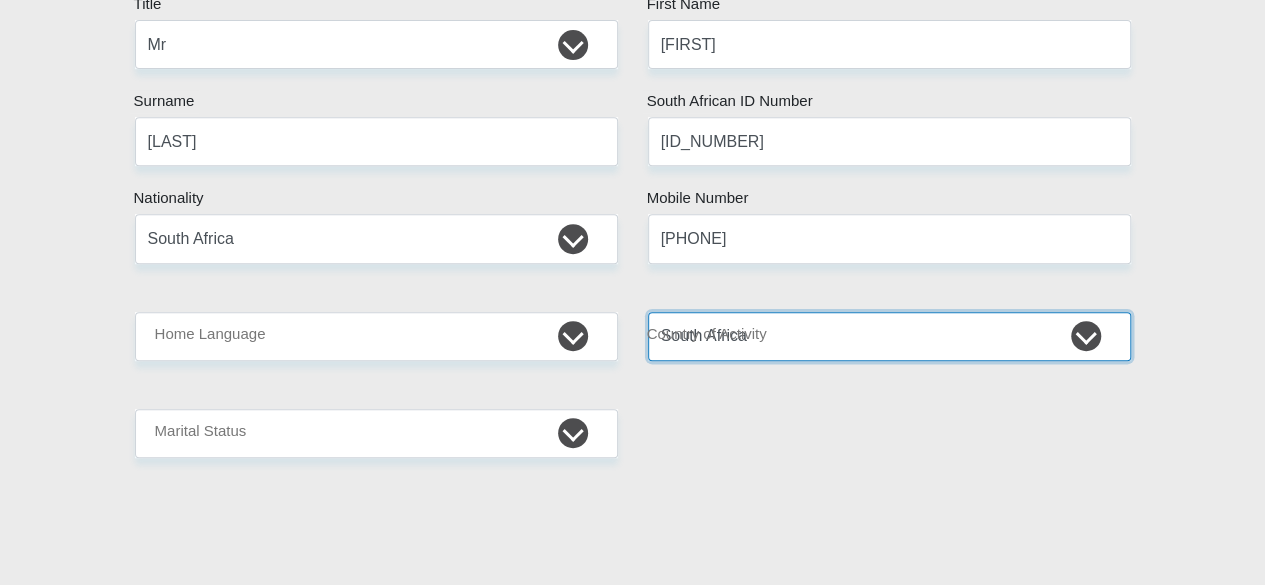 click on "South Africa
Afghanistan
Aland Islands
Albania
Algeria
America Samoa
American Virgin Islands
Andorra
Angola
Anguilla
Antarctica
Antigua and Barbuda
Argentina
Armenia
Aruba
Ascension Island
Australia
Austria
Azerbaijan
Chad" at bounding box center (889, 336) 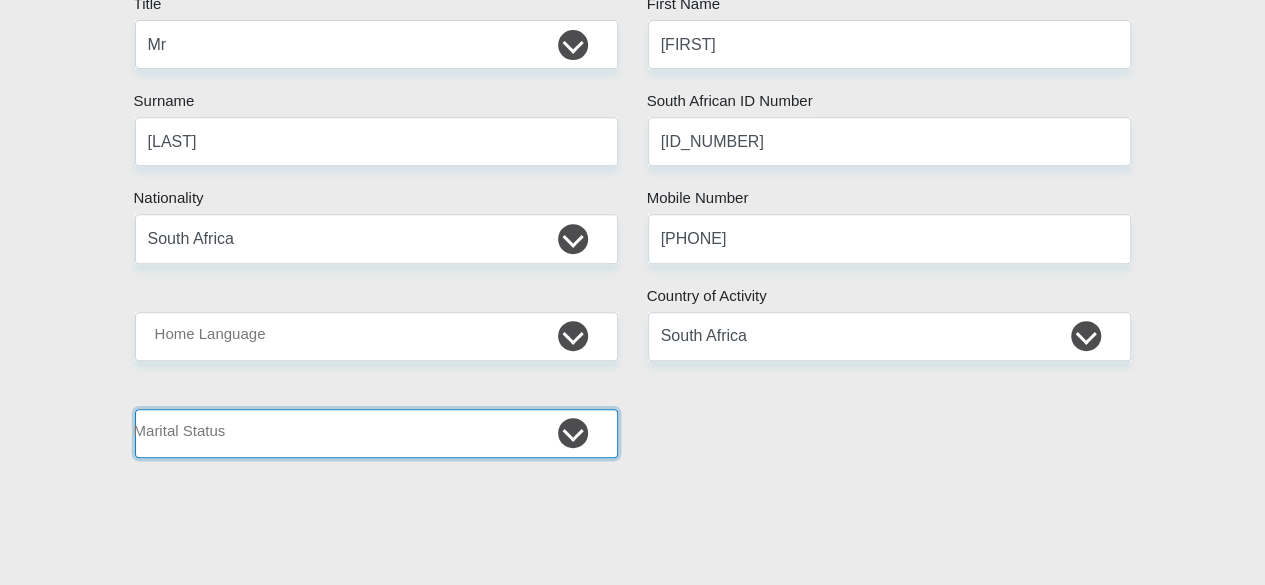 click on "Married ANC
Single
Divorced
Widowed
Married COP or Customary Law" at bounding box center (376, 433) 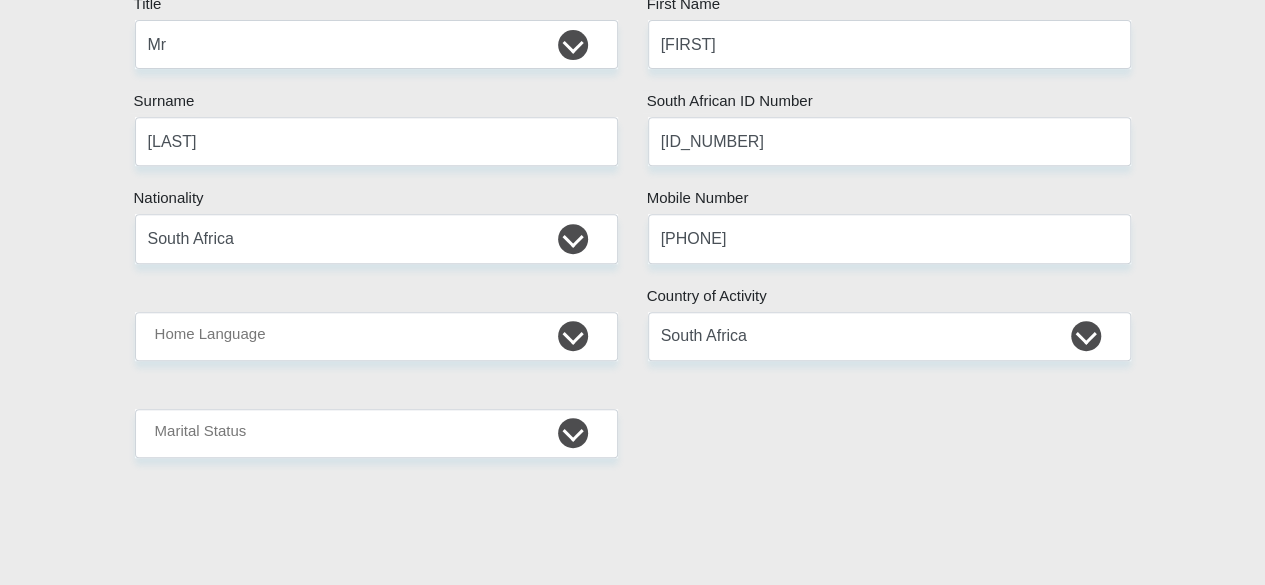 click on "[FIRST] [LAST] [ID_NUMBER] [COUNTRY]" at bounding box center [633, 2860] 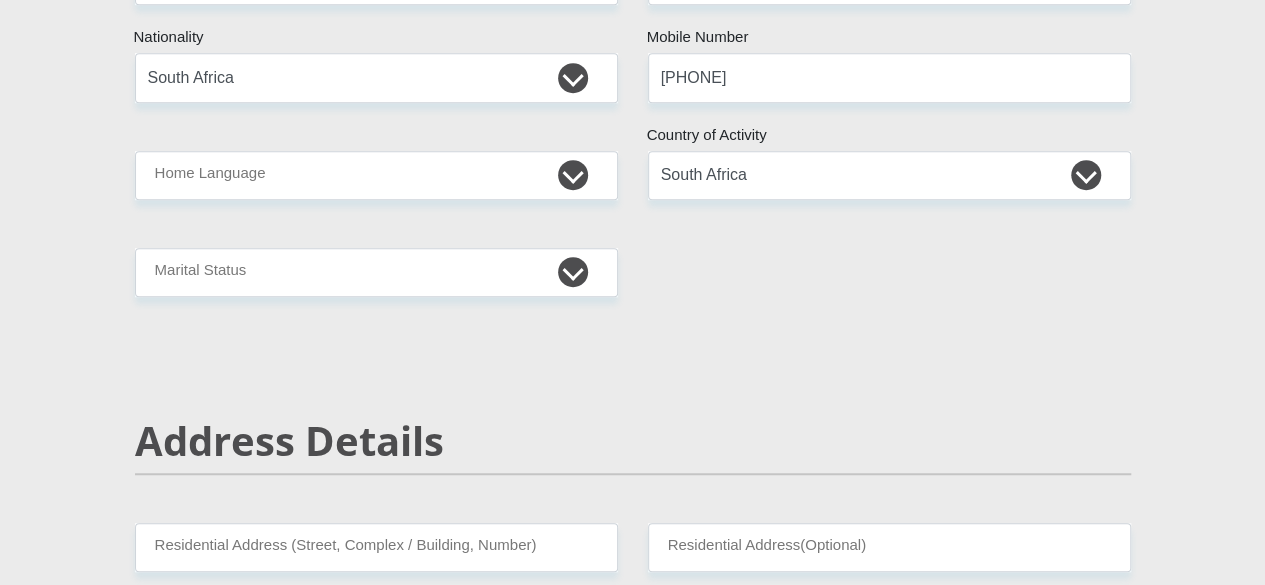 scroll, scrollTop: 546, scrollLeft: 0, axis: vertical 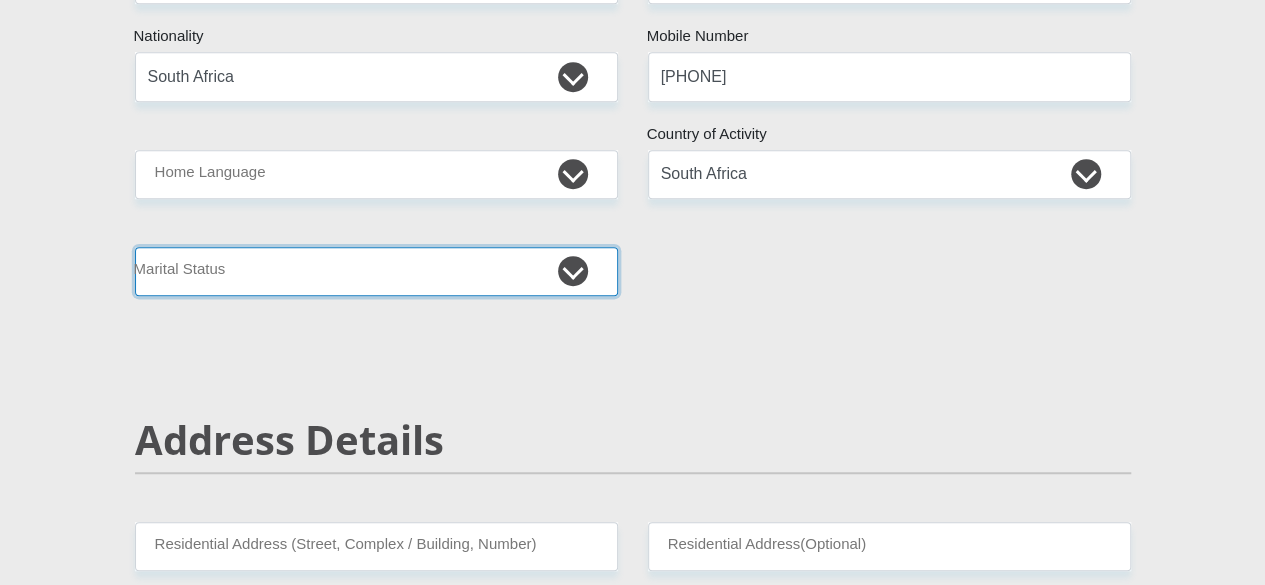 click on "Married ANC
Single
Divorced
Widowed
Married COP or Customary Law" at bounding box center (376, 271) 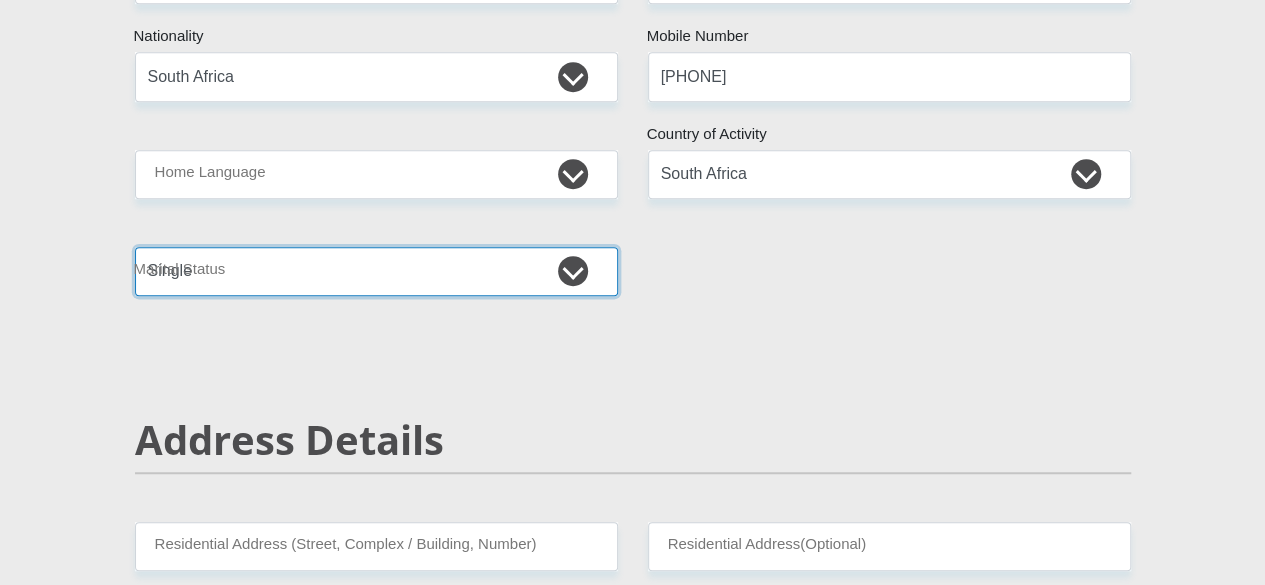 click on "Married ANC
Single
Divorced
Widowed
Married COP or Customary Law" at bounding box center [376, 271] 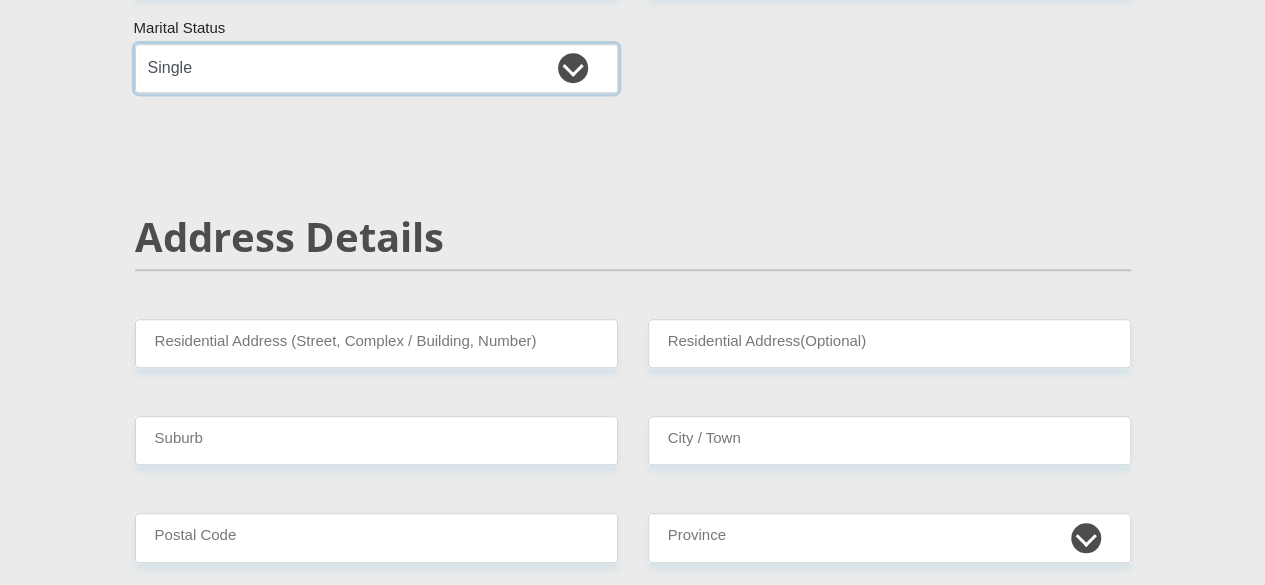 scroll, scrollTop: 751, scrollLeft: 0, axis: vertical 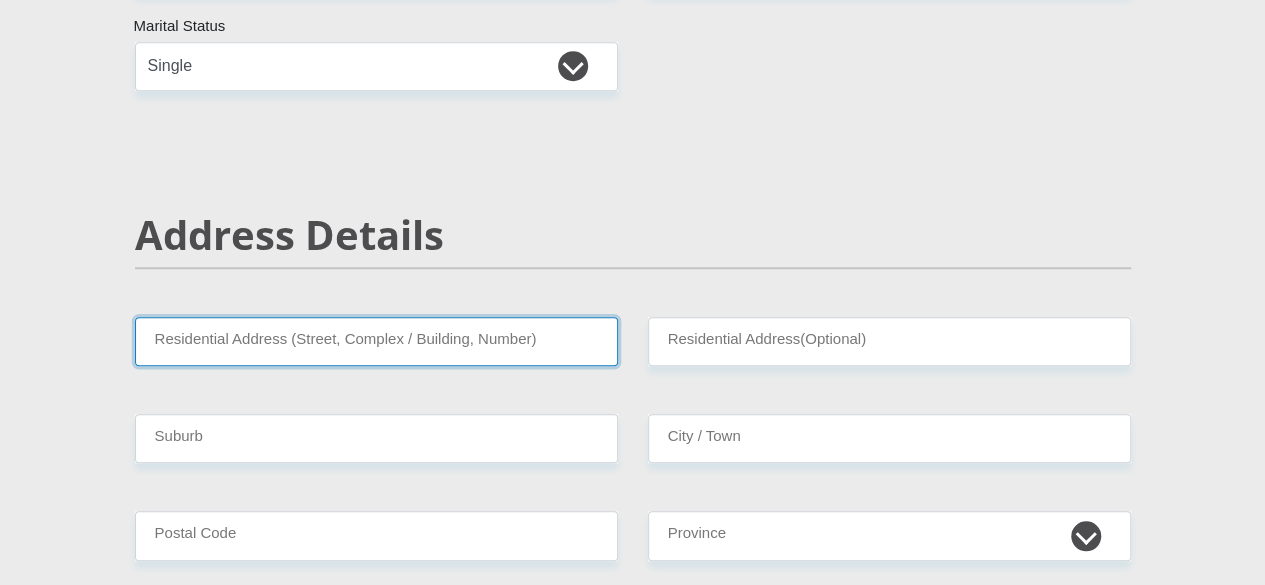 click on "Residential Address (Street, Complex / Building, Number)" at bounding box center [376, 341] 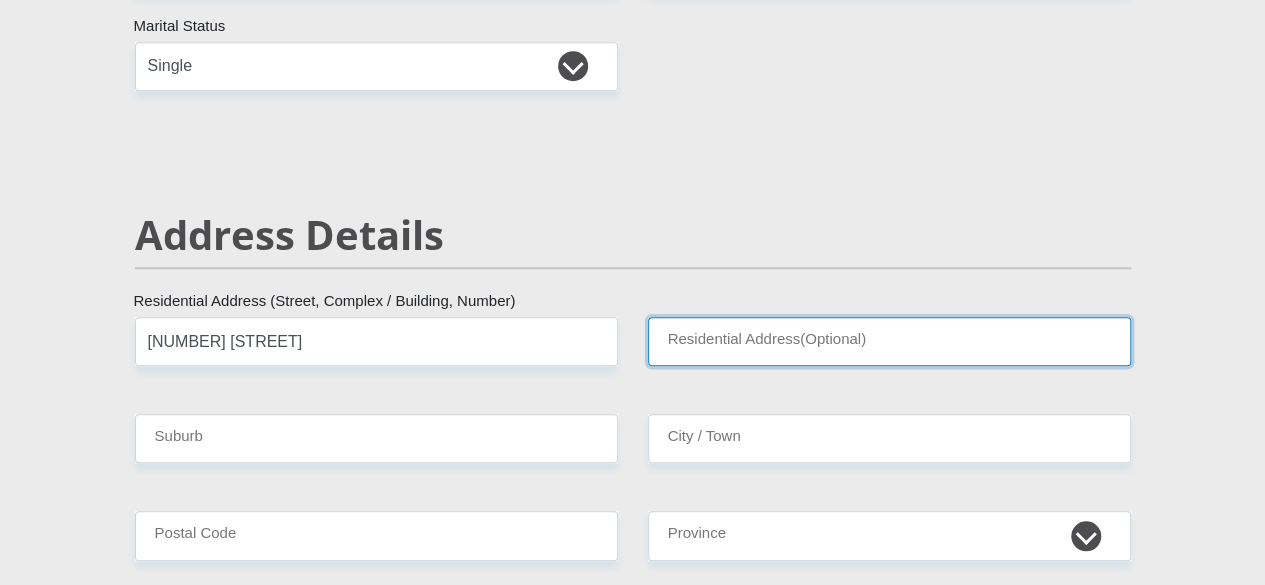 type on "[STREET]" 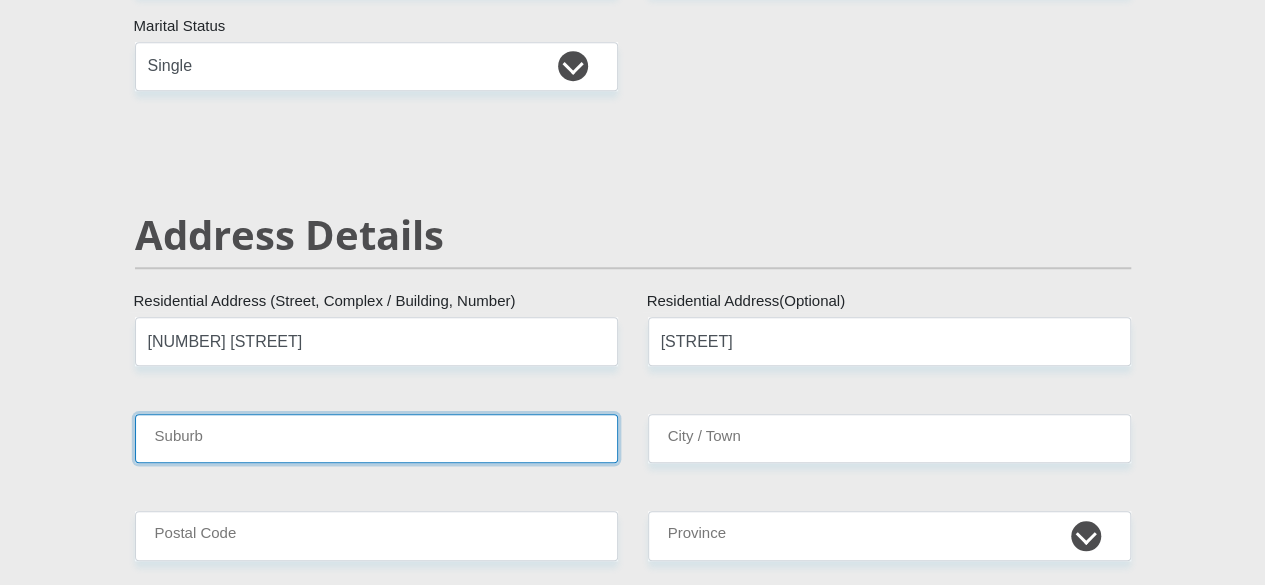 type on "[CITY]" 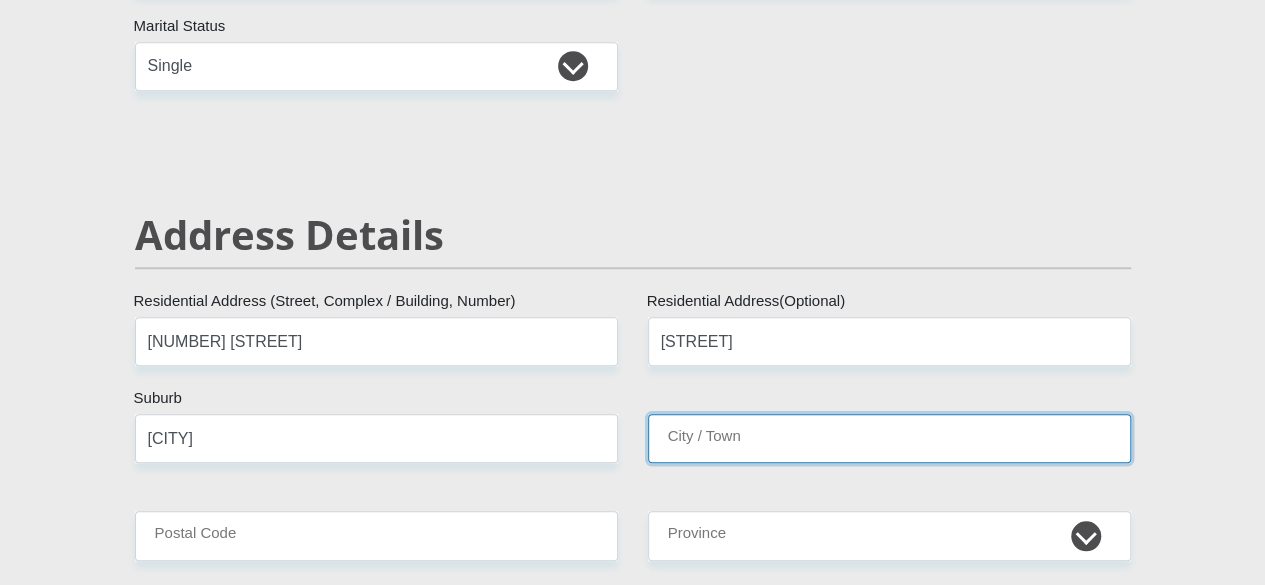 type on "[CITY]" 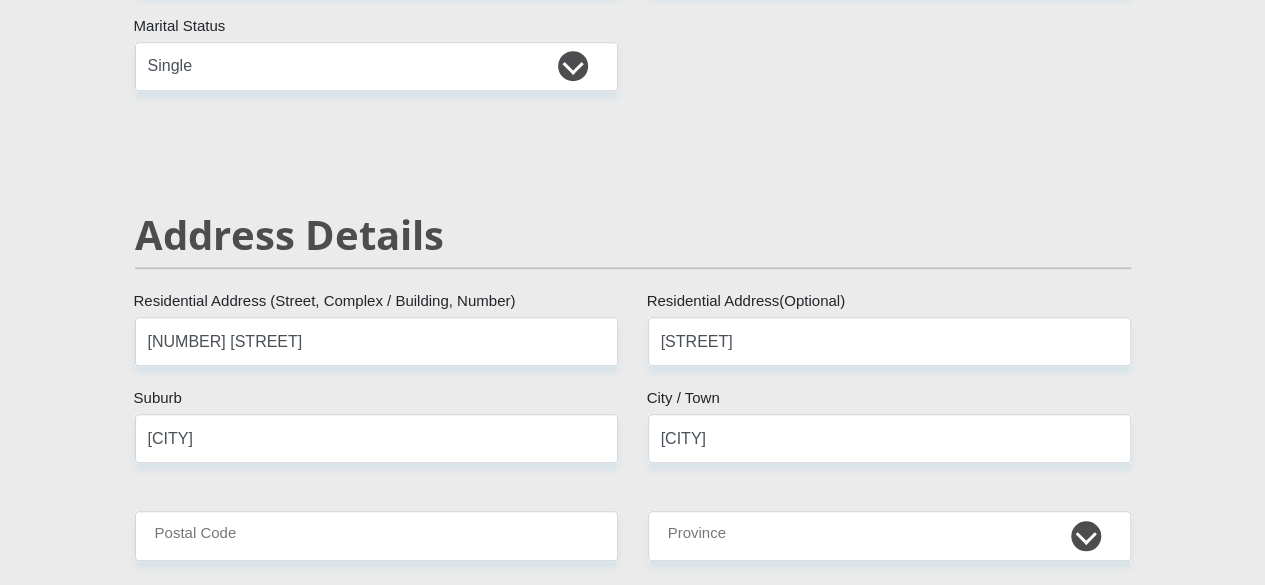 type on "3201" 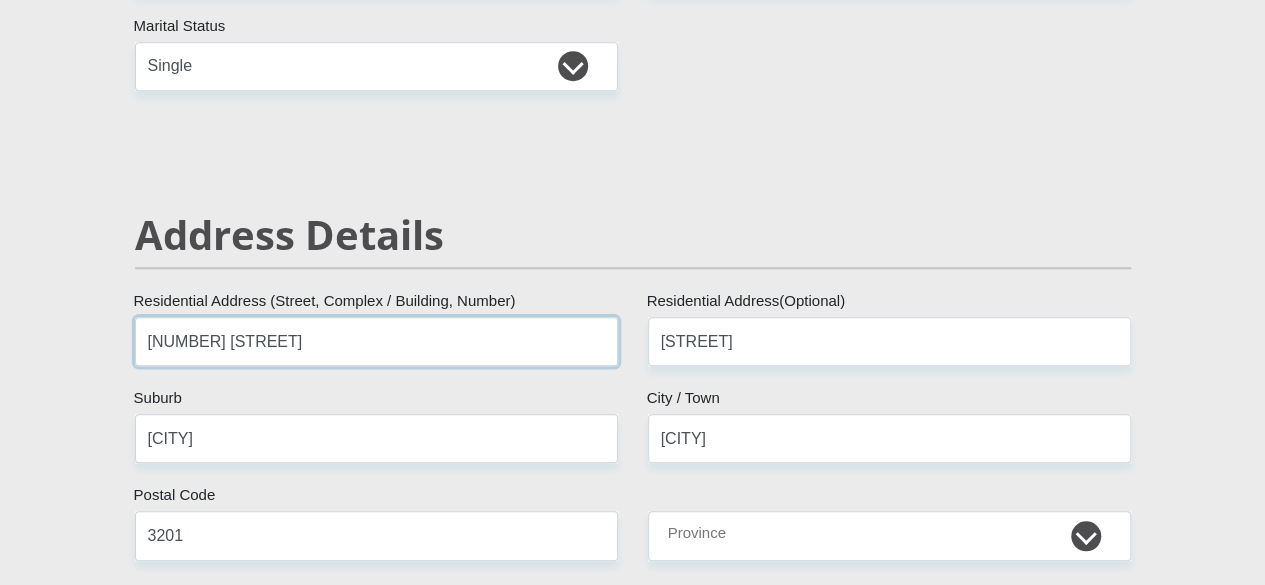 scroll, scrollTop: 888, scrollLeft: 0, axis: vertical 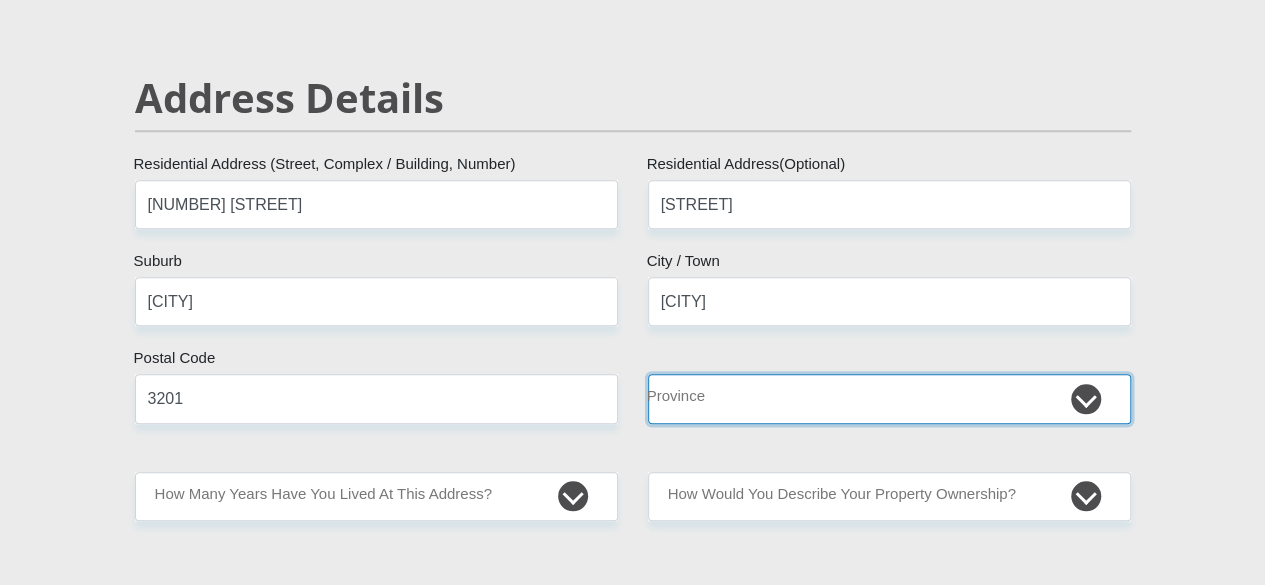 click on "Eastern Cape
Free State
Gauteng
KwaZulu-Natal
Limpopo
Mpumalanga
Northern Cape
North West
Western Cape" at bounding box center [889, 398] 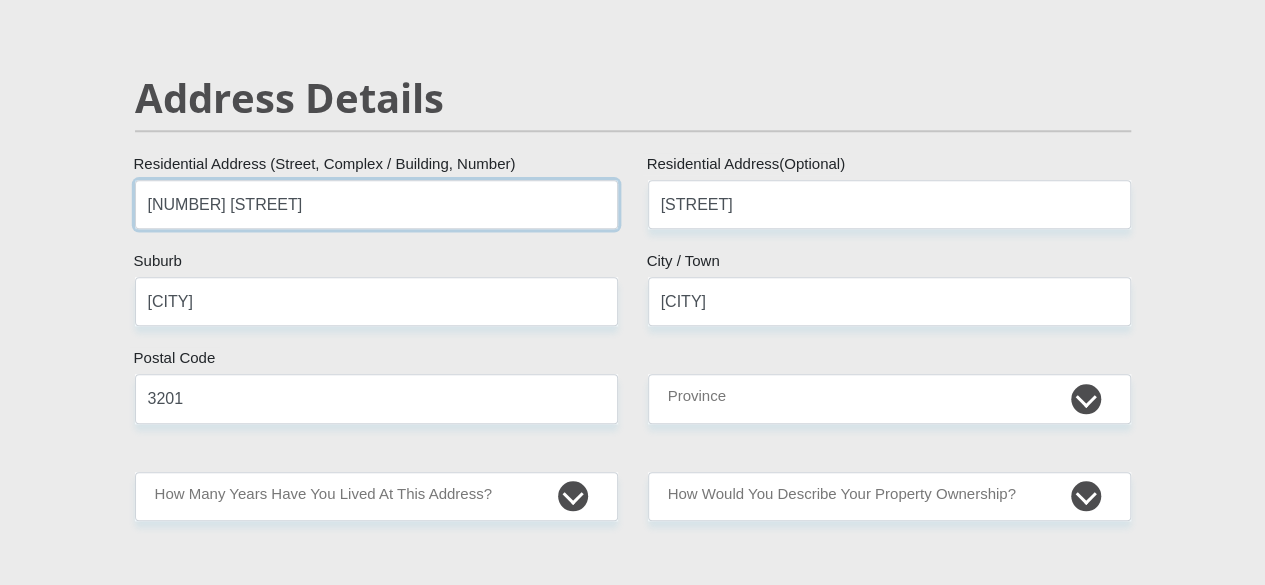 click on "[NUMBER] [STREET]" at bounding box center [376, 204] 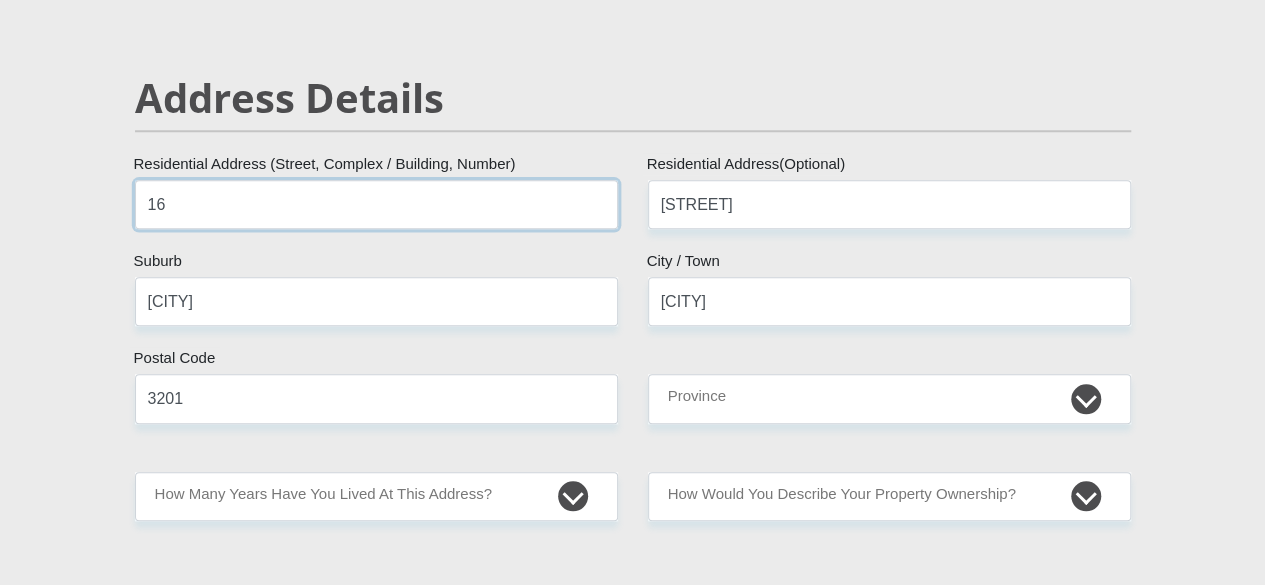 type on "1" 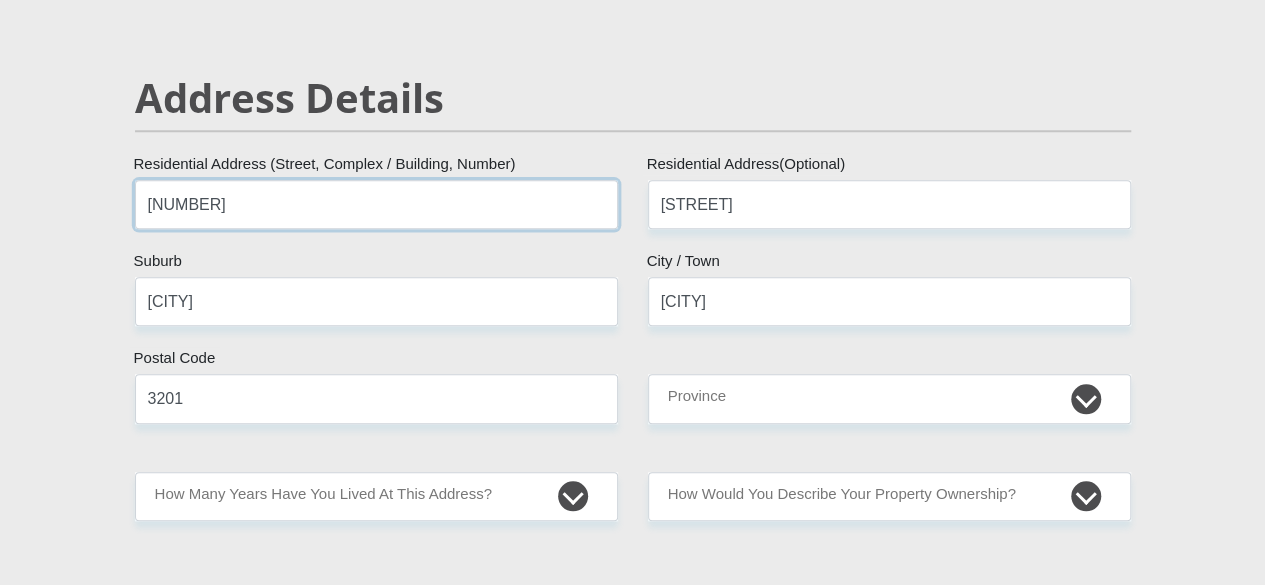 type on "[NUMBER]" 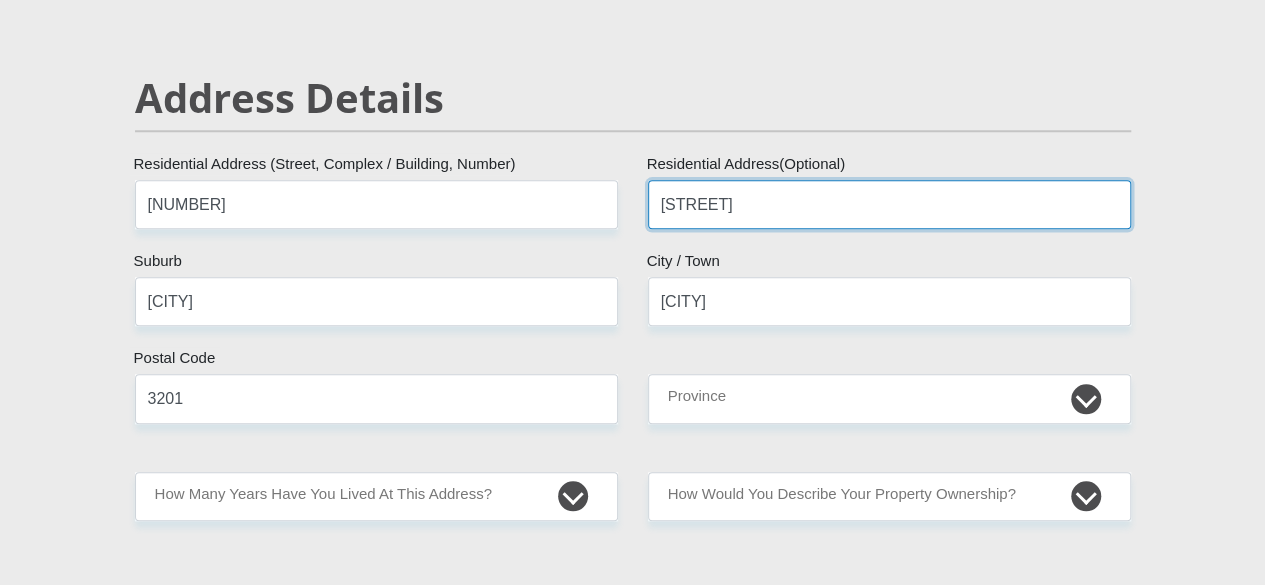 click on "[STREET]" at bounding box center [889, 204] 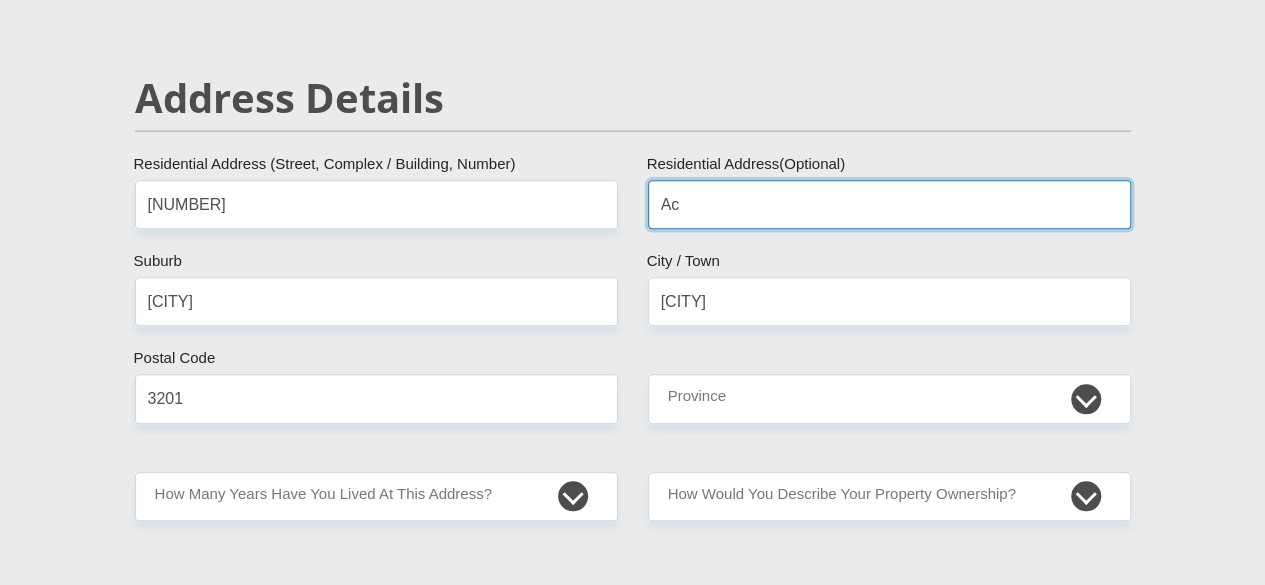type on "A" 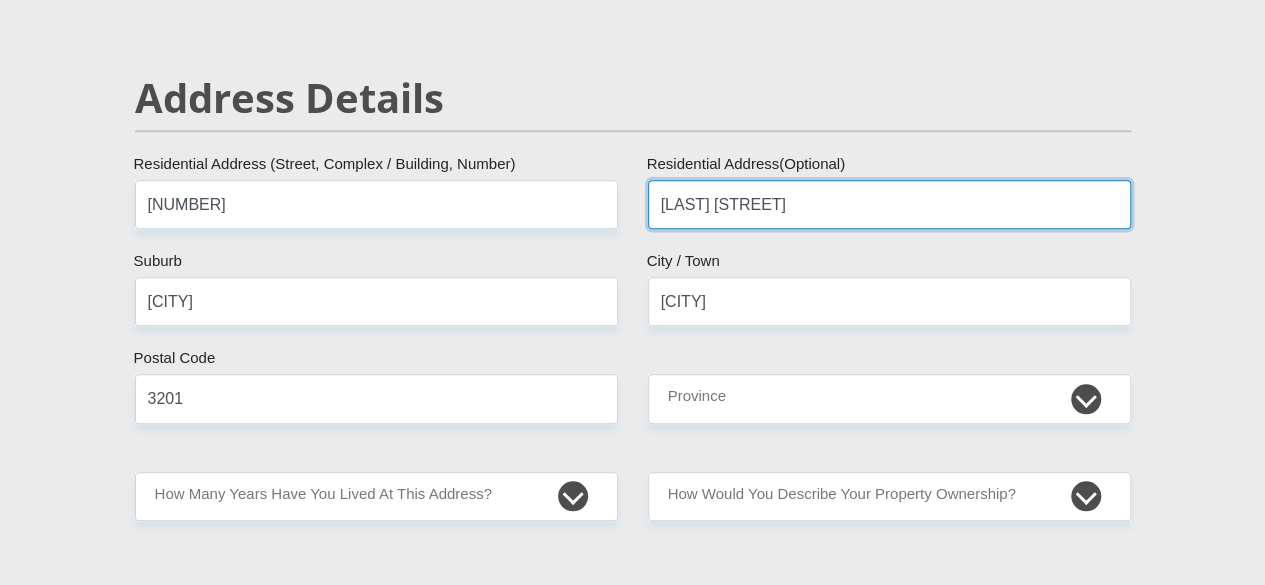 type on "[LAST] [STREET]" 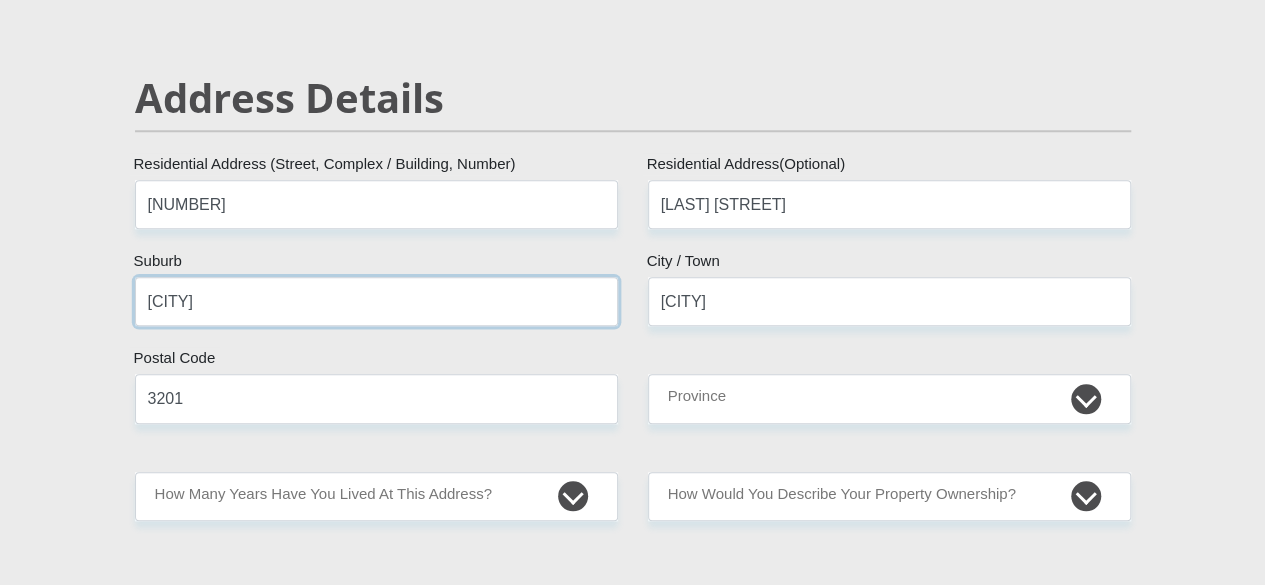click on "[CITY]" at bounding box center (376, 301) 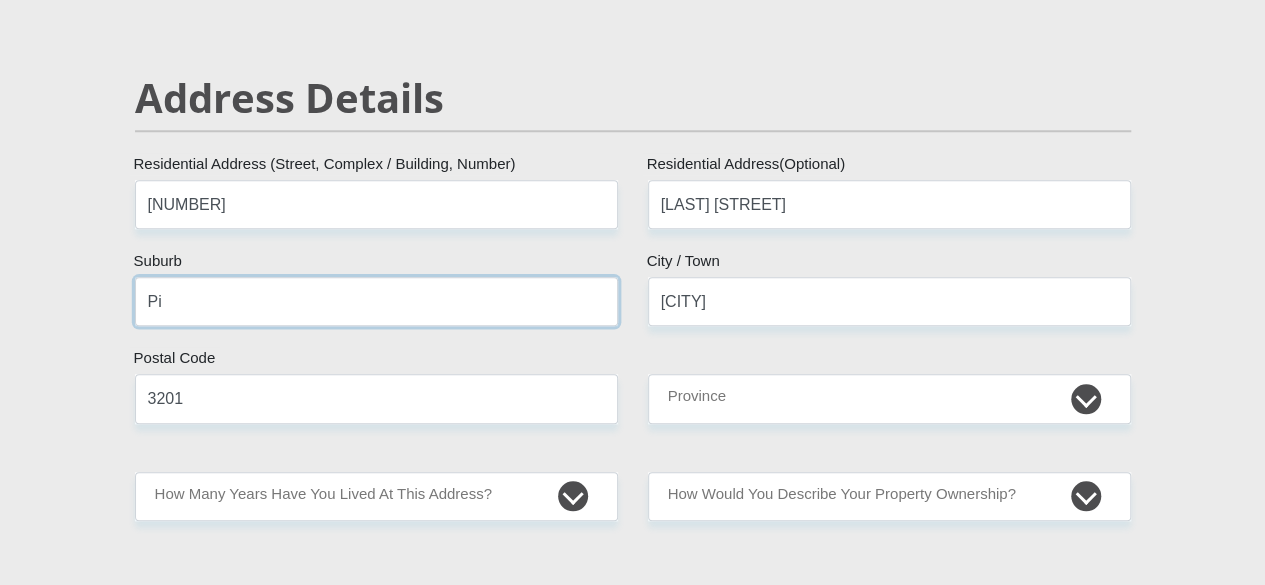type on "P" 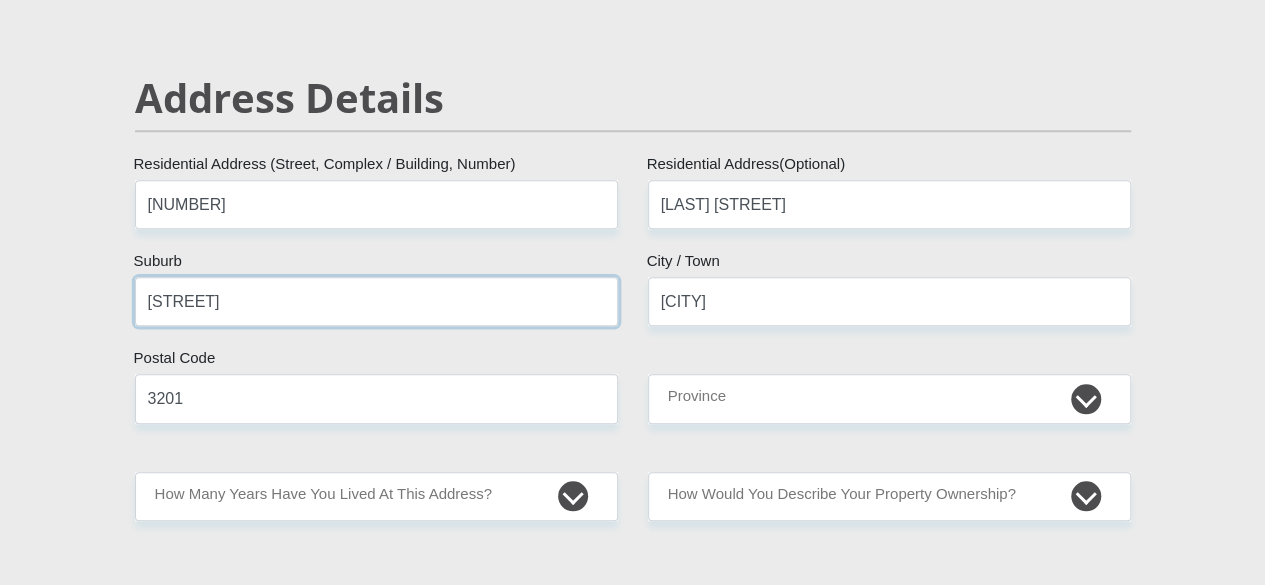 type on "[STREET]" 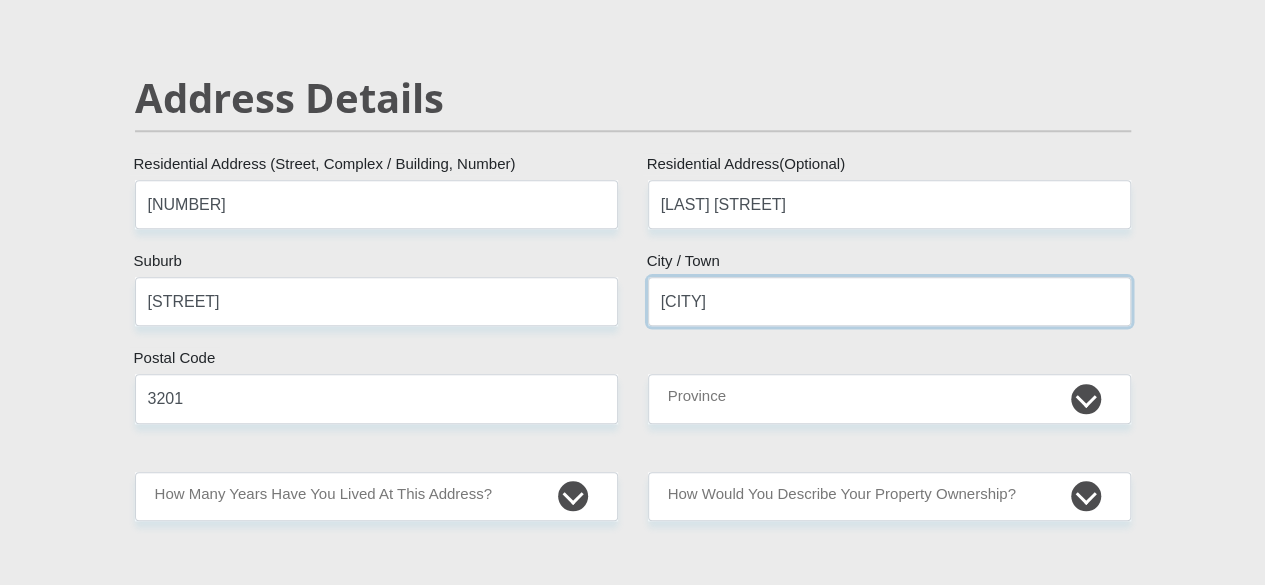 click on "[CITY]" at bounding box center (889, 301) 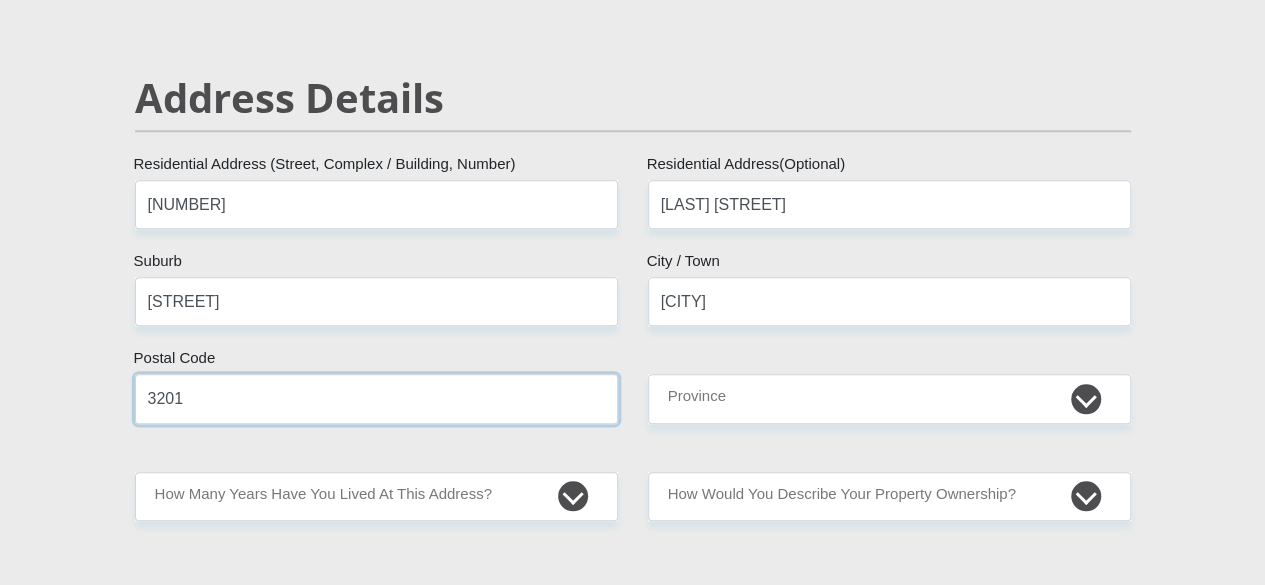 click on "3201" at bounding box center (376, 398) 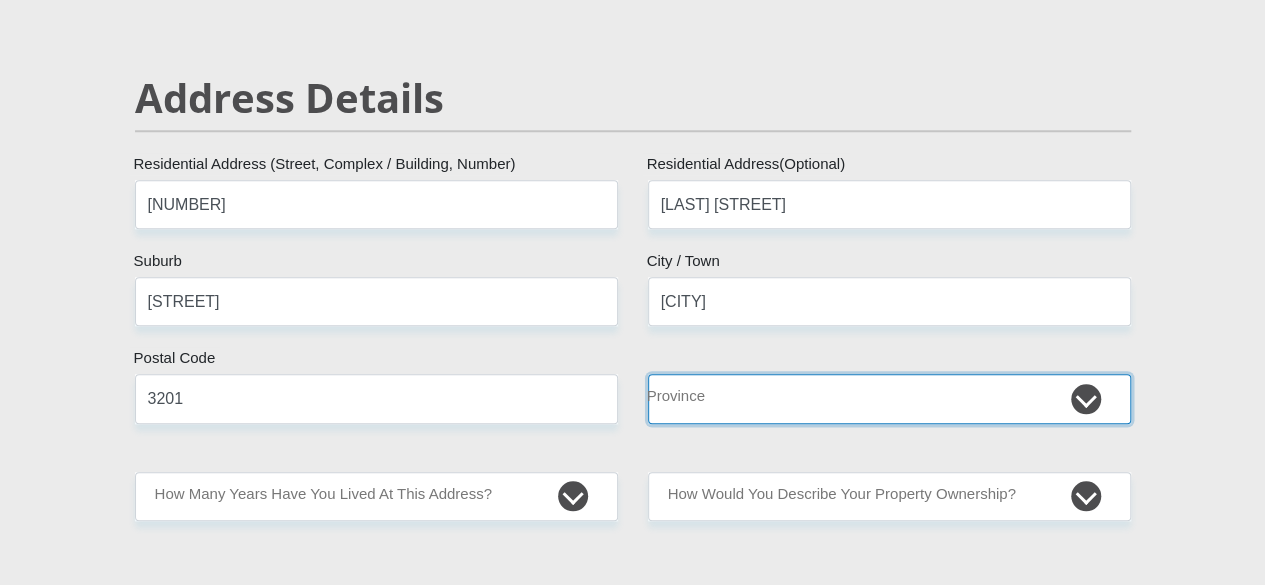 click on "Eastern Cape
Free State
Gauteng
KwaZulu-Natal
Limpopo
Mpumalanga
Northern Cape
North West
Western Cape" at bounding box center (889, 398) 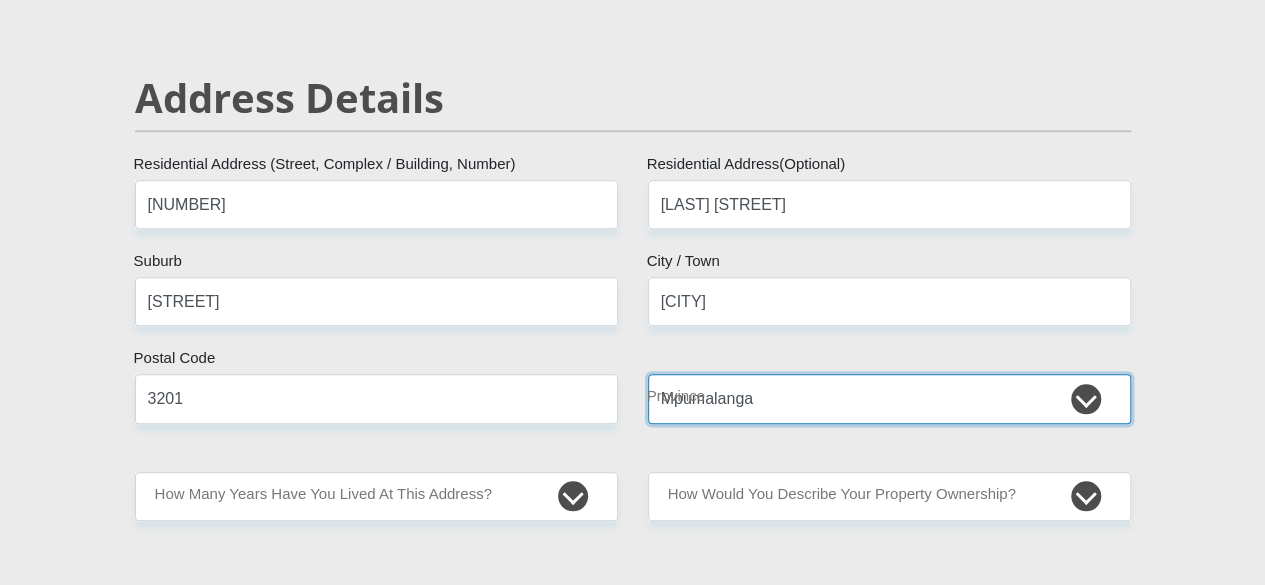 click on "Eastern Cape
Free State
Gauteng
KwaZulu-Natal
Limpopo
Mpumalanga
Northern Cape
North West
Western Cape" at bounding box center (889, 398) 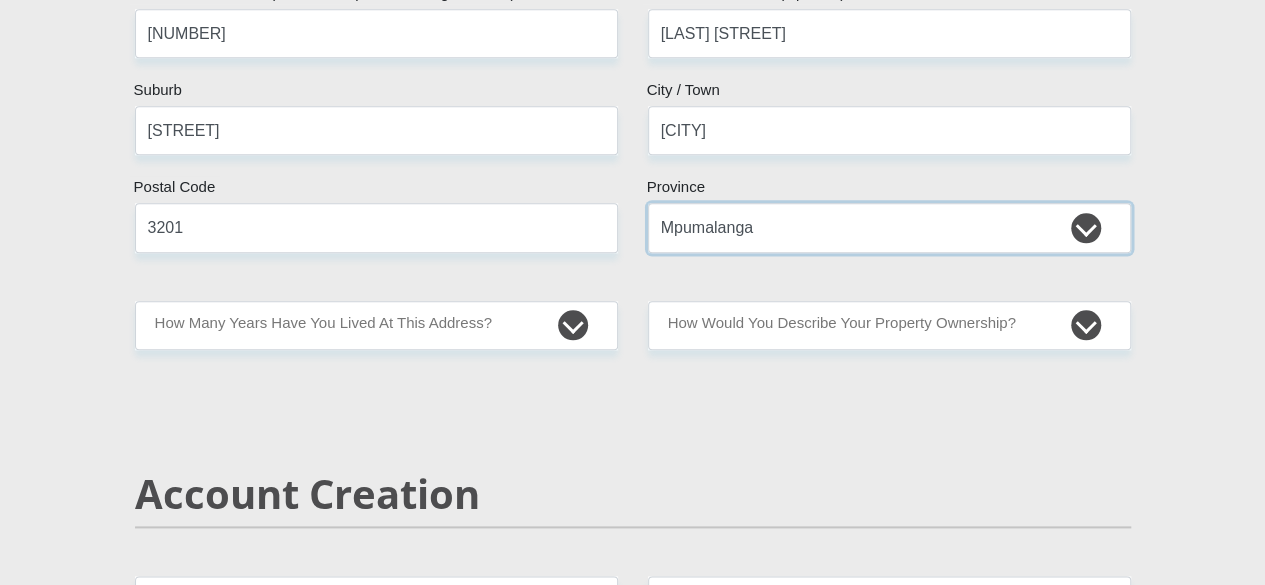 scroll, scrollTop: 1061, scrollLeft: 0, axis: vertical 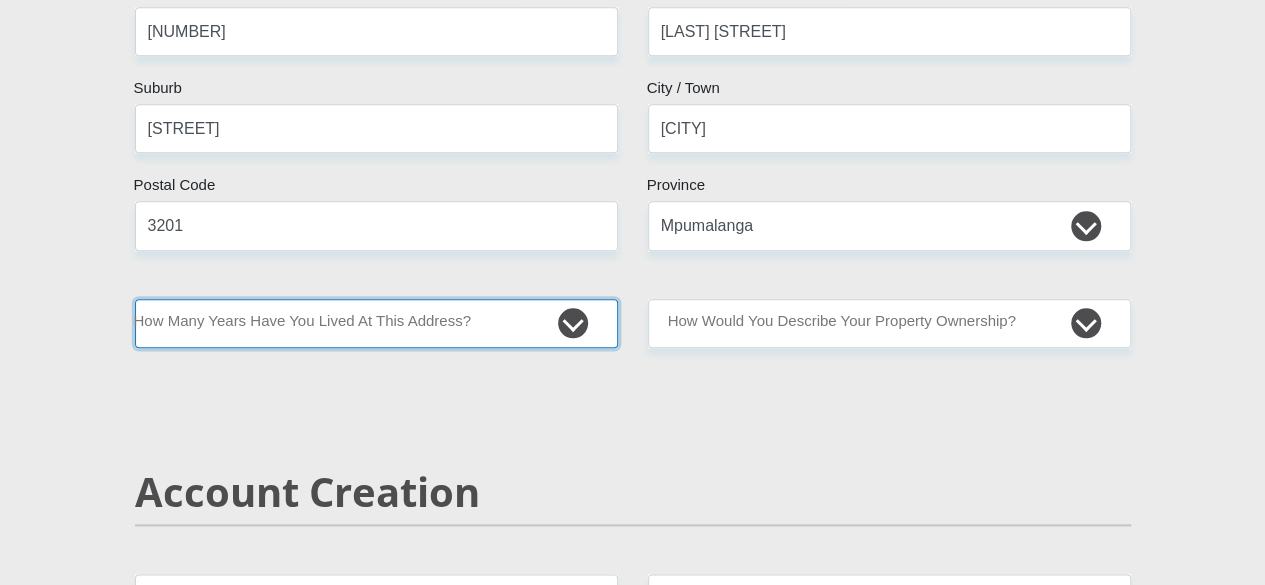 click on "less than 1 year
1-3 years
3-5 years
5+ years" at bounding box center (376, 323) 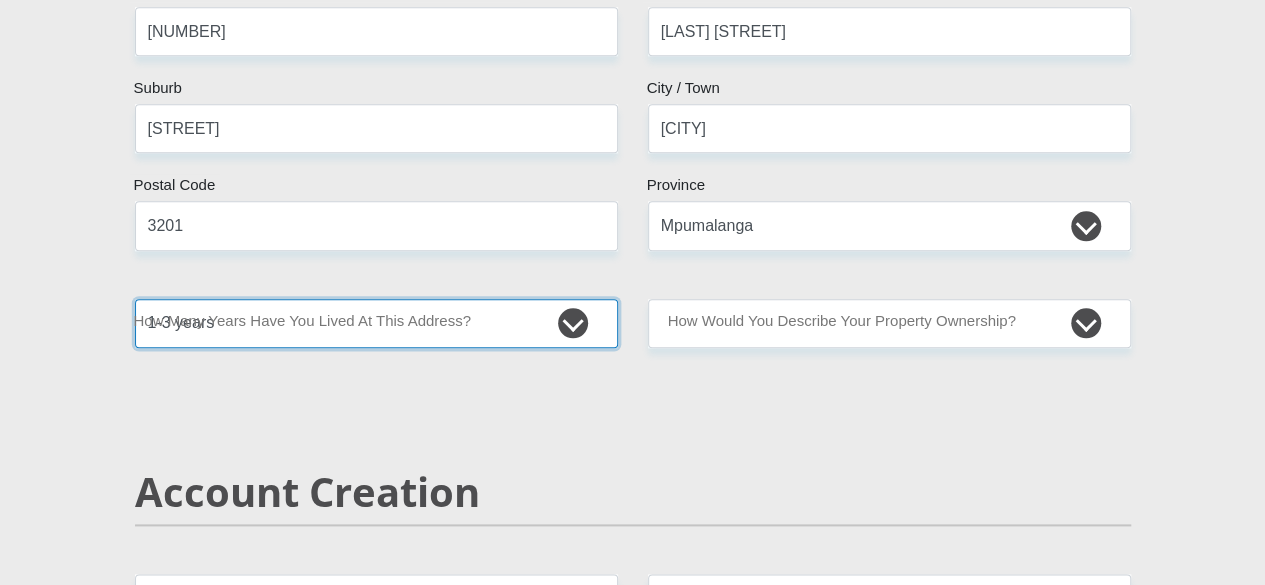 click on "less than 1 year
1-3 years
3-5 years
5+ years" at bounding box center (376, 323) 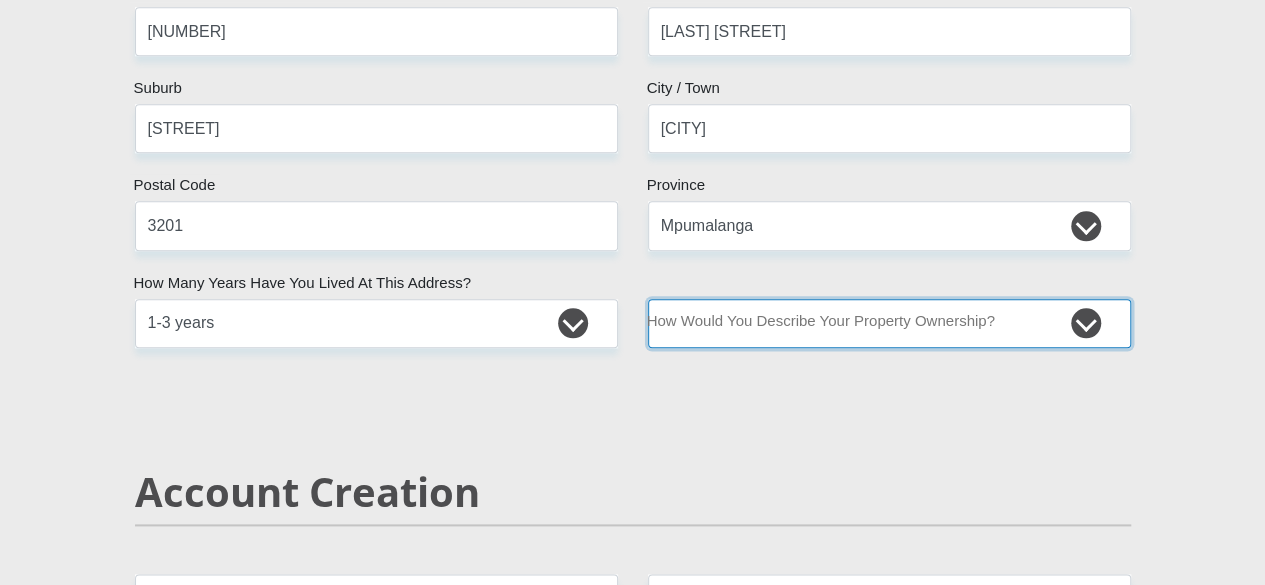 click on "Owned
Rented
Family Owned
Company Dwelling" at bounding box center (889, 323) 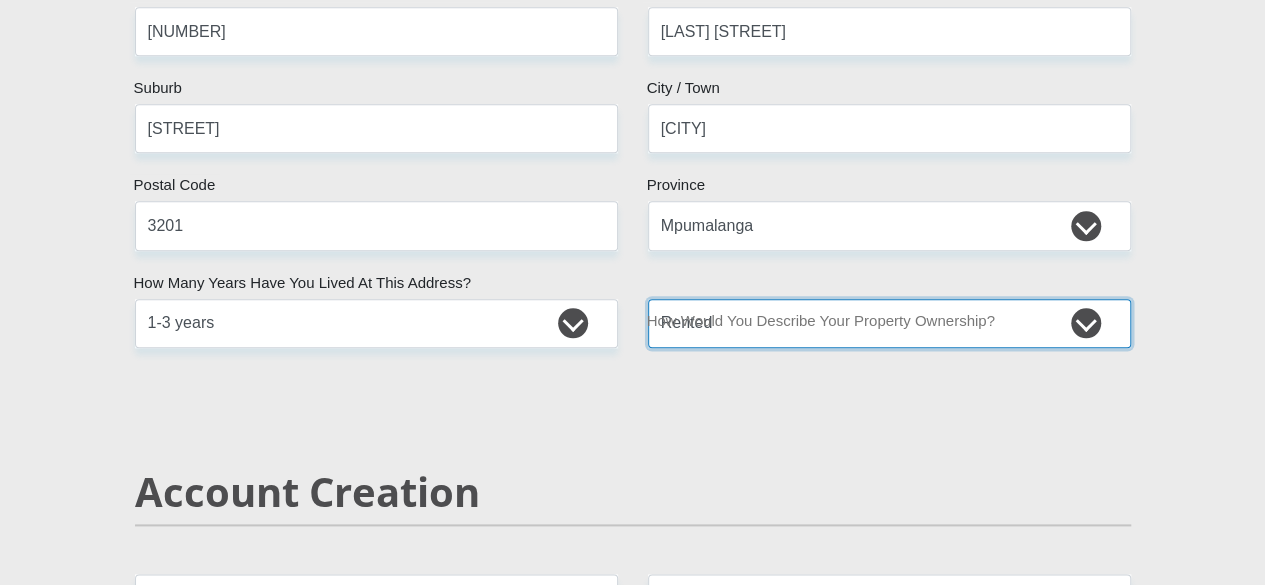 click on "Owned
Rented
Family Owned
Company Dwelling" at bounding box center (889, 323) 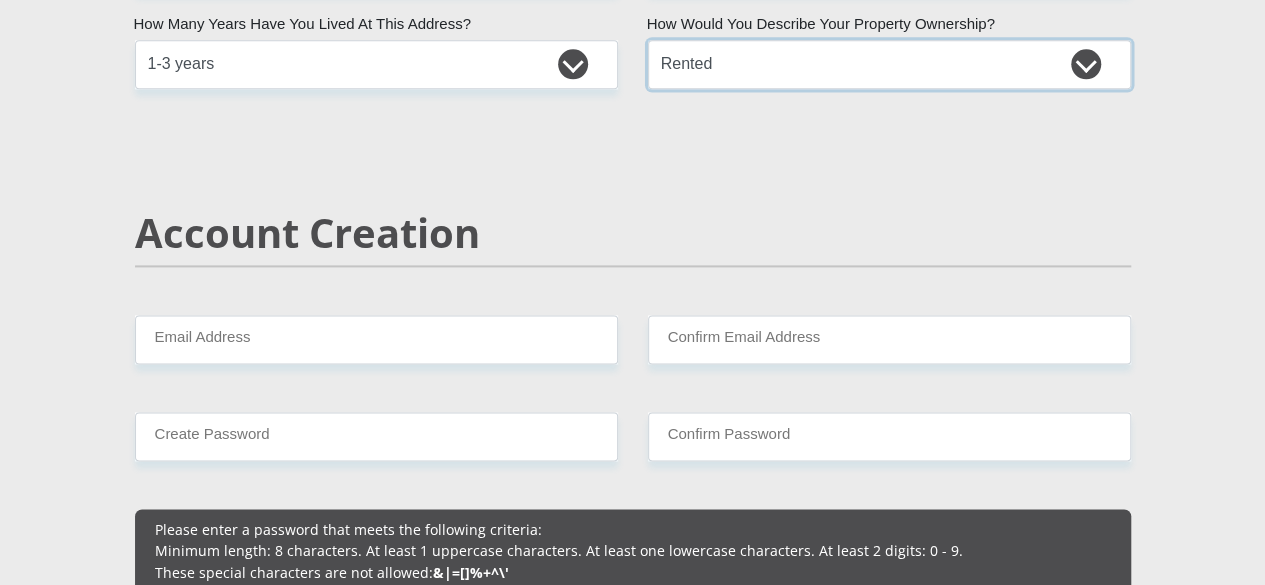 scroll, scrollTop: 1321, scrollLeft: 0, axis: vertical 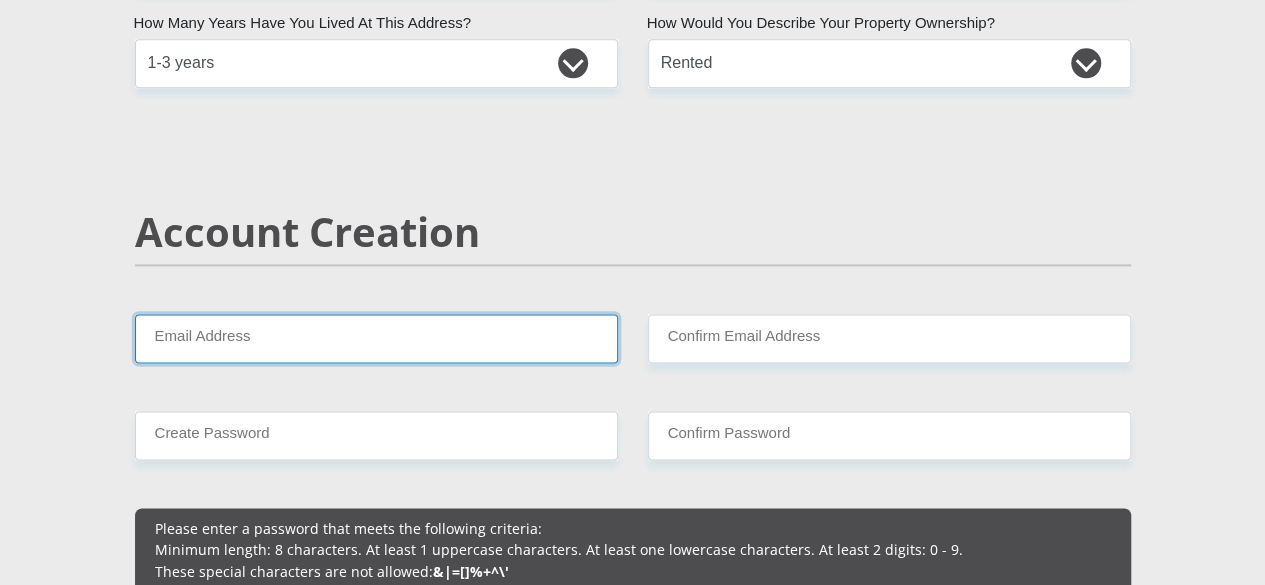 click on "Email Address" at bounding box center (376, 338) 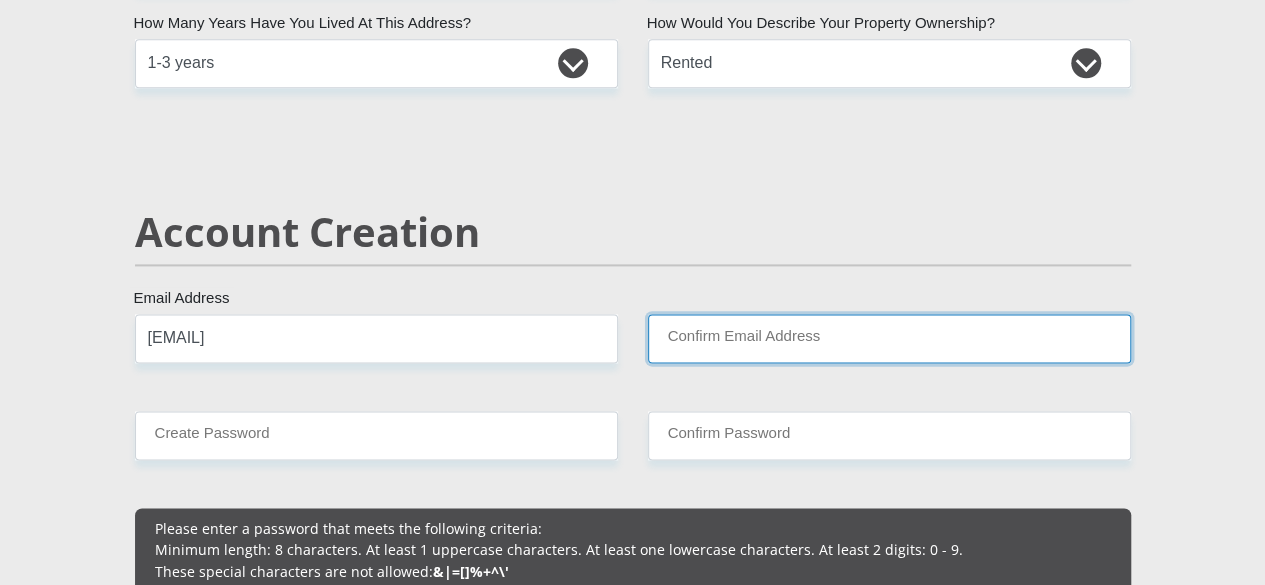 click on "Confirm Email Address" at bounding box center (889, 338) 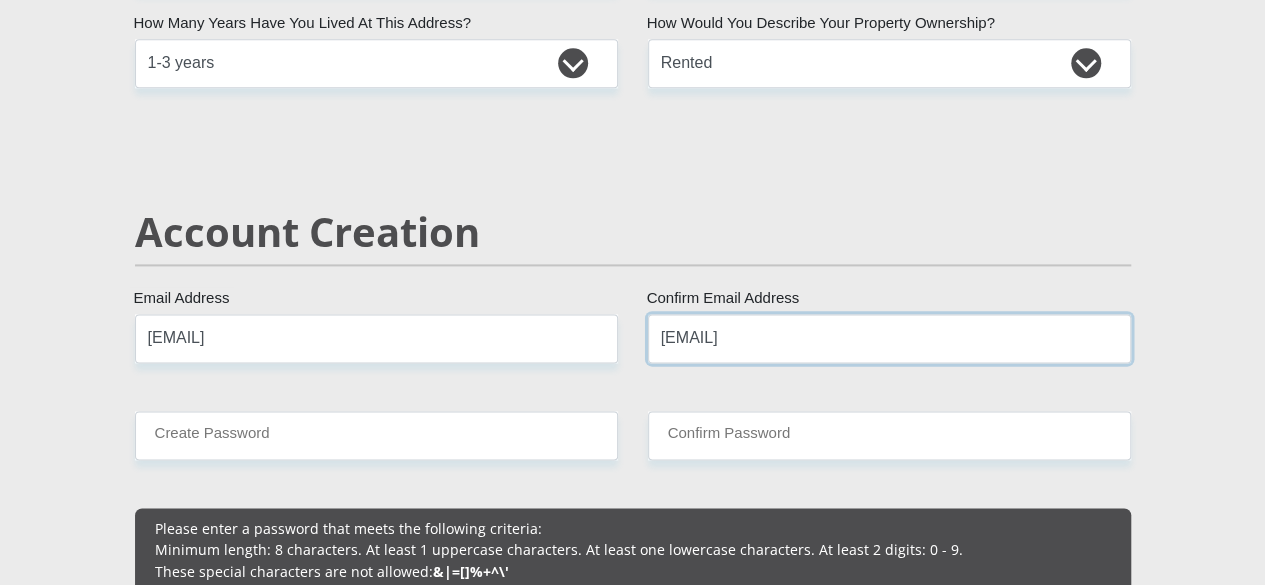 type on "[EMAIL]" 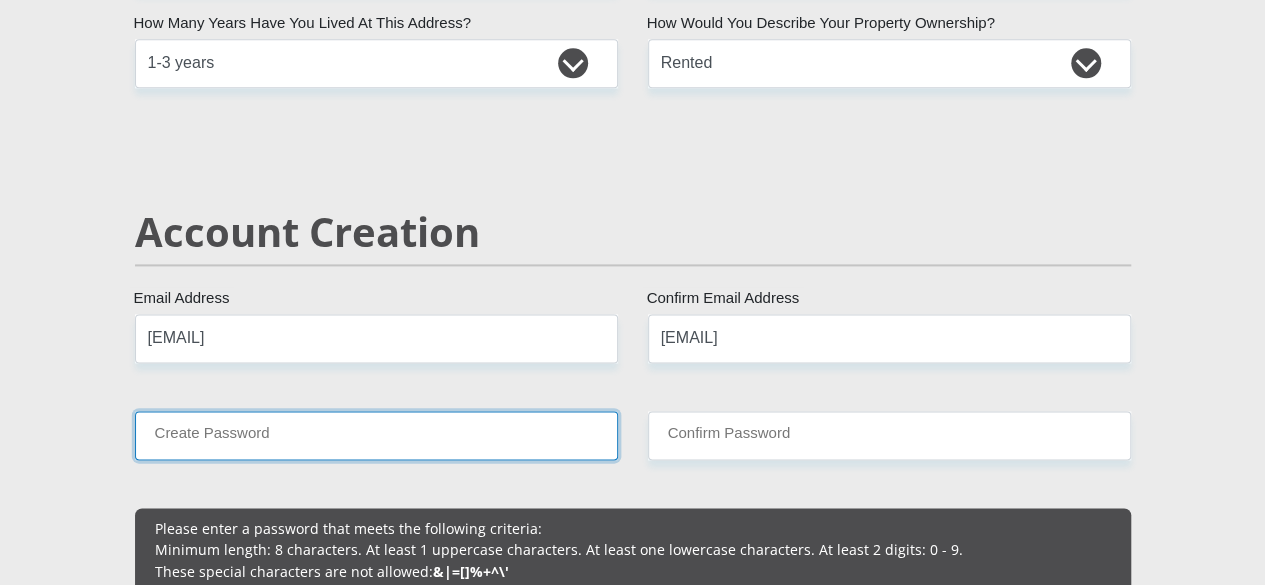 click on "Create Password" at bounding box center (376, 435) 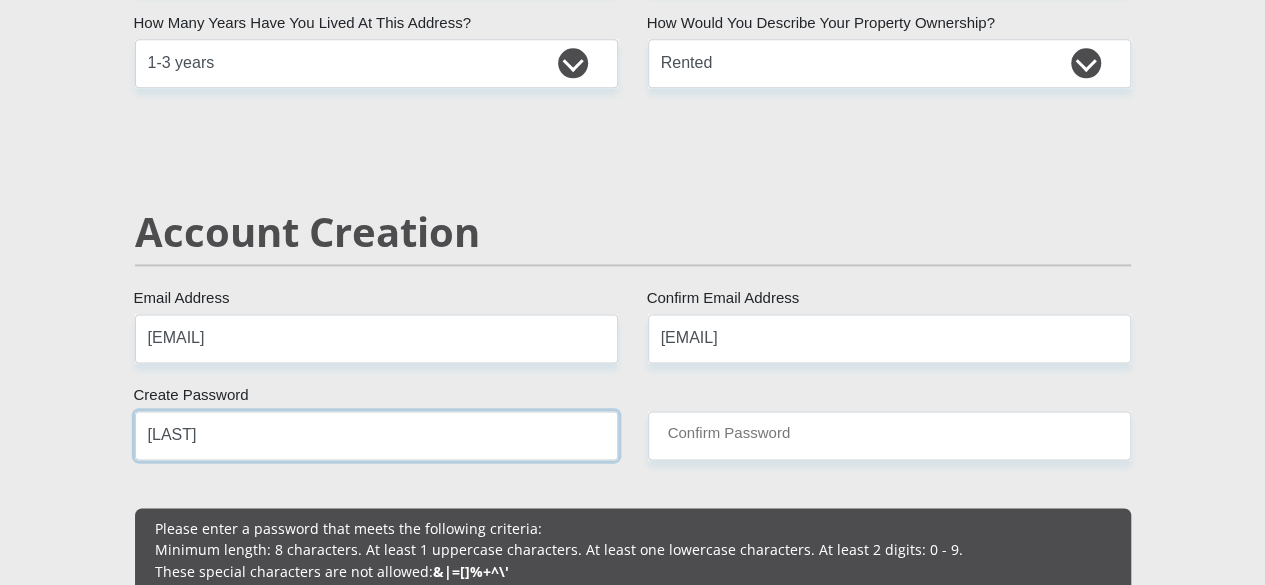 type on "[LAST]" 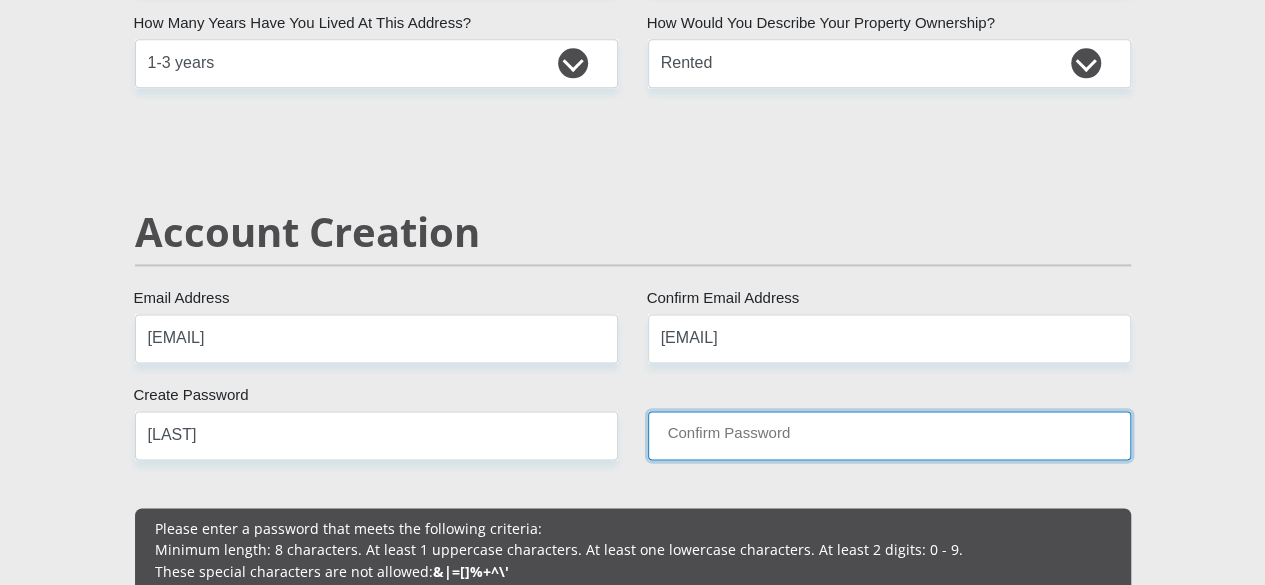 click on "Confirm Password" at bounding box center (889, 435) 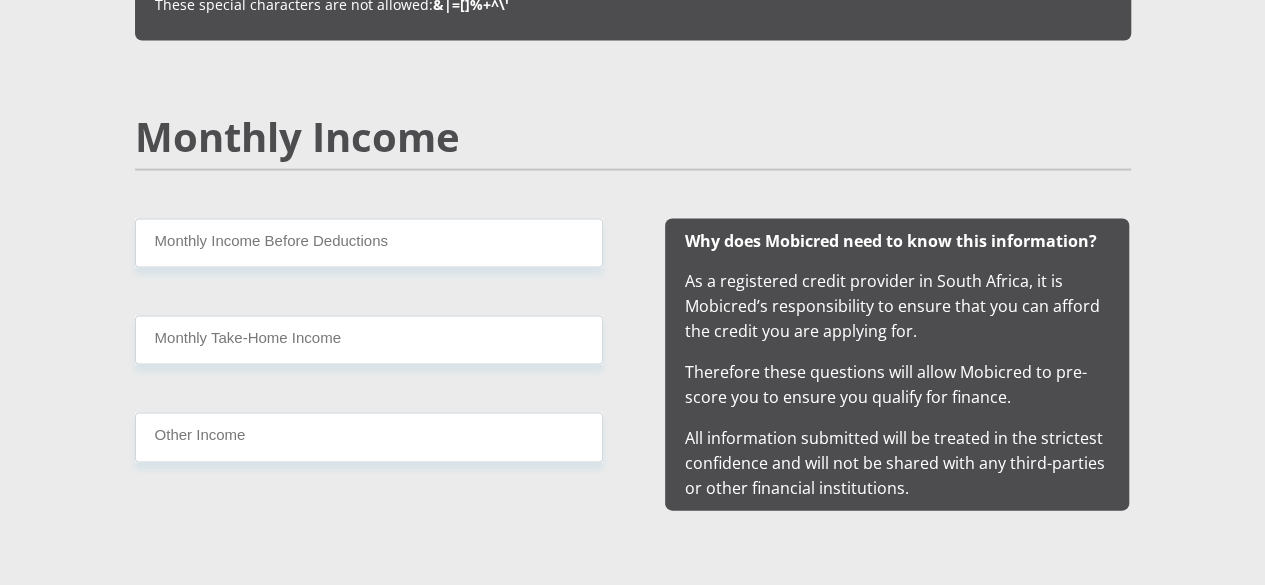 scroll, scrollTop: 1889, scrollLeft: 0, axis: vertical 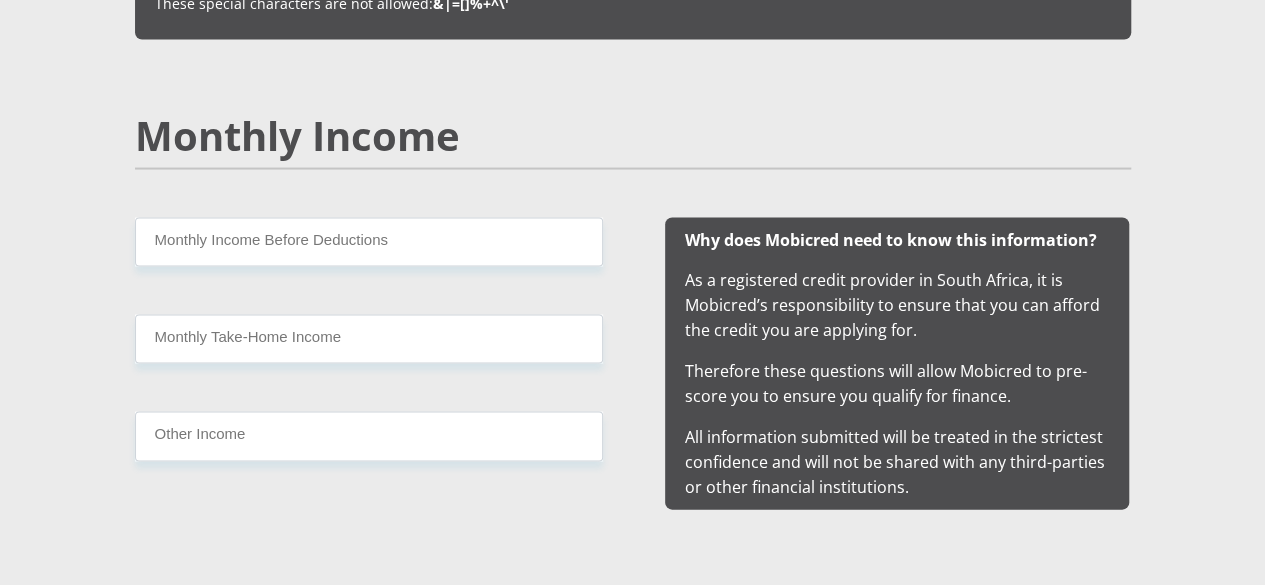 type on "[LAST]" 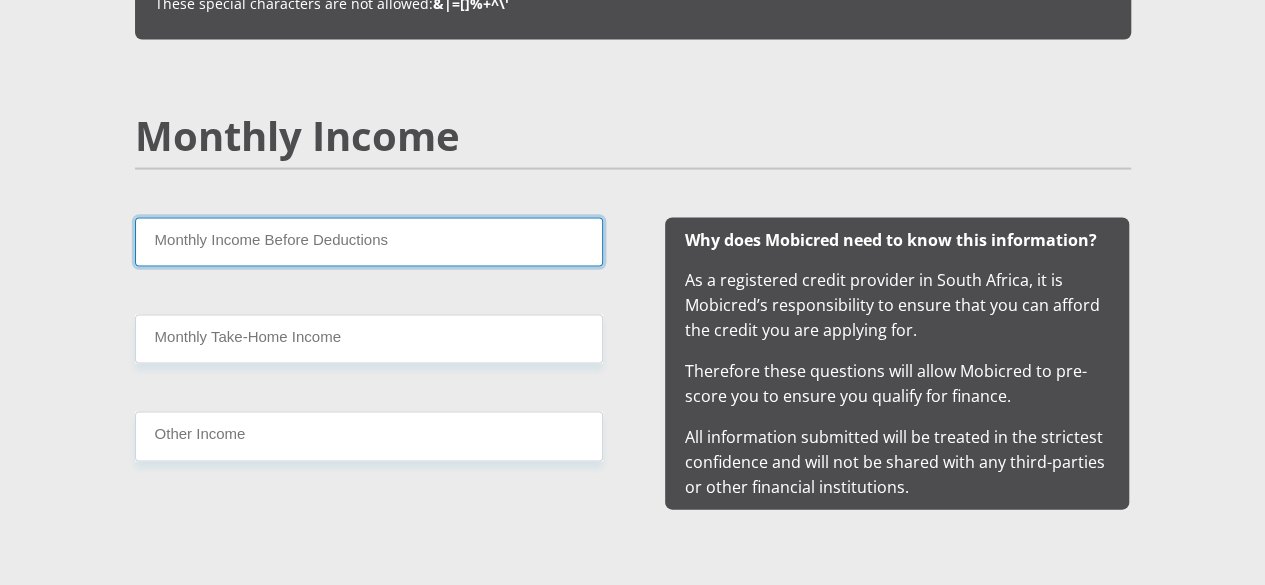click on "Monthly Income Before Deductions" at bounding box center [369, 241] 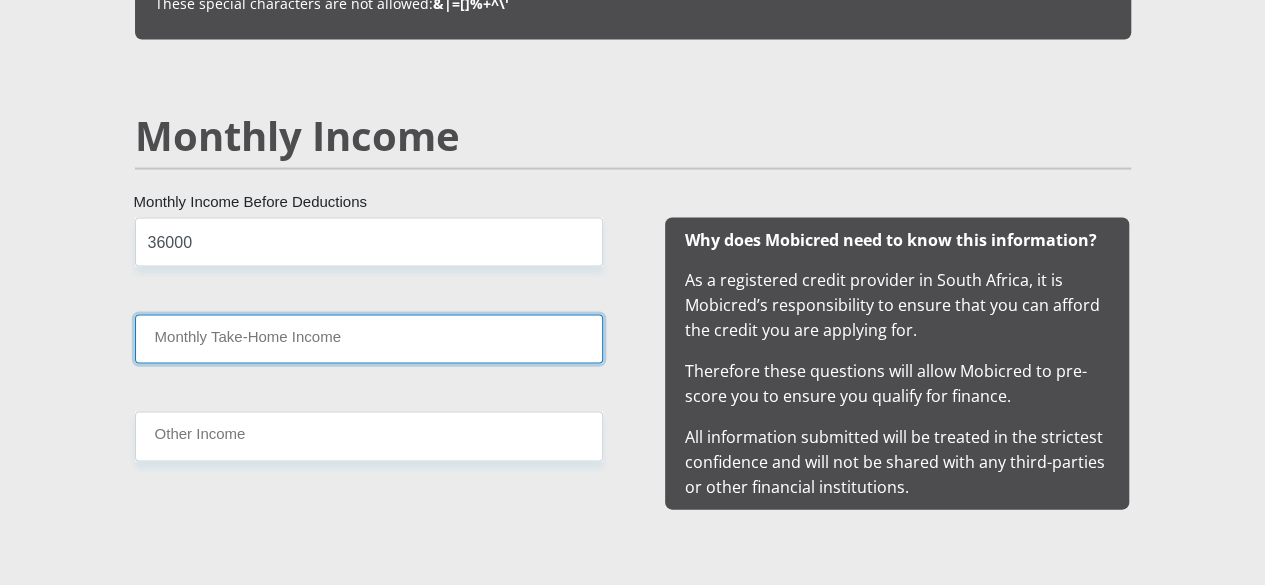 click on "Monthly Take-Home Income" at bounding box center (369, 338) 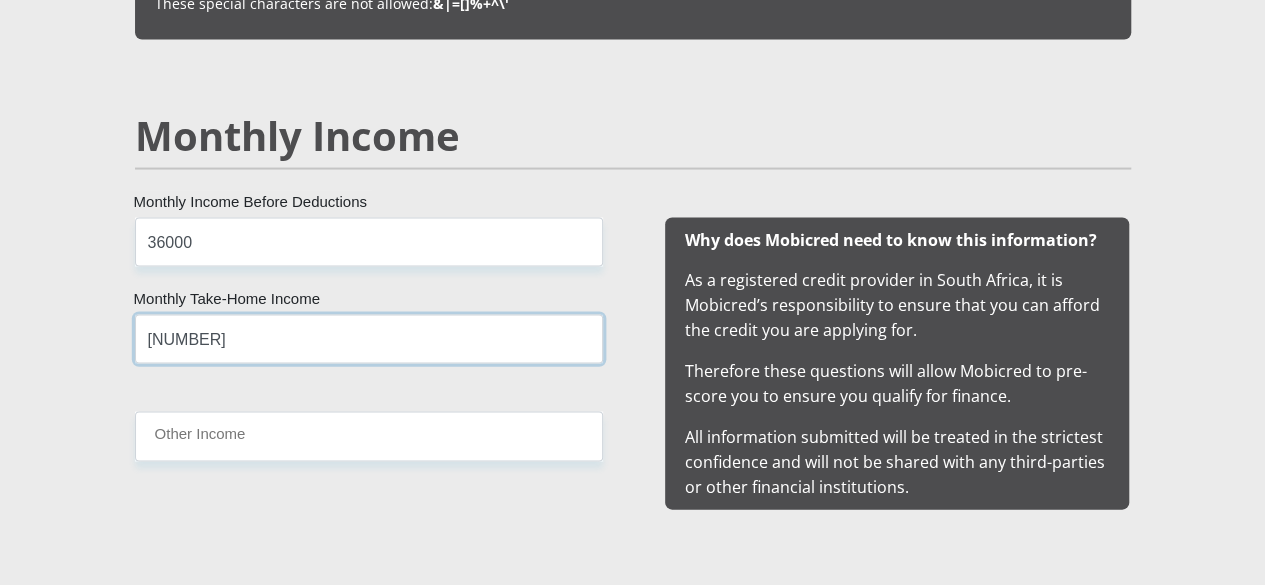 scroll, scrollTop: 1996, scrollLeft: 0, axis: vertical 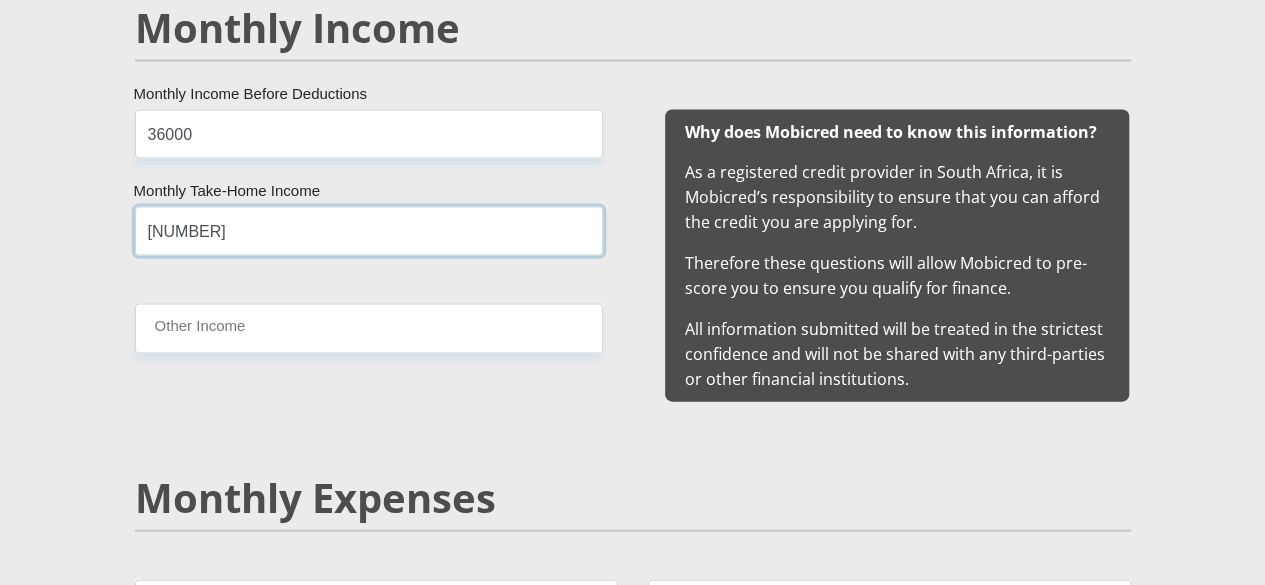 type on "[NUMBER]" 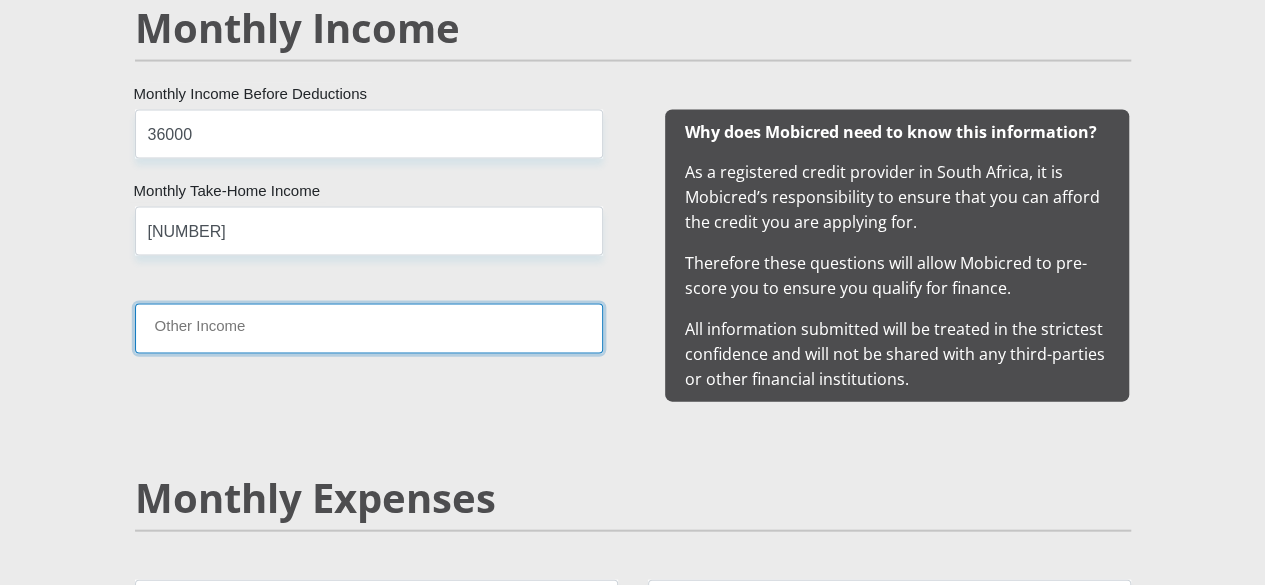 click on "Other Income" at bounding box center [369, 328] 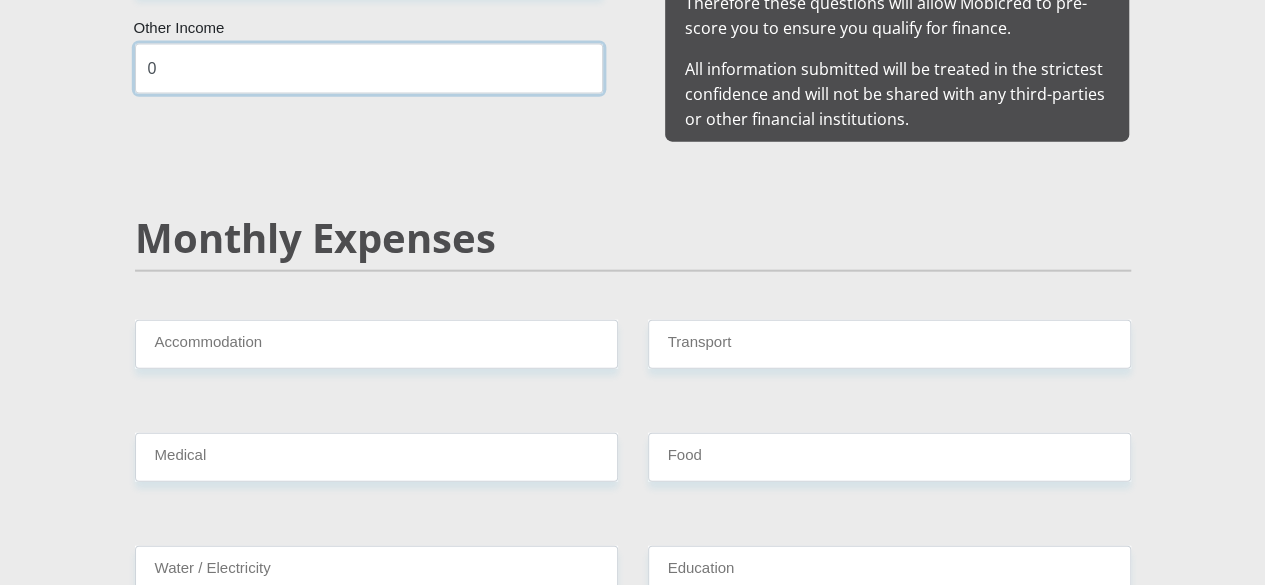 scroll, scrollTop: 2264, scrollLeft: 0, axis: vertical 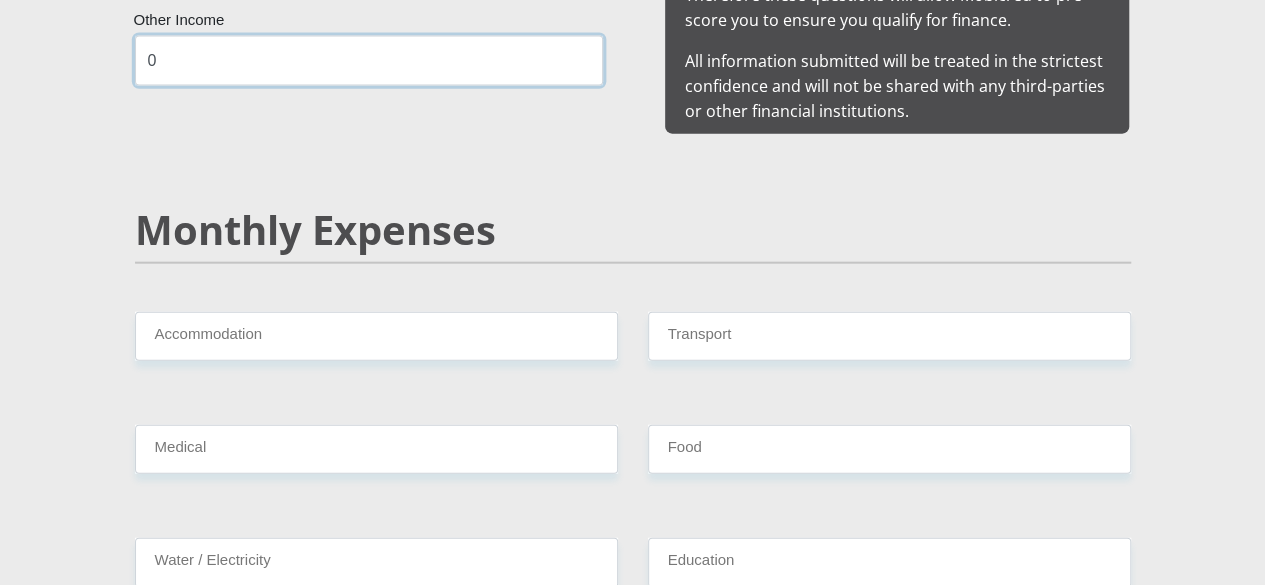 type on "0" 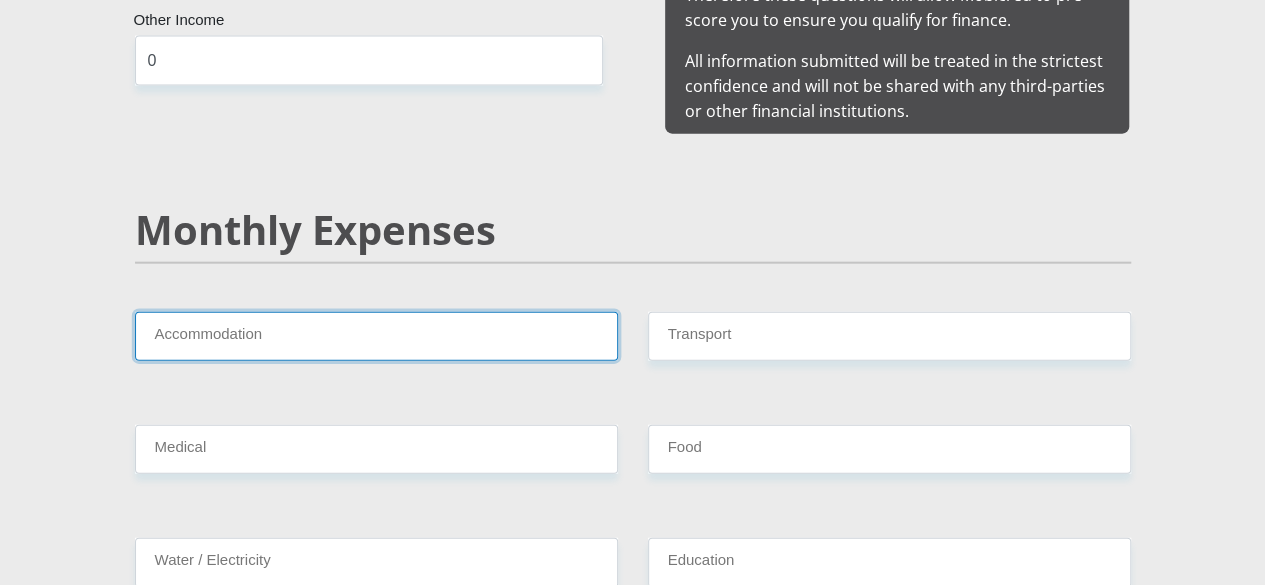 click on "Accommodation" at bounding box center [376, 336] 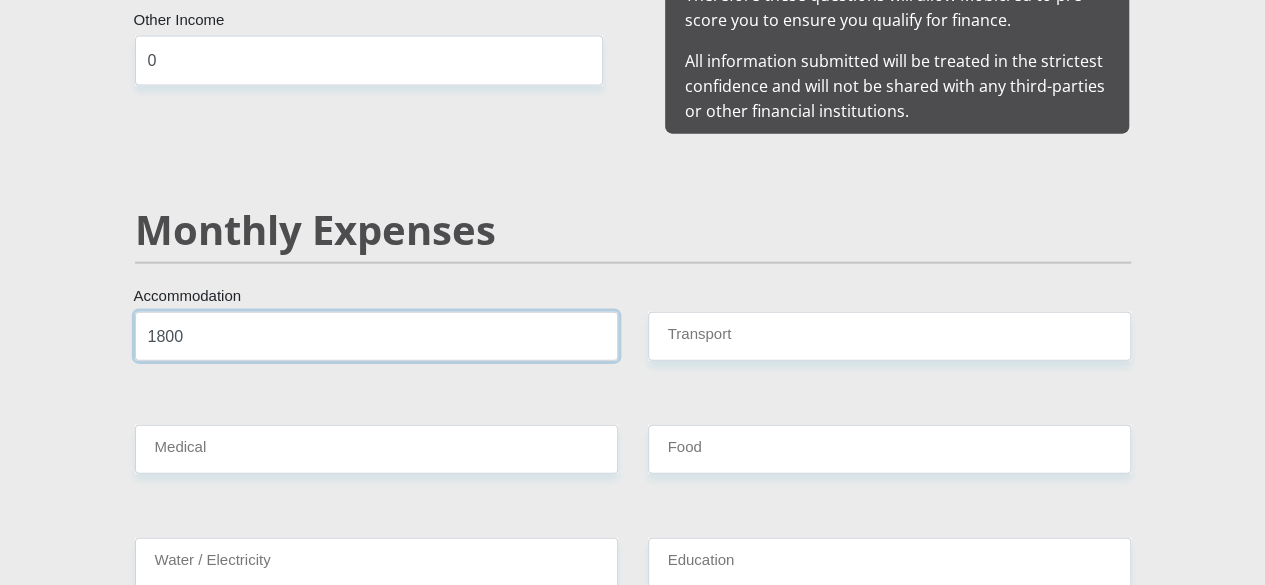 type on "1800" 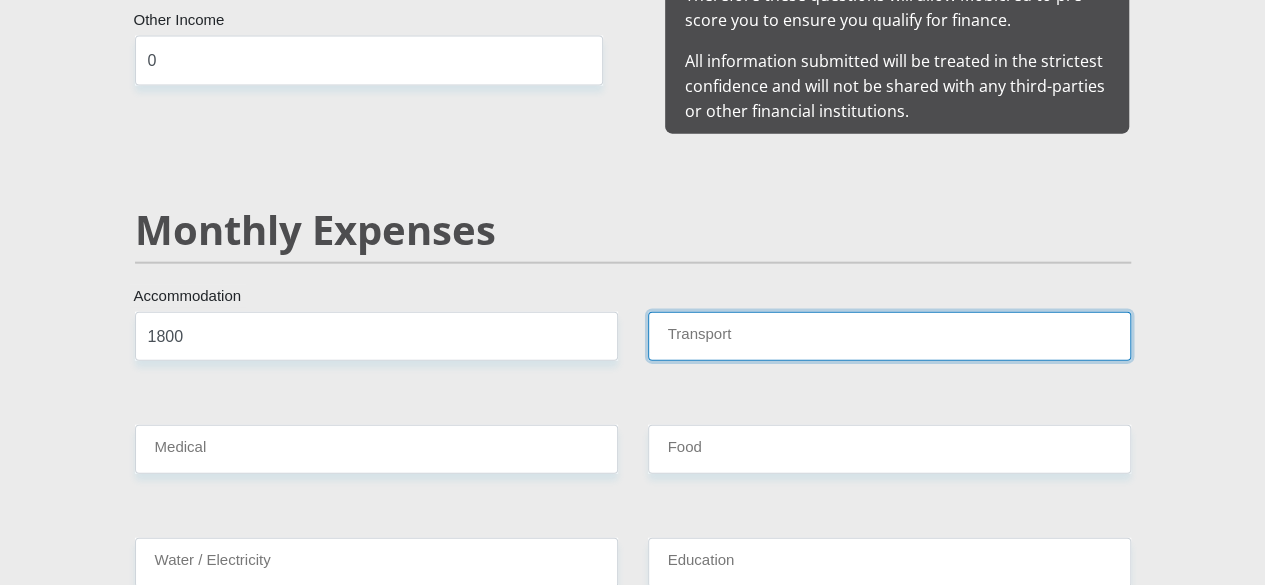 click on "Transport" at bounding box center (889, 336) 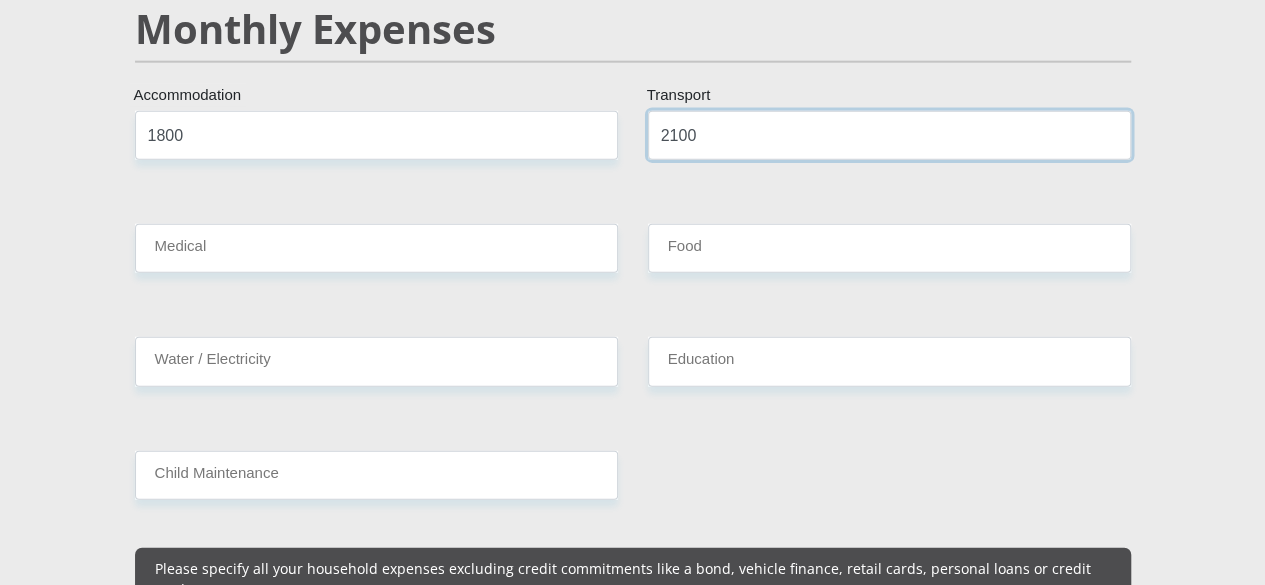 scroll, scrollTop: 2474, scrollLeft: 0, axis: vertical 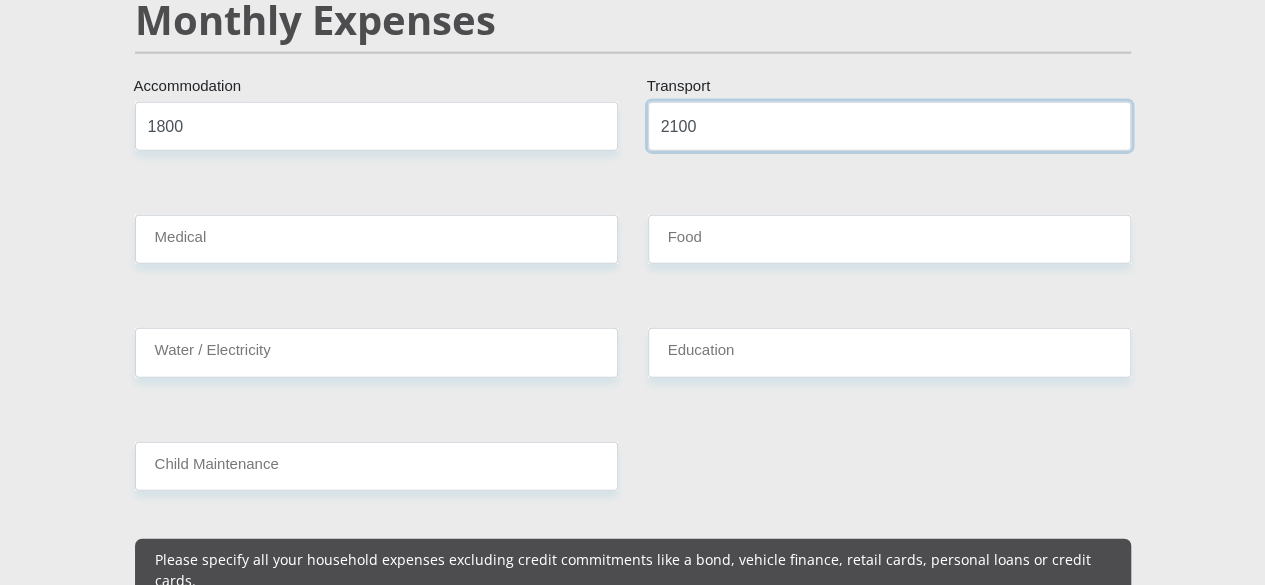 type on "2100" 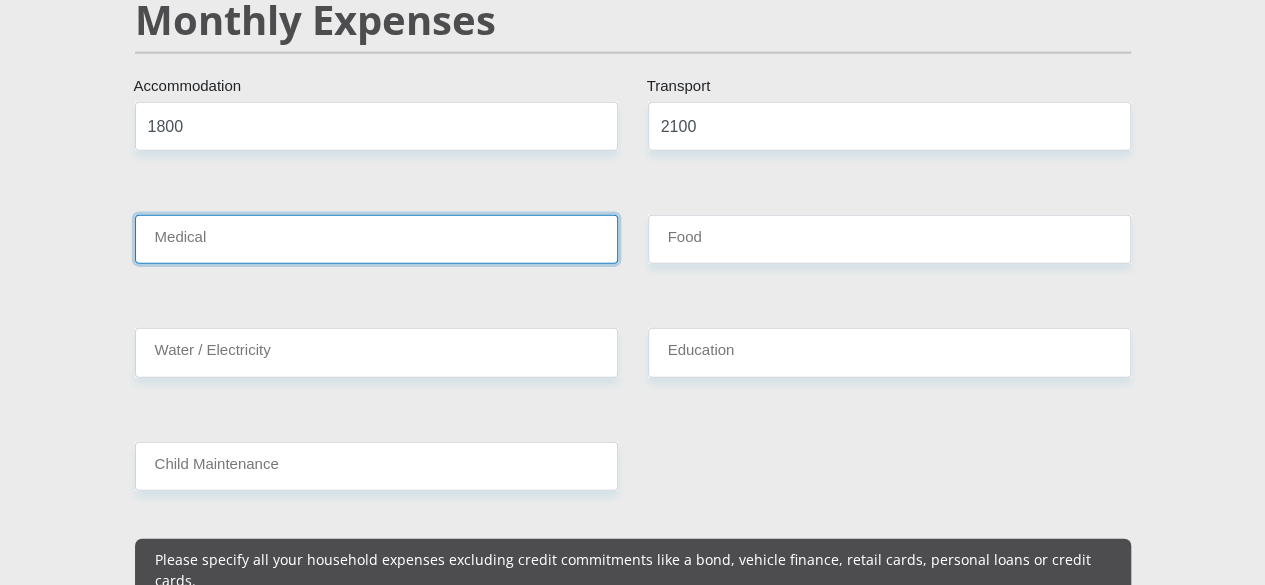 click on "Medical" at bounding box center (376, 239) 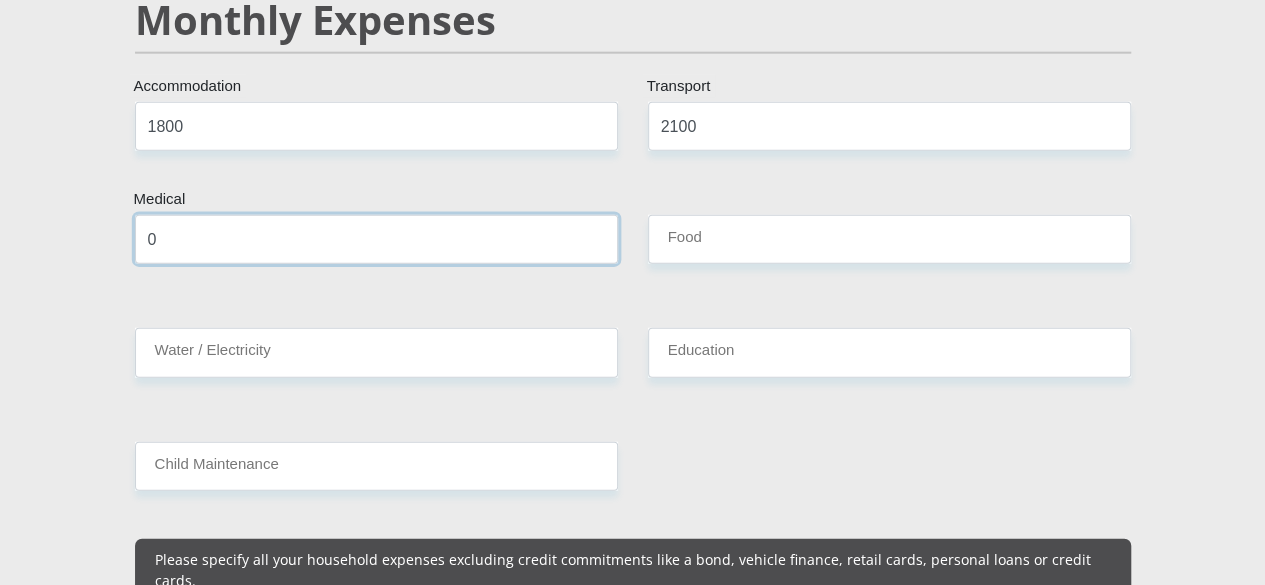 type on "0" 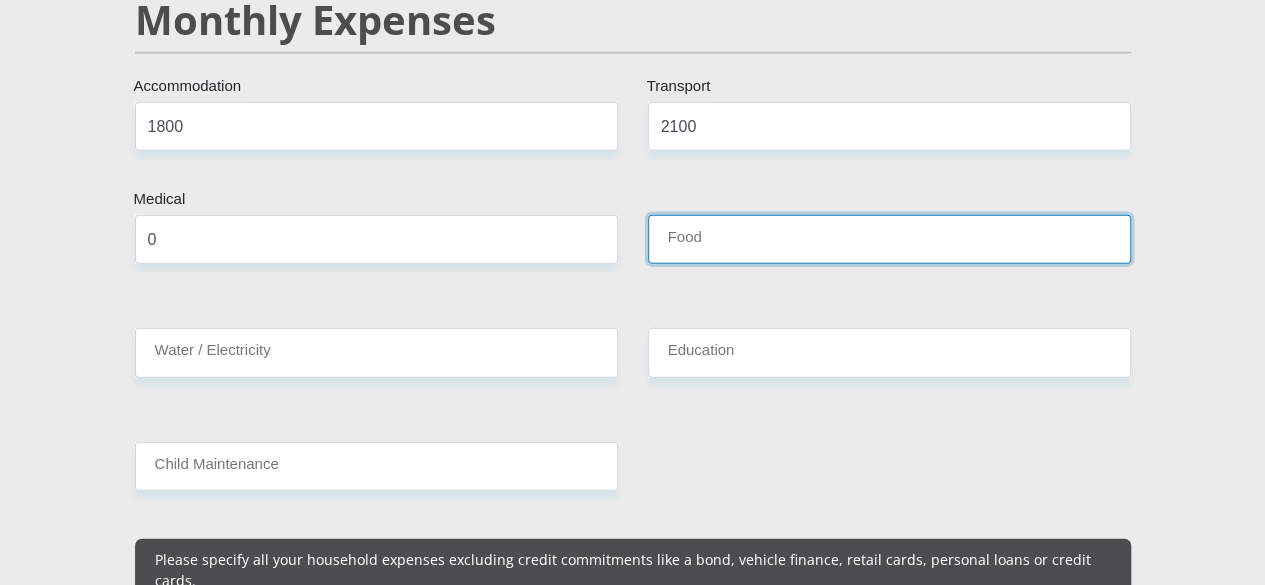 click on "Food" at bounding box center [889, 239] 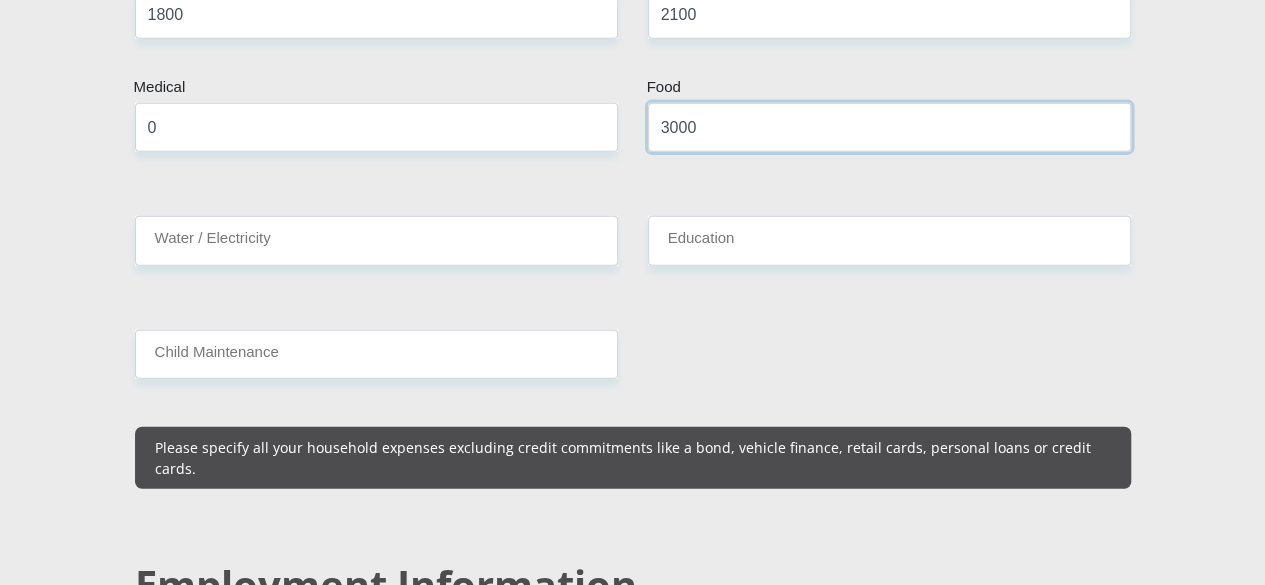 scroll, scrollTop: 2596, scrollLeft: 0, axis: vertical 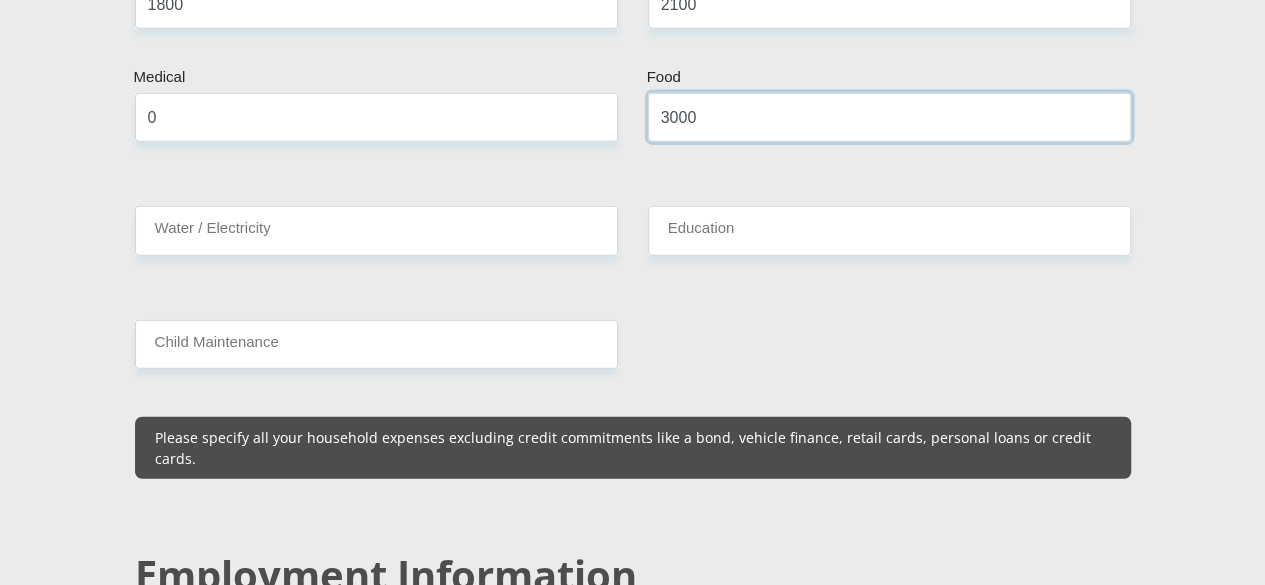 type on "3000" 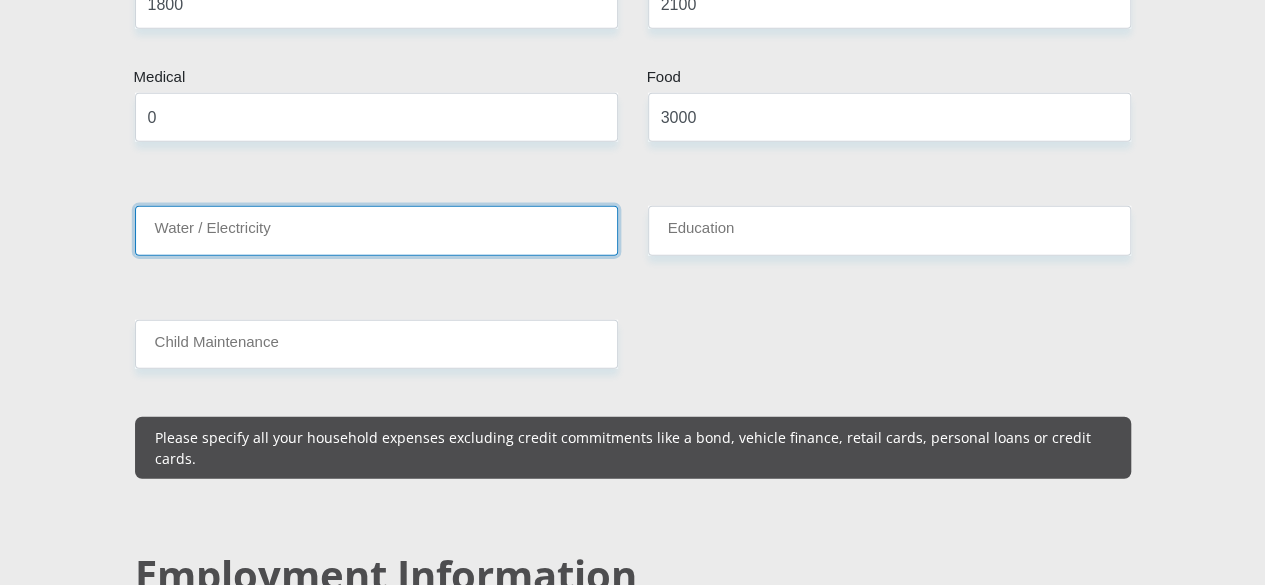 click on "Water / Electricity" at bounding box center [376, 230] 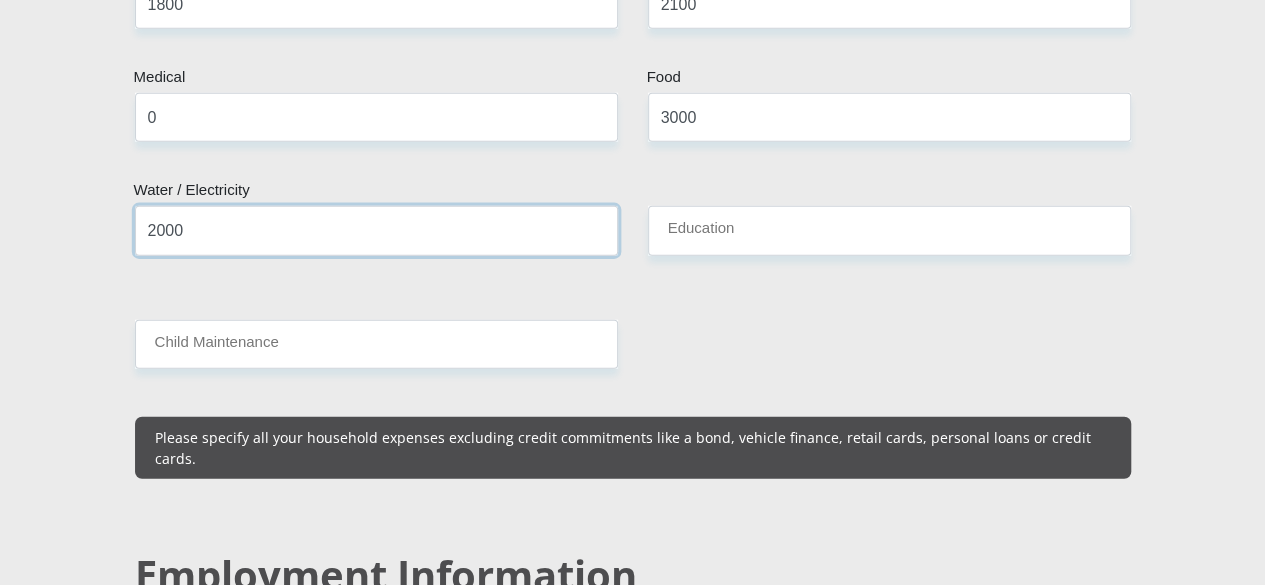 type on "2000" 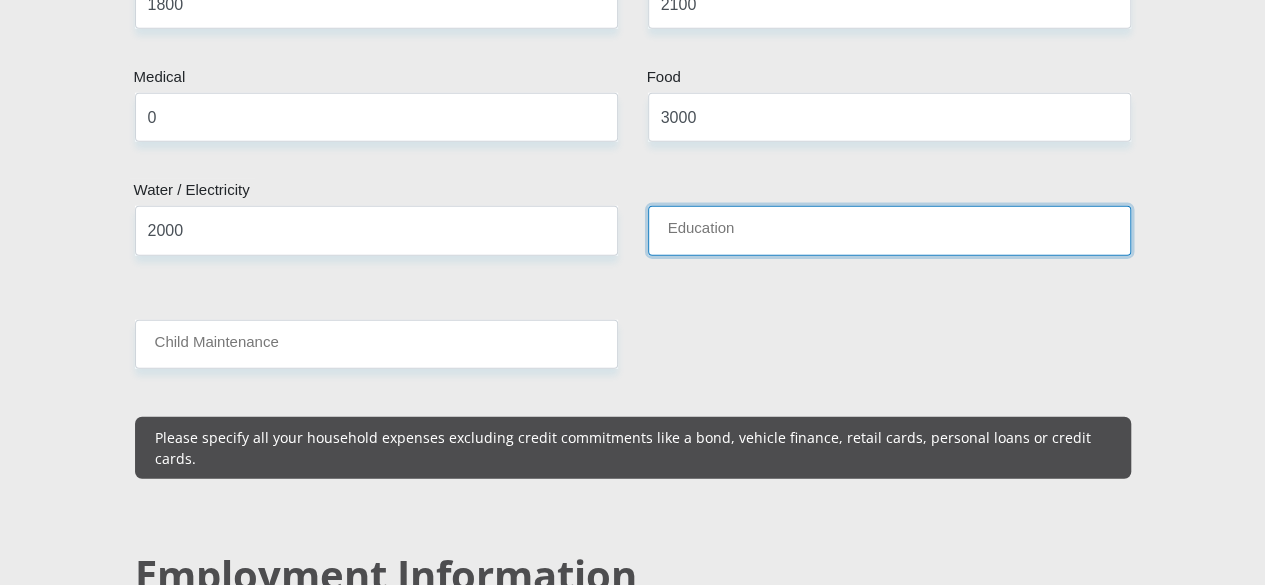 click on "Education" at bounding box center (889, 230) 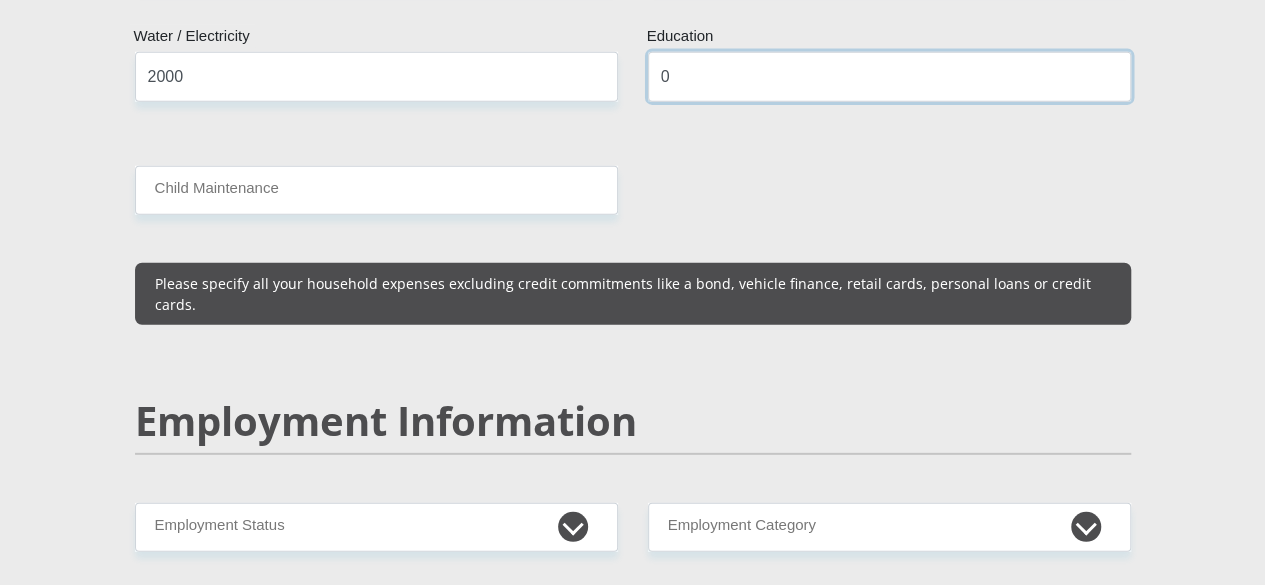 scroll, scrollTop: 2755, scrollLeft: 0, axis: vertical 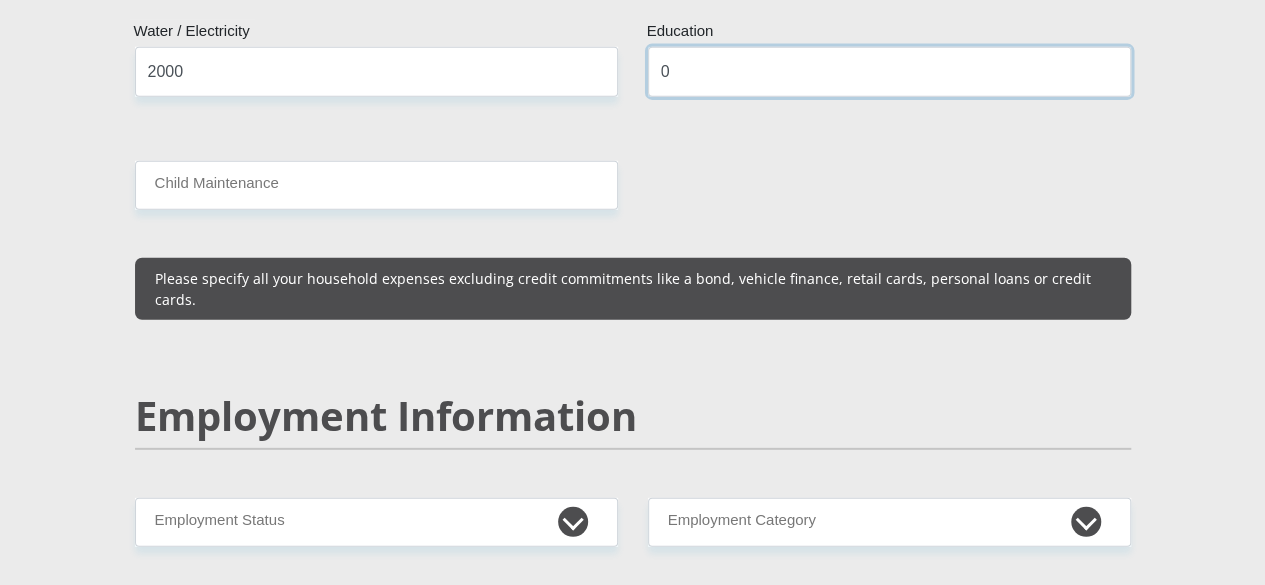 type on "0" 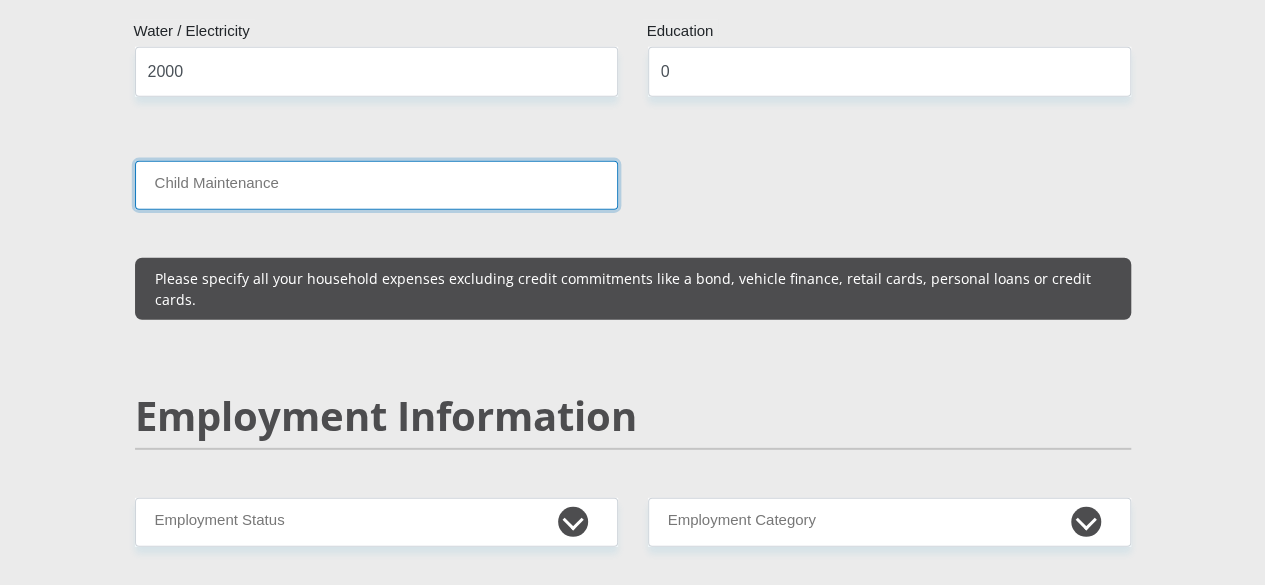 click on "Child Maintenance" at bounding box center [376, 185] 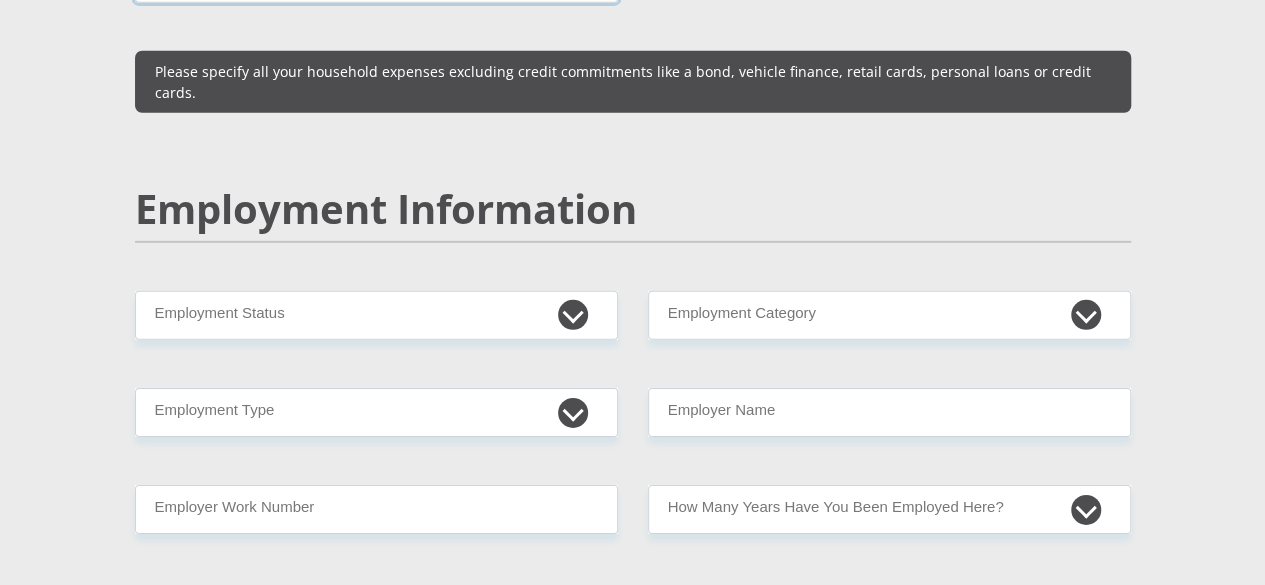 scroll, scrollTop: 2963, scrollLeft: 0, axis: vertical 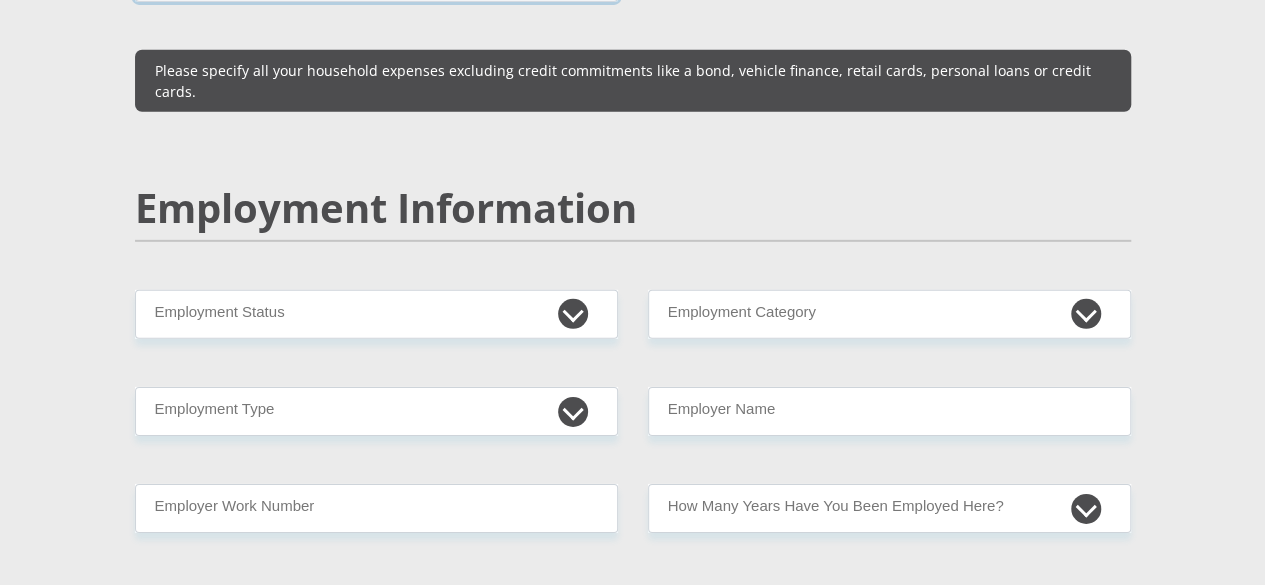 type on "0" 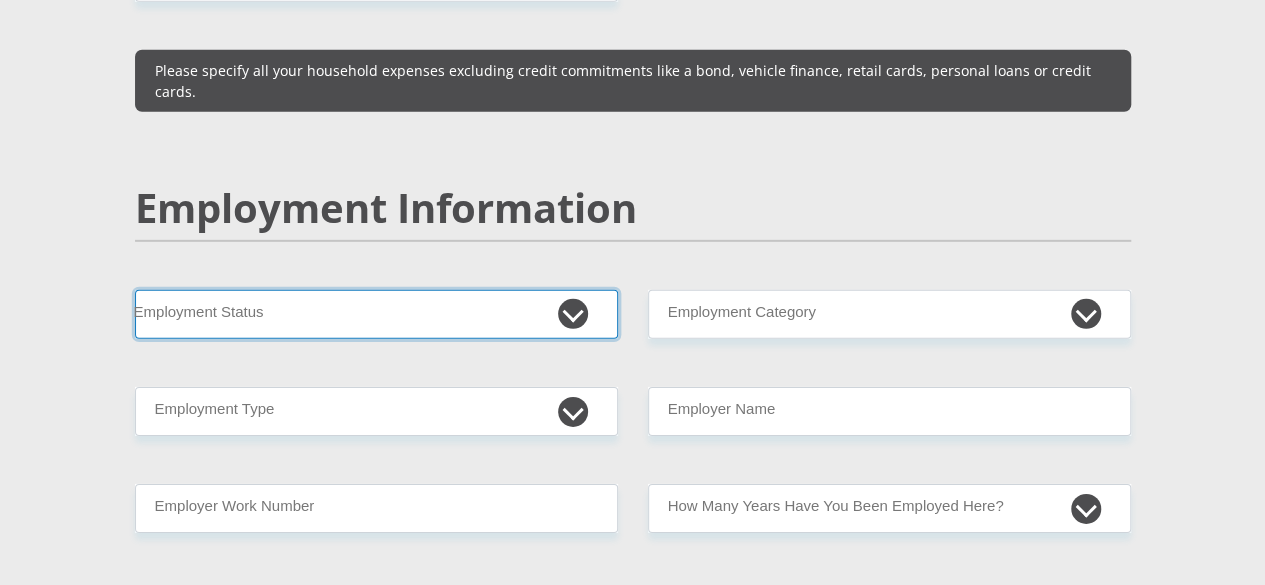 click on "Permanent/Full-time
Part-time/Casual
Contract Worker
Self-Employed
Housewife
Retired
Student
Medically Boarded
Disability
Unemployed" at bounding box center (376, 314) 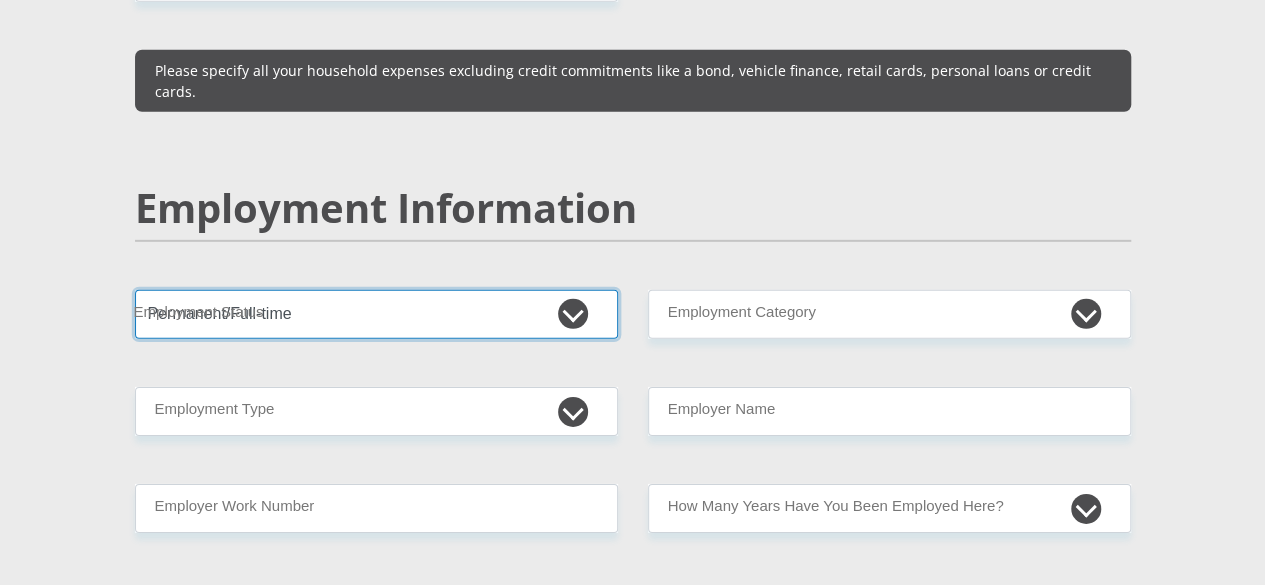 click on "Permanent/Full-time
Part-time/Casual
Contract Worker
Self-Employed
Housewife
Retired
Student
Medically Boarded
Disability
Unemployed" at bounding box center [376, 314] 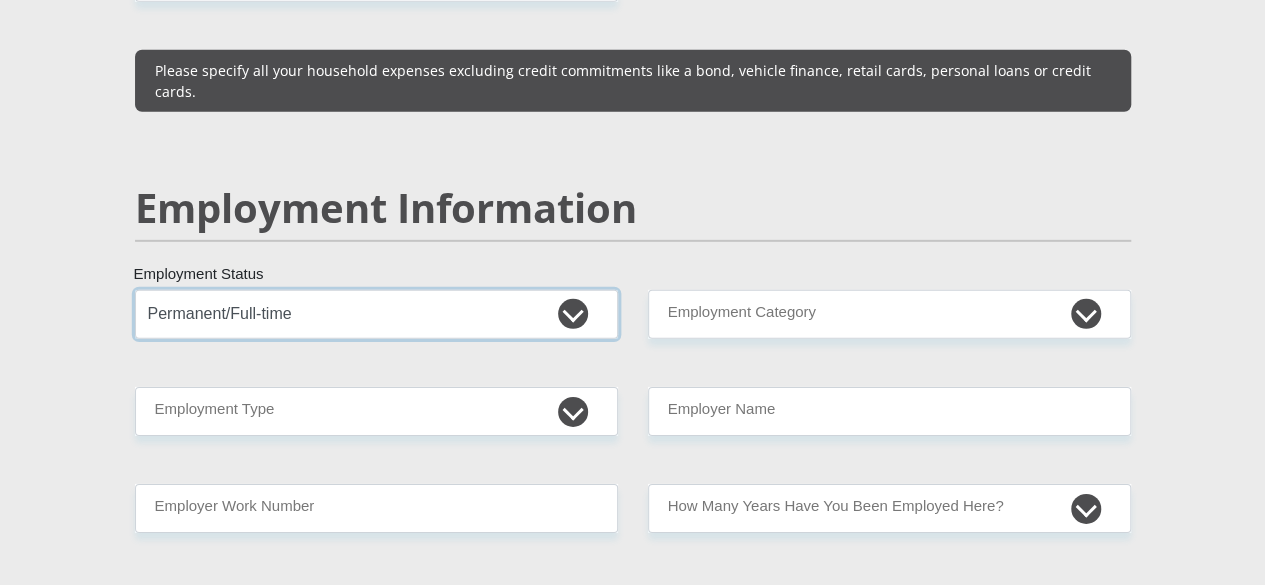 click on "Permanent/Full-time
Part-time/Casual
Contract Worker
Self-Employed
Housewife
Retired
Student
Medically Boarded
Disability
Unemployed" at bounding box center [376, 314] 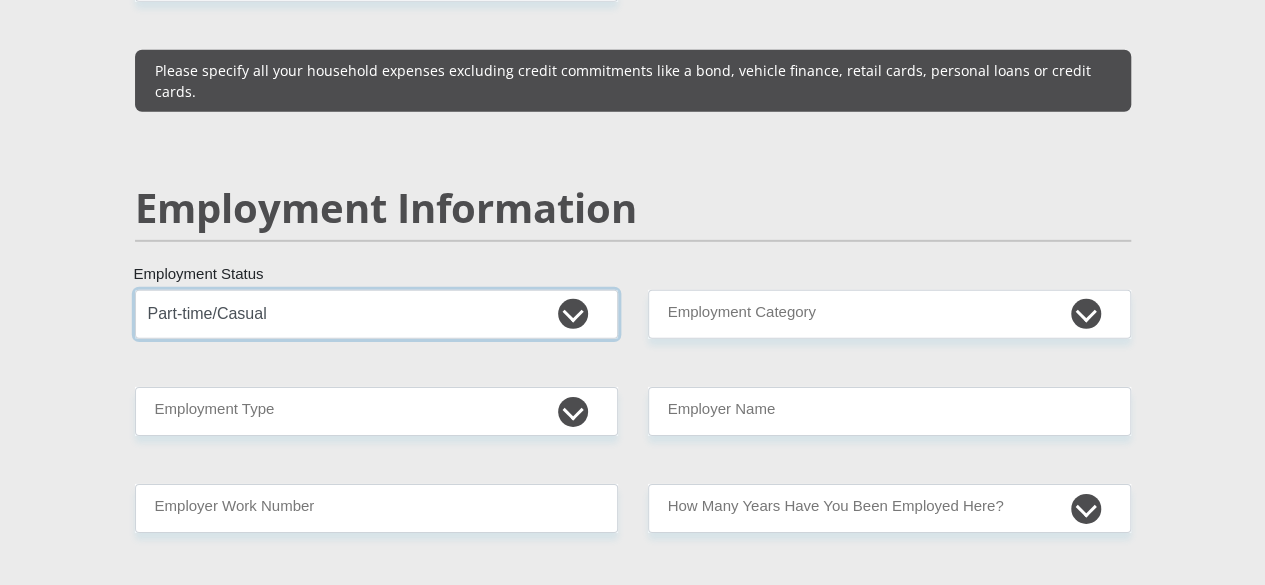 click on "Permanent/Full-time
Part-time/Casual
Contract Worker
Self-Employed
Housewife
Retired
Student
Medically Boarded
Disability
Unemployed" at bounding box center (376, 314) 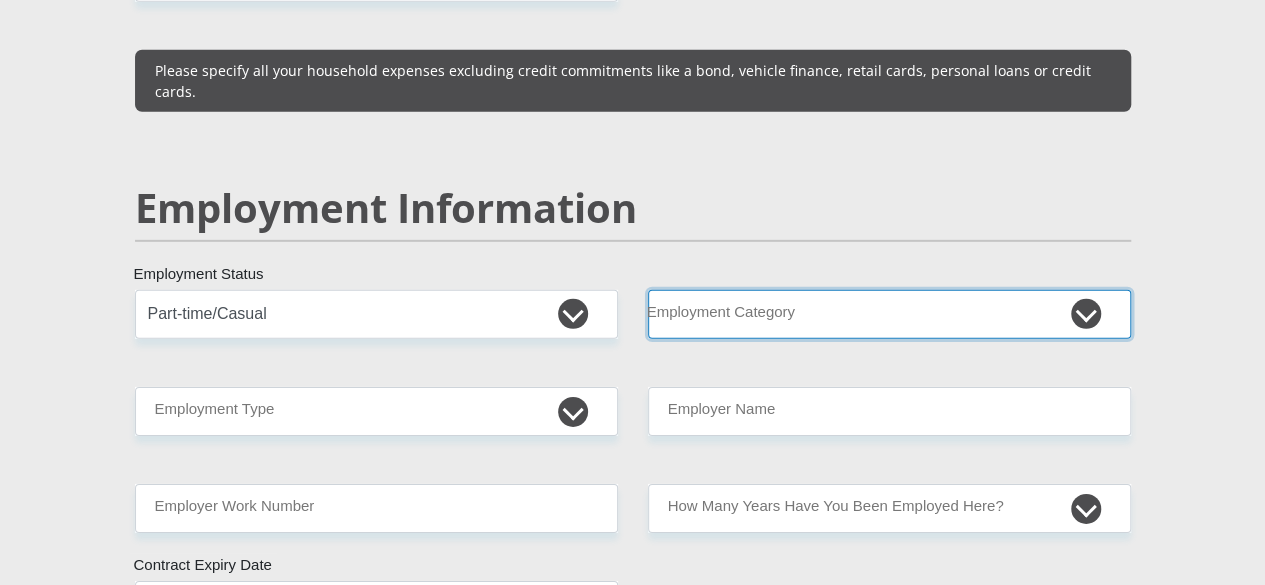 click on "AGRICULTURE
ALCOHOL & TOBACCO
CONSTRUCTION MATERIALS
METALLURGY
EQUIPMENT FOR RENEWABLE ENERGY
SPECIALIZED CONTRACTORS
CAR
GAMING (INCL. INTERNET
OTHER WHOLESALE
UNLICENSED PHARMACEUTICALS
CURRENCY EXCHANGE HOUSES
OTHER FINANCIAL INSTITUTIONS & INSURANCE
REAL ESTATE AGENTS
OIL & GAS
OTHER MATERIALS (E.G. IRON ORE)
PRECIOUS STONES & PRECIOUS METALS
POLITICAL ORGANIZATIONS
RELIGIOUS ORGANIZATIONS(NOT SECTS)
ACTI. HAVING BUSINESS DEAL WITH PUBLIC ADMINISTRATION
LAUNDROMATS" at bounding box center (889, 314) 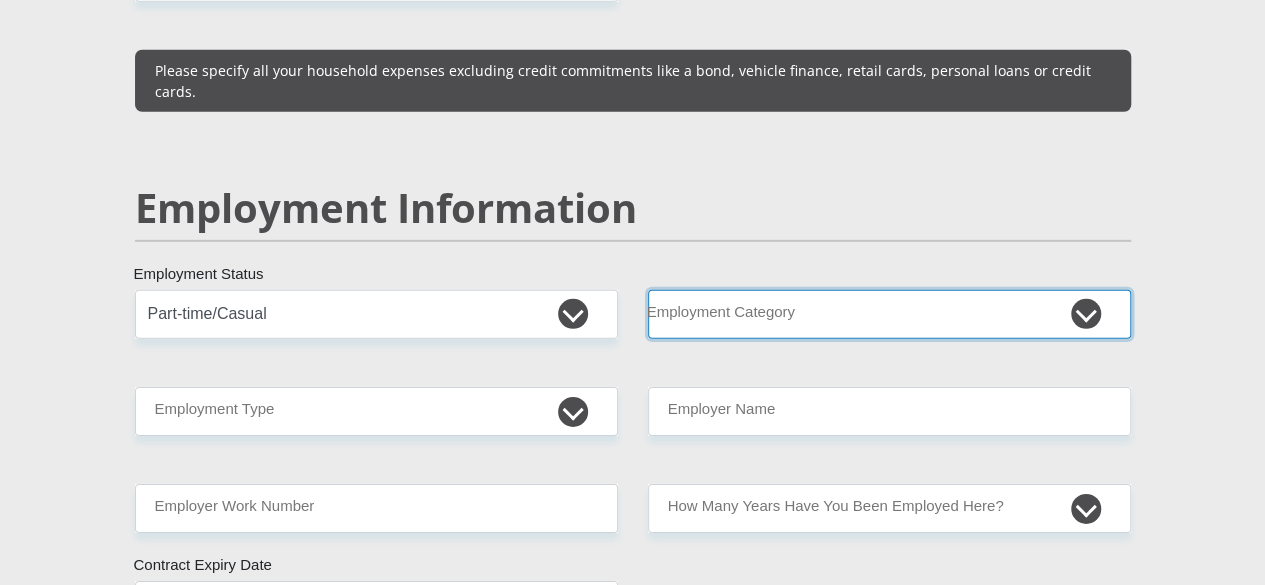 select on "14" 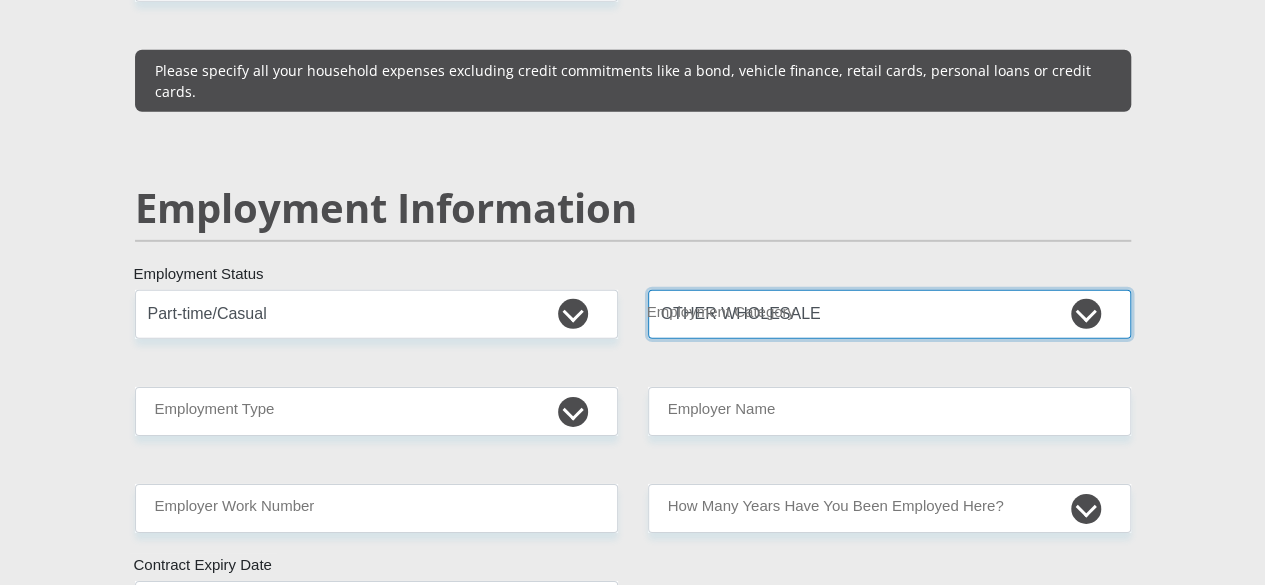 click on "AGRICULTURE
ALCOHOL & TOBACCO
CONSTRUCTION MATERIALS
METALLURGY
EQUIPMENT FOR RENEWABLE ENERGY
SPECIALIZED CONTRACTORS
CAR
GAMING (INCL. INTERNET
OTHER WHOLESALE
UNLICENSED PHARMACEUTICALS
CURRENCY EXCHANGE HOUSES
OTHER FINANCIAL INSTITUTIONS & INSURANCE
REAL ESTATE AGENTS
OIL & GAS
OTHER MATERIALS (E.G. IRON ORE)
PRECIOUS STONES & PRECIOUS METALS
POLITICAL ORGANIZATIONS
RELIGIOUS ORGANIZATIONS(NOT SECTS)
ACTI. HAVING BUSINESS DEAL WITH PUBLIC ADMINISTRATION
LAUNDROMATS" at bounding box center (889, 314) 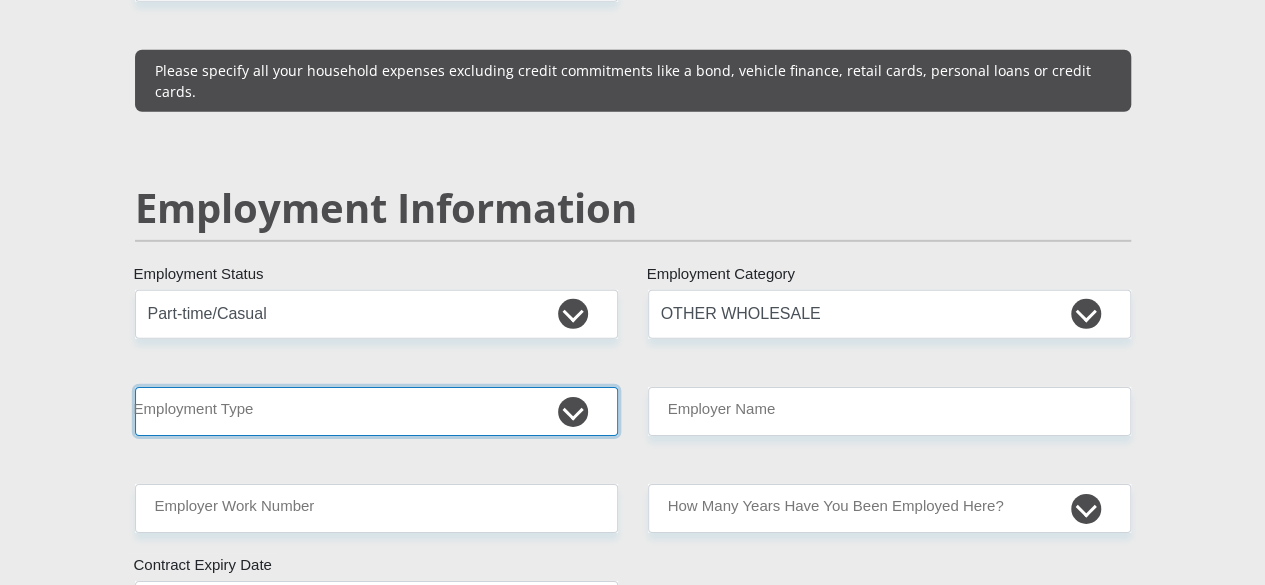 click on "College/Lecturer
Craft Seller
Creative
Driver
Executive
Farmer
Forces - Non Commissioned
Forces - Officer
Hawker
Housewife
Labourer
Licenced Professional
Manager
Miner
Non Licenced Professional
Office Staff/Clerk
Outside Worker
Pensioner
Permanent Teacher
Production/Manufacturing
Sales
Self-Employed
Semi-Professional Worker
Service Industry  Social Worker  Student" at bounding box center (376, 411) 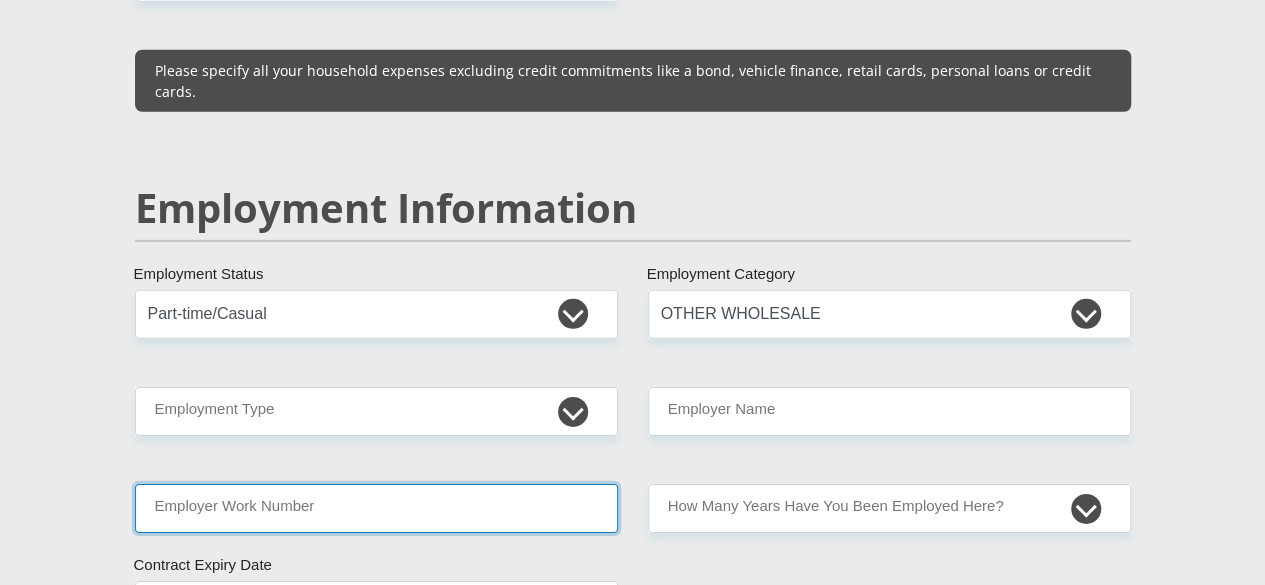 click on "Employer Work Number" at bounding box center (376, 508) 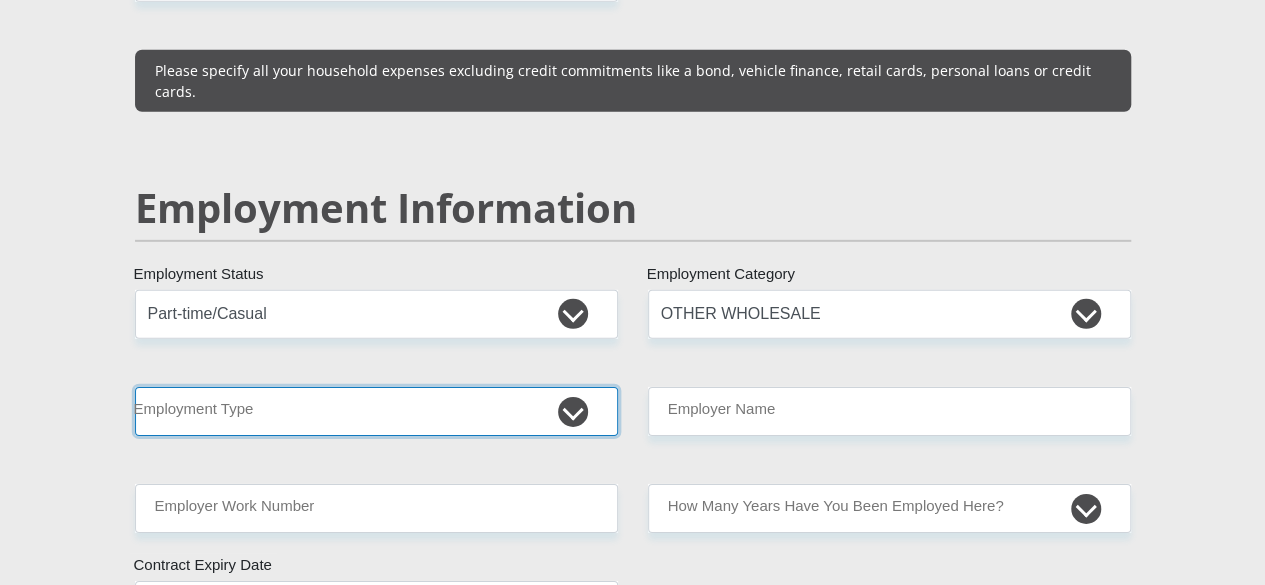 click on "College/Lecturer
Craft Seller
Creative
Driver
Executive
Farmer
Forces - Non Commissioned
Forces - Officer
Hawker
Housewife
Labourer
Licenced Professional
Manager
Miner
Non Licenced Professional
Office Staff/Clerk
Outside Worker
Pensioner
Permanent Teacher
Production/Manufacturing
Sales
Self-Employed
Semi-Professional Worker
Service Industry  Social Worker  Student" at bounding box center [376, 411] 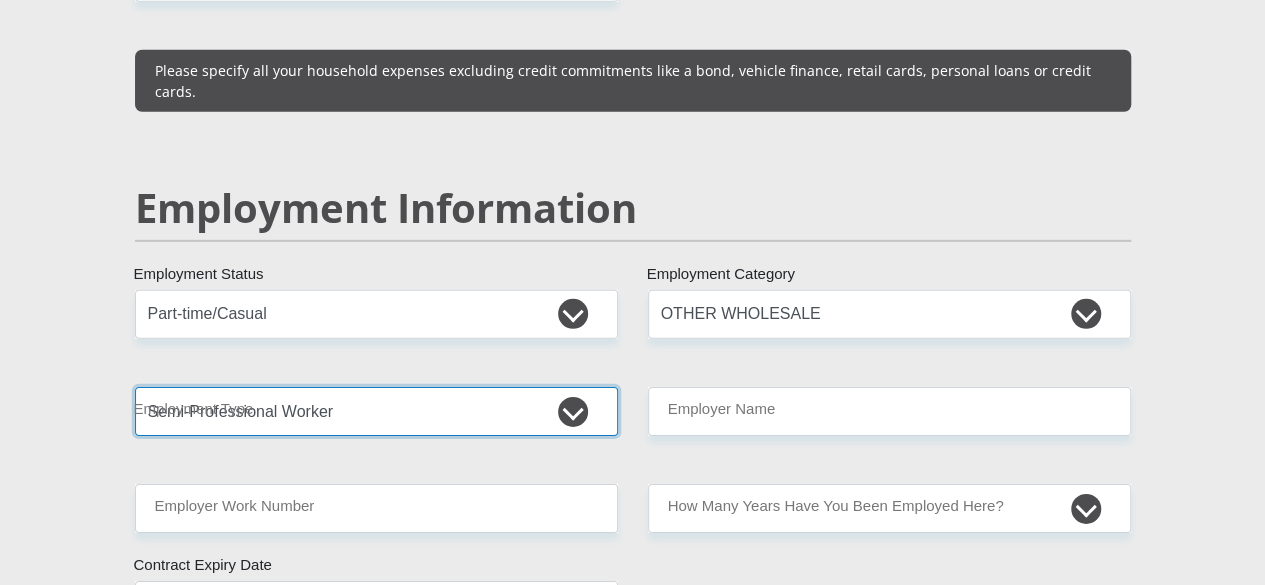 click on "College/Lecturer
Craft Seller
Creative
Driver
Executive
Farmer
Forces - Non Commissioned
Forces - Officer
Hawker
Housewife
Labourer
Licenced Professional
Manager
Miner
Non Licenced Professional
Office Staff/Clerk
Outside Worker
Pensioner
Permanent Teacher
Production/Manufacturing
Sales
Self-Employed
Semi-Professional Worker
Service Industry  Social Worker  Student" at bounding box center [376, 411] 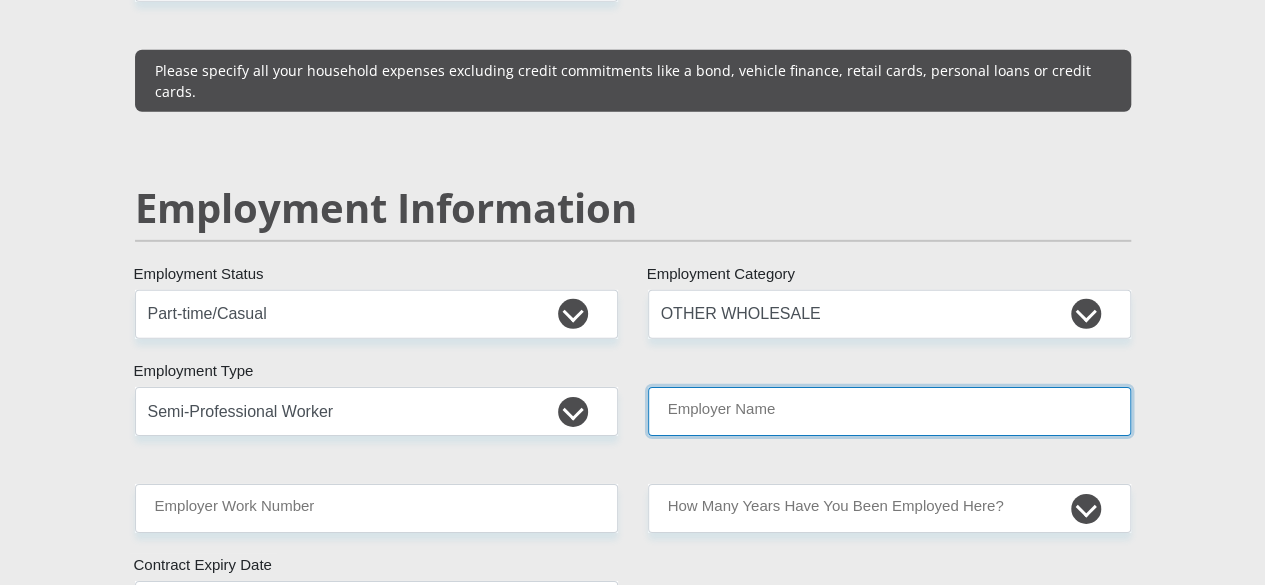 click on "Employer Name" at bounding box center [889, 411] 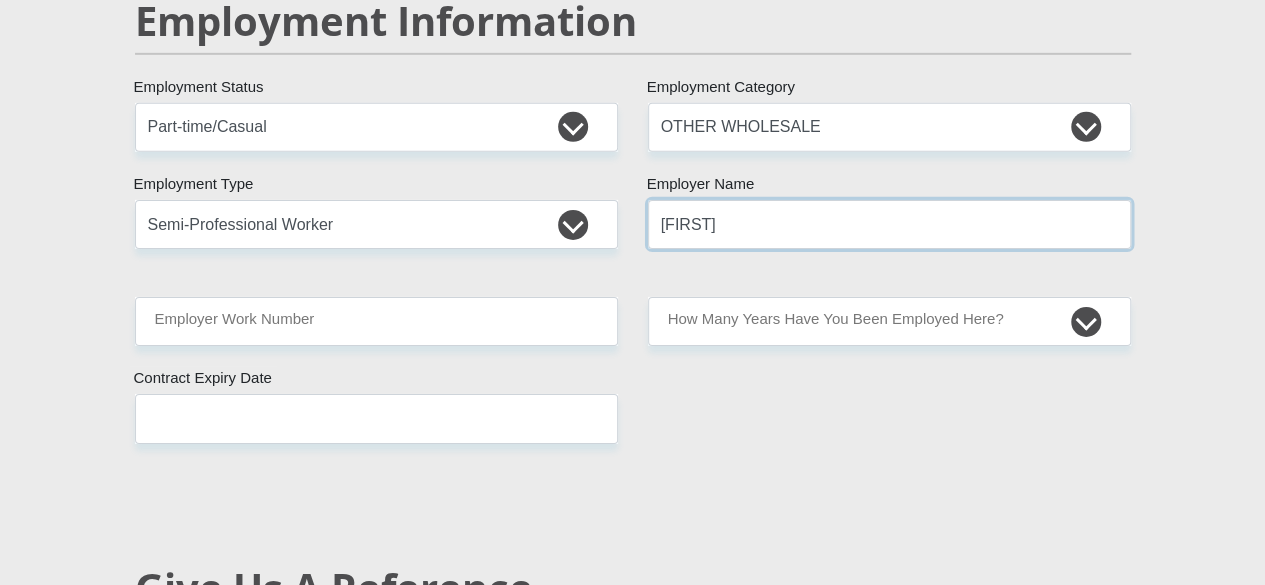 scroll, scrollTop: 3151, scrollLeft: 0, axis: vertical 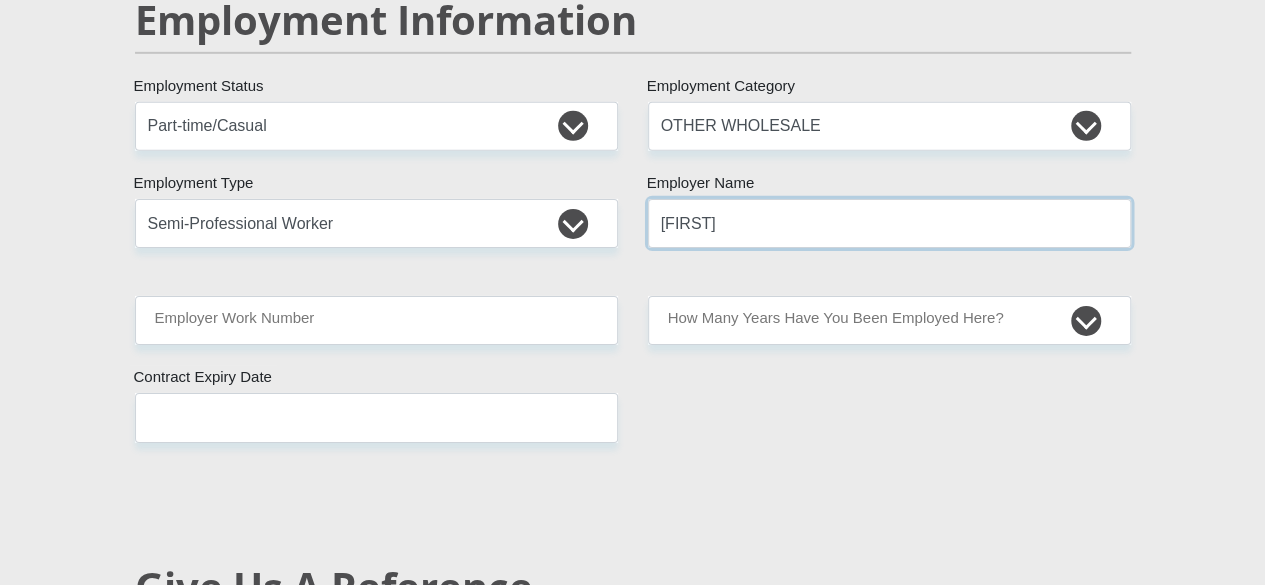 type on "[FIRST]" 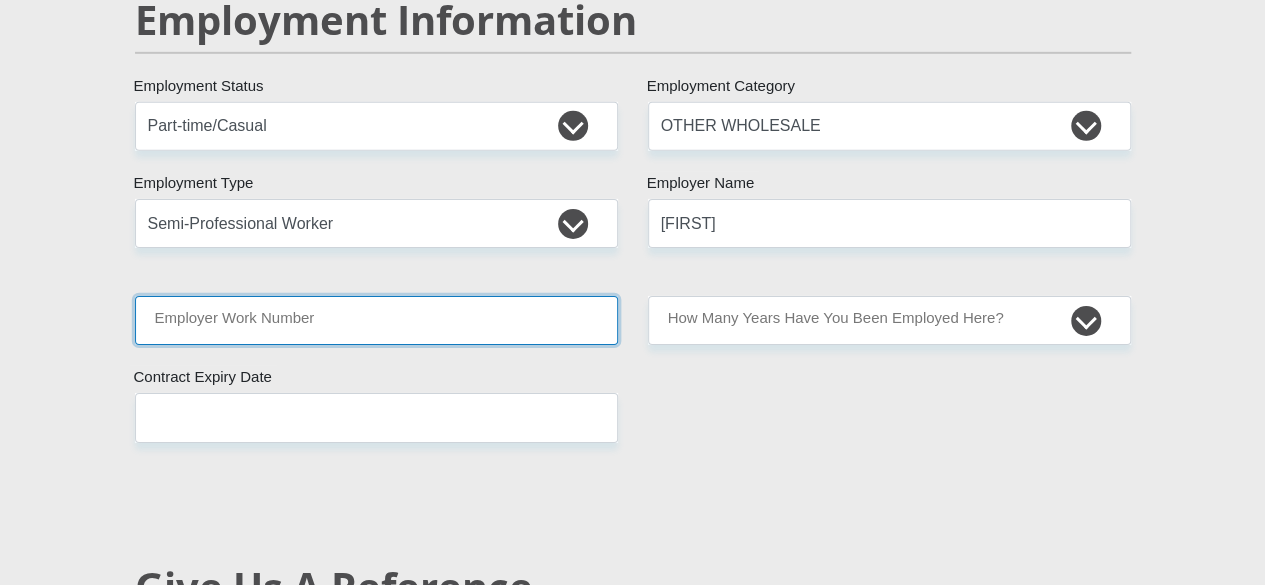 click on "Employer Work Number" at bounding box center [376, 320] 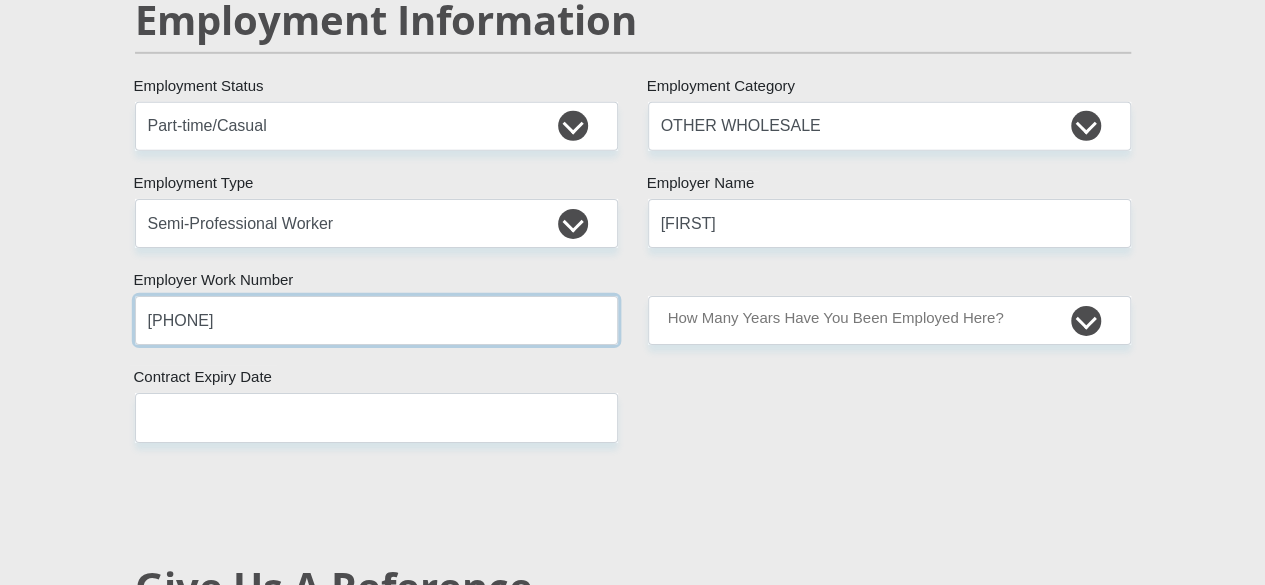 type on "[PHONE]" 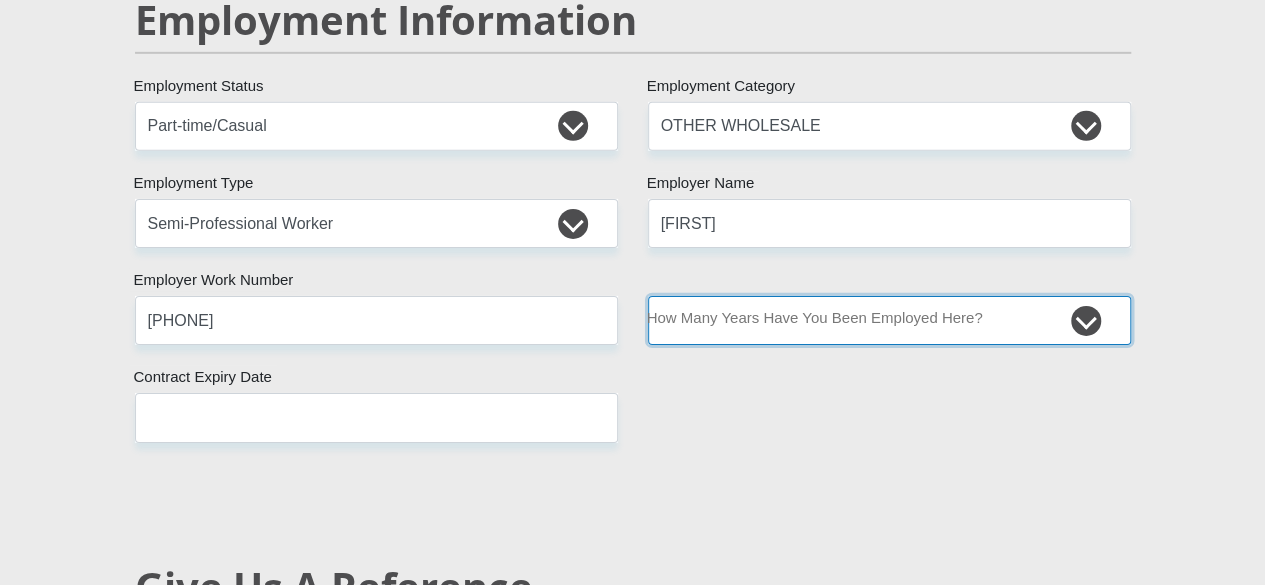 click on "less than 1 year
1-3 years
3-5 years
5+ years" at bounding box center [889, 320] 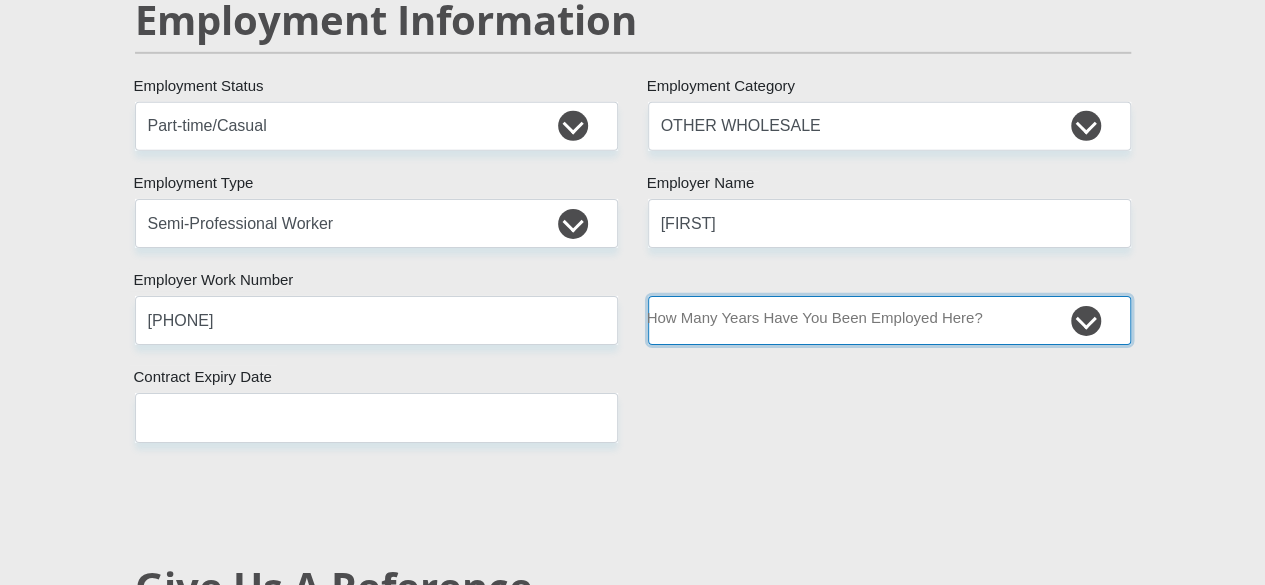 select on "24" 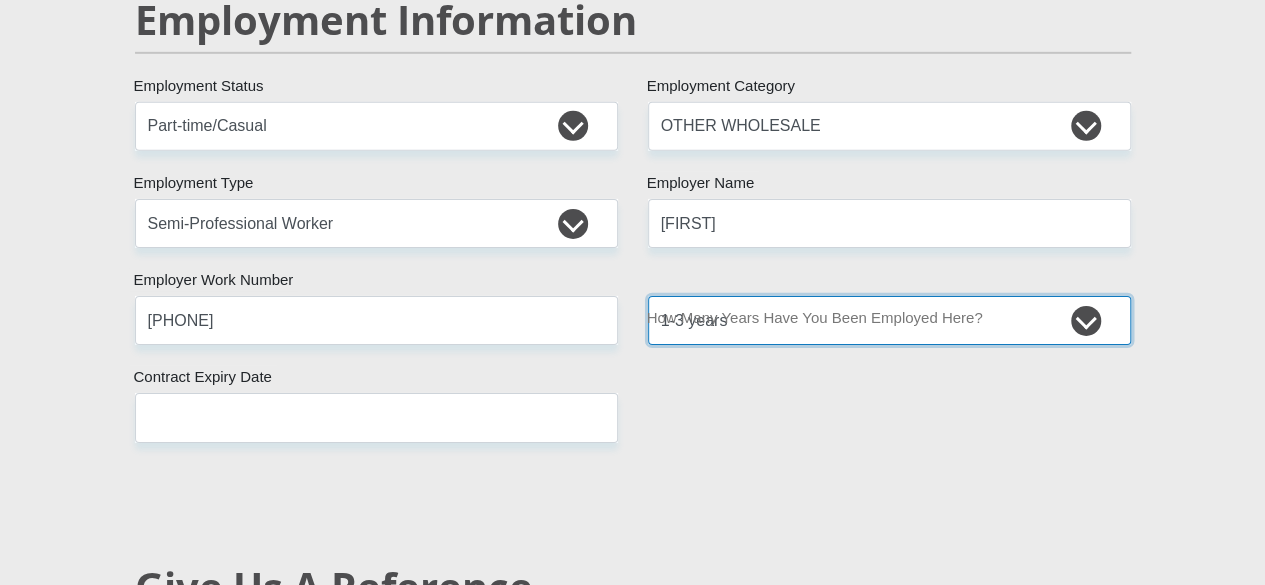 click on "less than 1 year
1-3 years
3-5 years
5+ years" at bounding box center [889, 320] 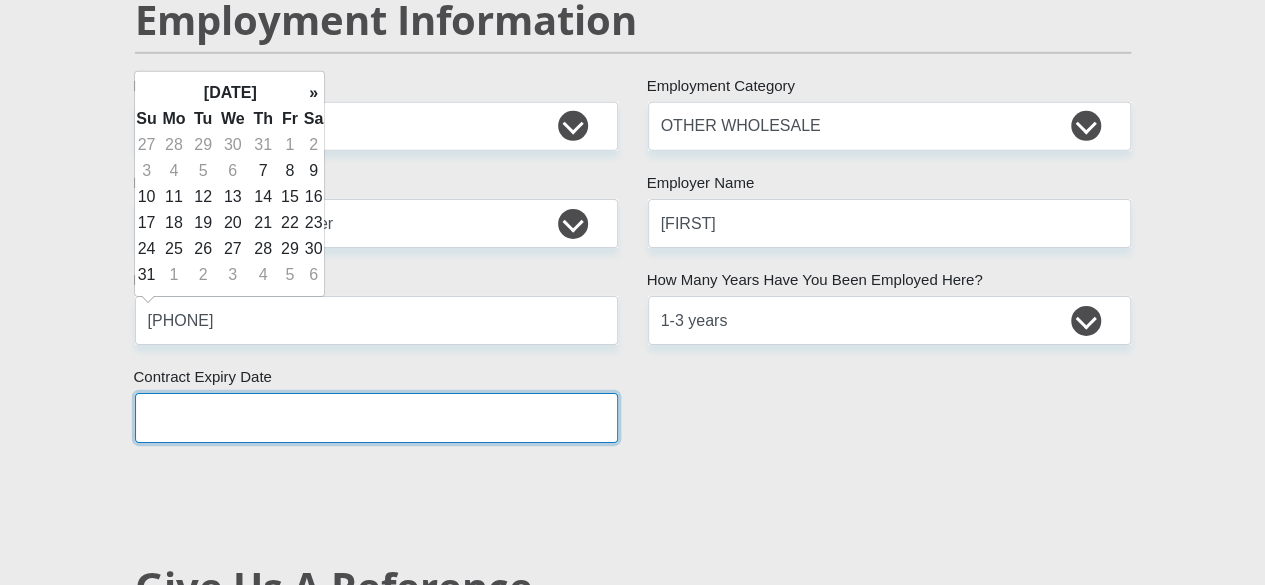 click at bounding box center [376, 417] 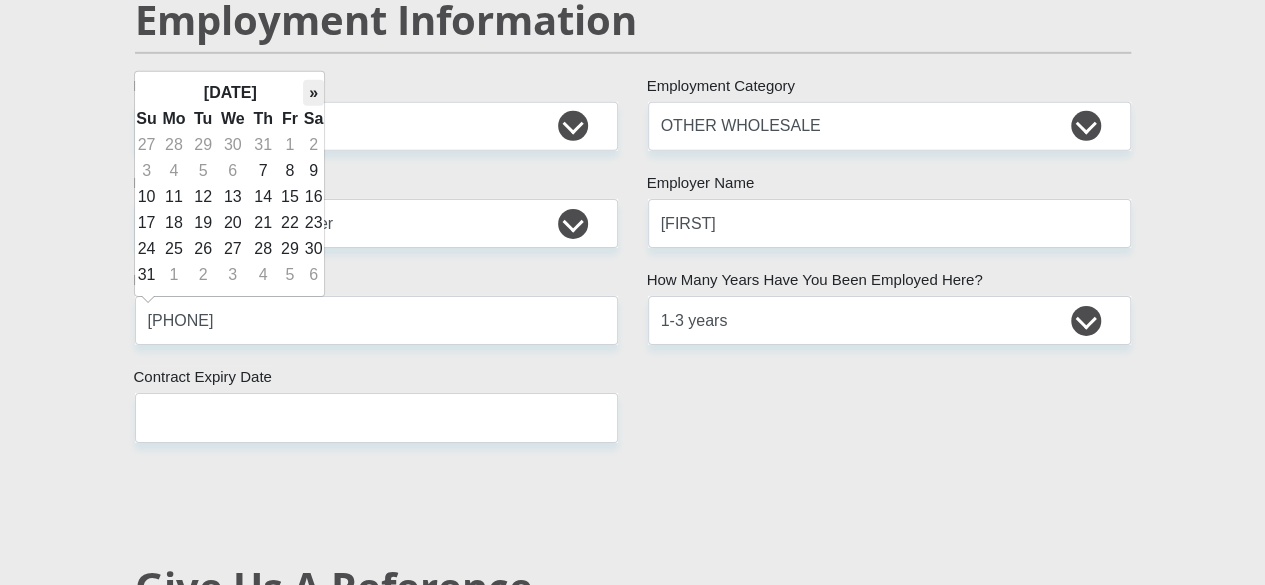 click on "»" at bounding box center [314, 93] 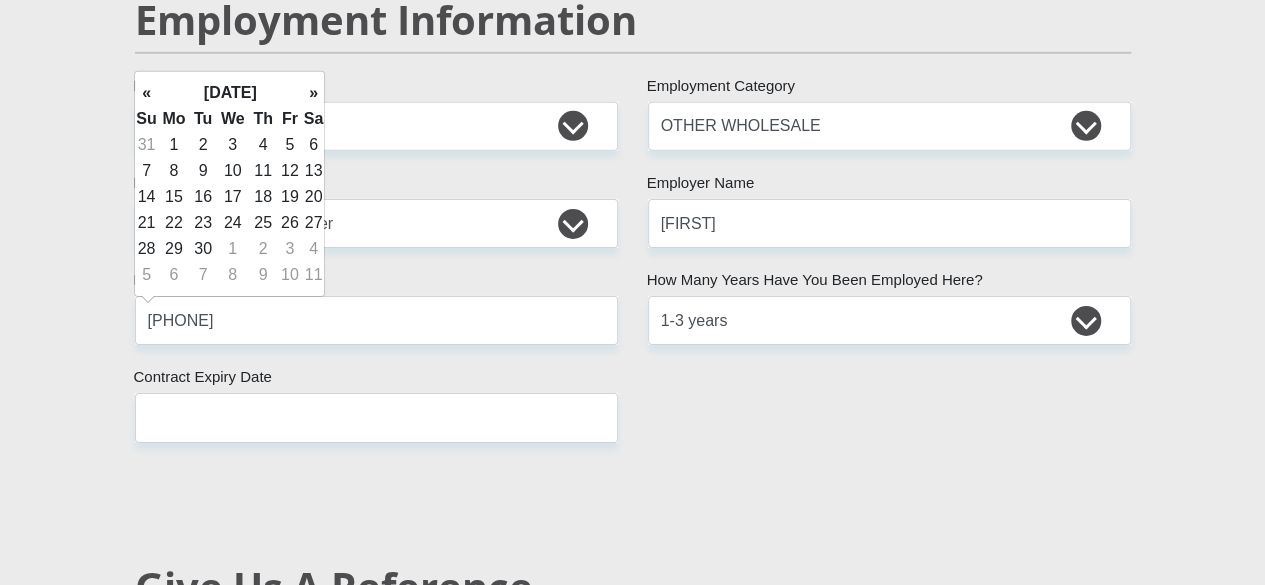 click on "»" at bounding box center (314, 93) 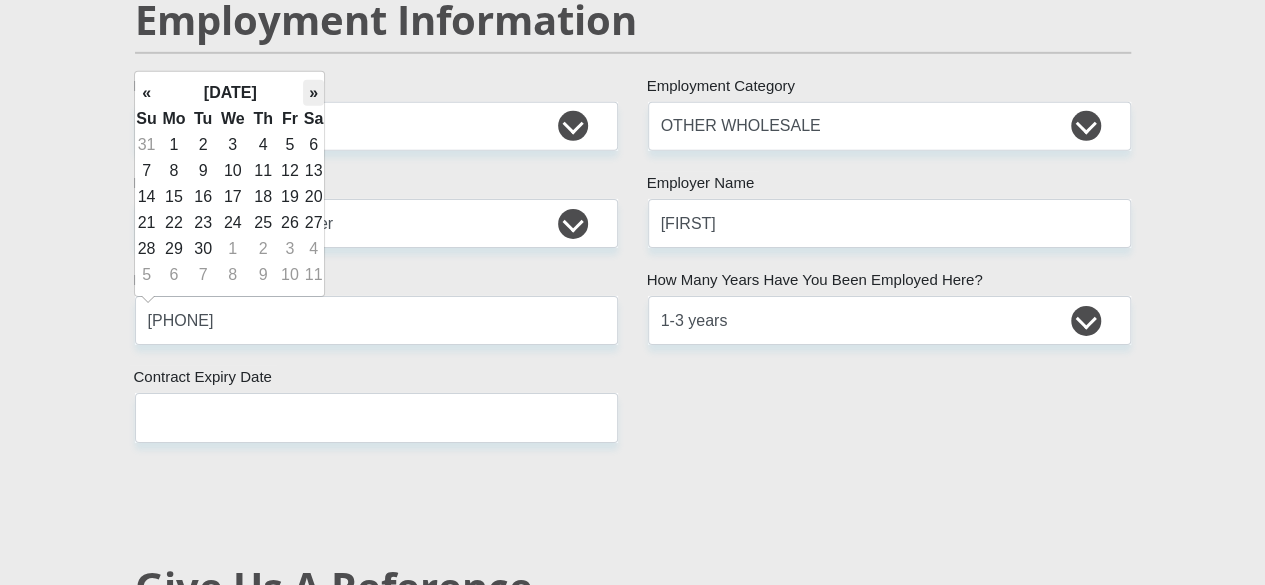 click on "»" at bounding box center [314, 93] 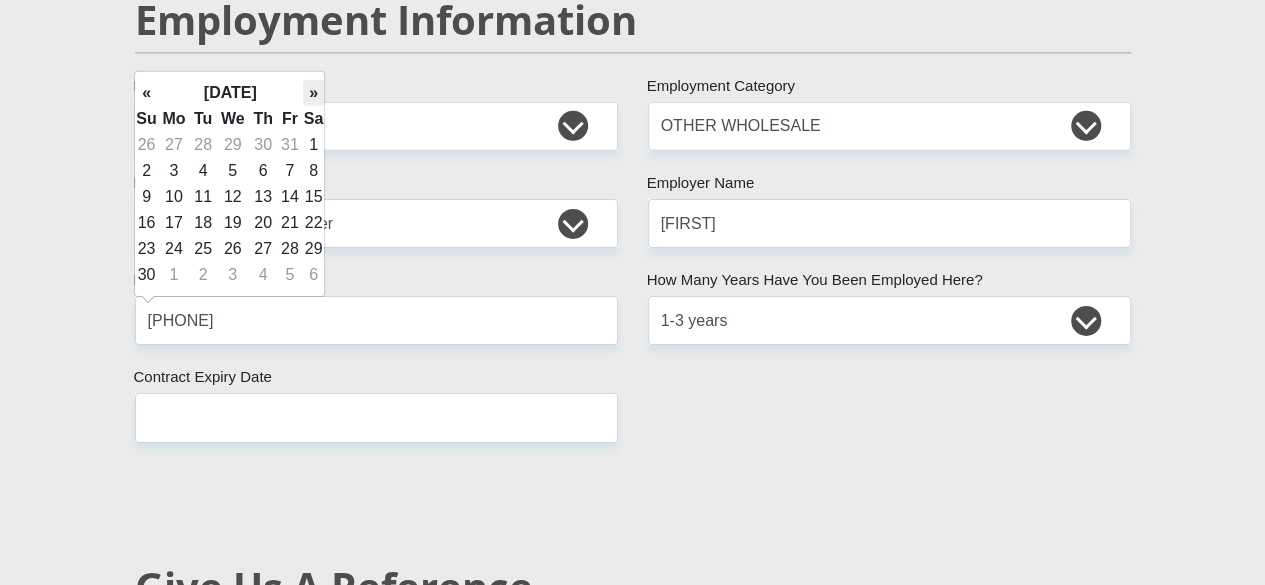 click on "»" at bounding box center [314, 93] 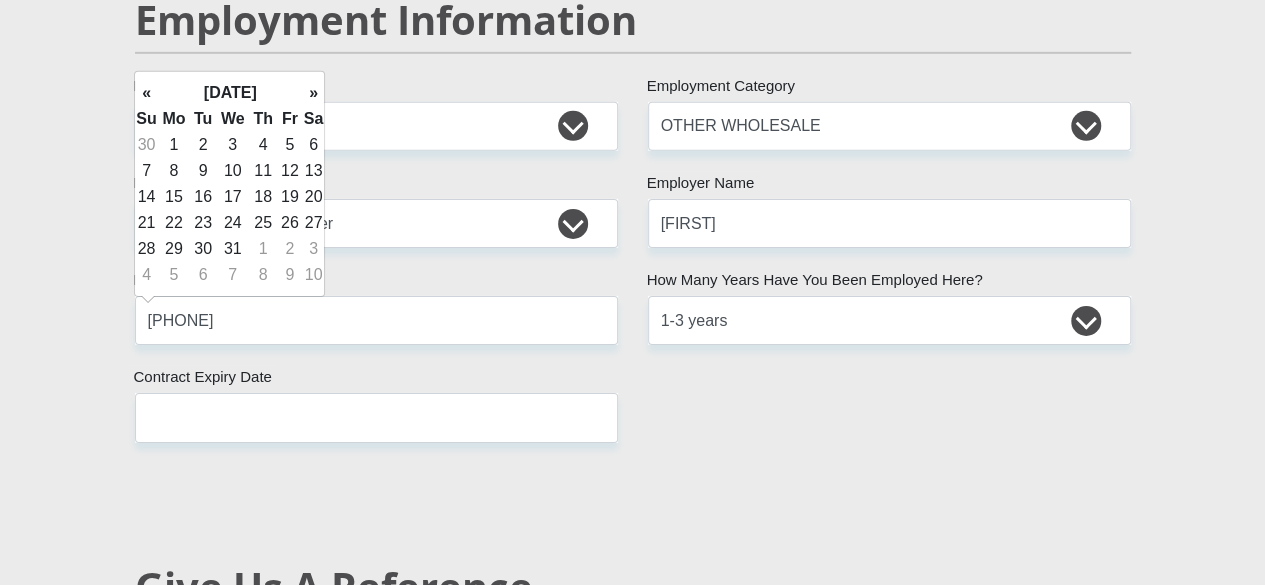 click on "»" at bounding box center [314, 93] 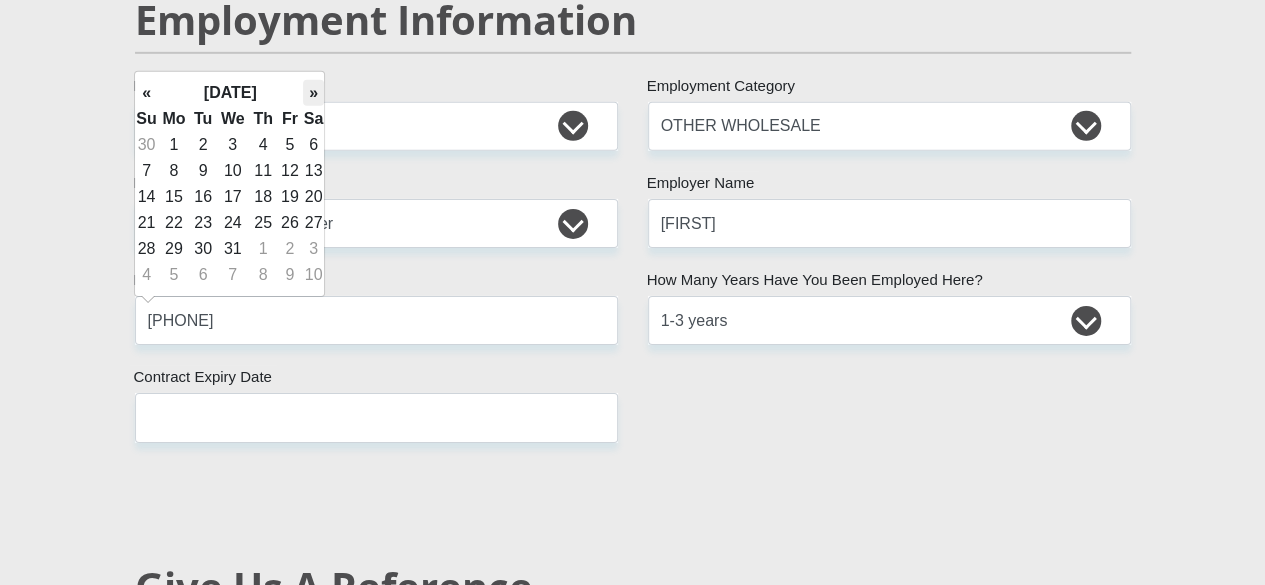 click on "»" at bounding box center (314, 93) 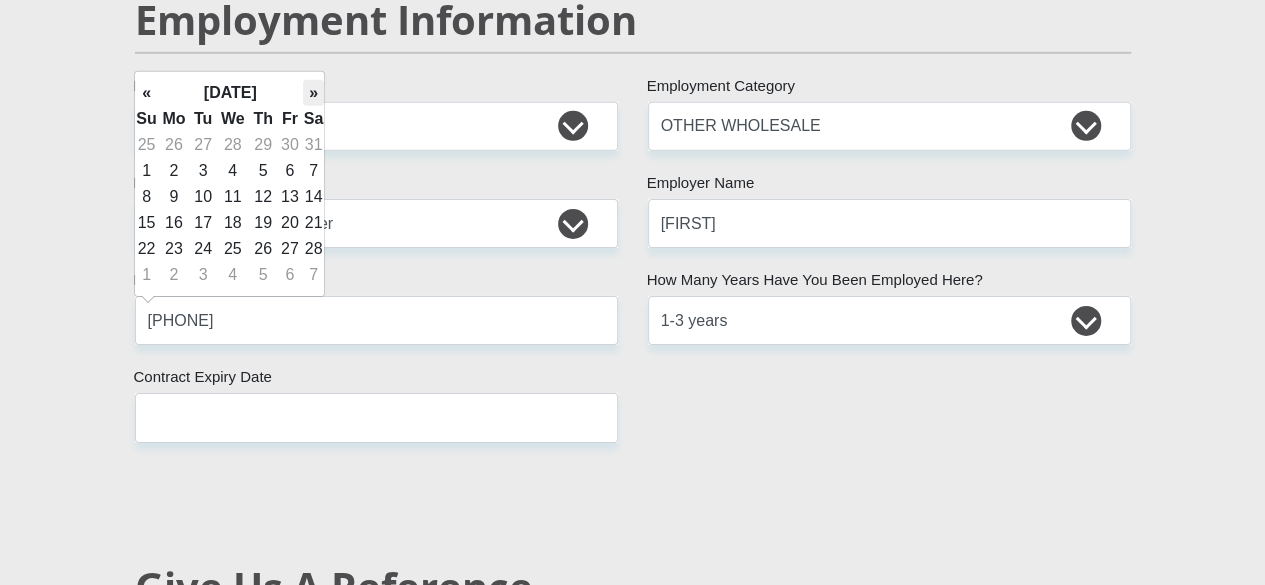 click on "»" at bounding box center [314, 93] 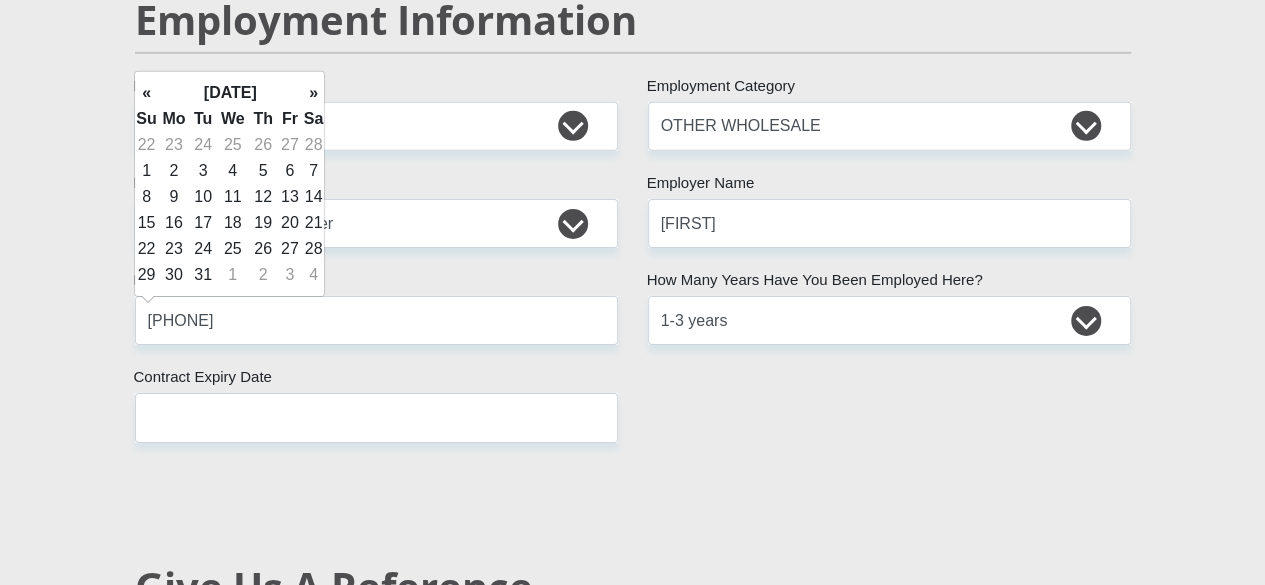 click on "»" at bounding box center (314, 93) 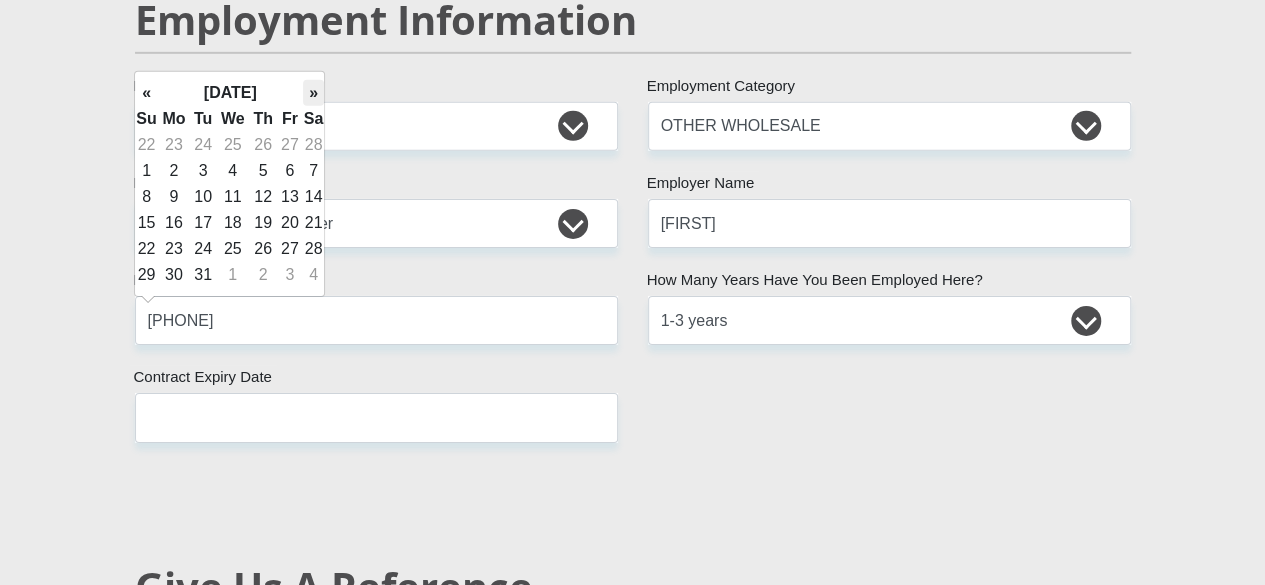 click on "»" at bounding box center [314, 93] 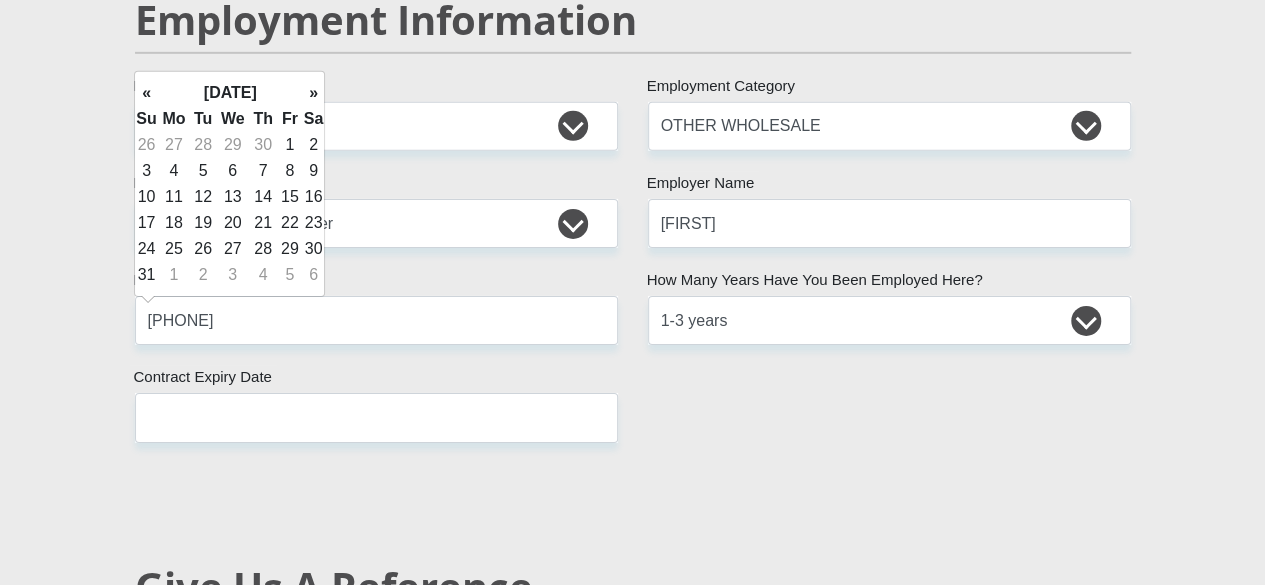 click on "»" at bounding box center [314, 93] 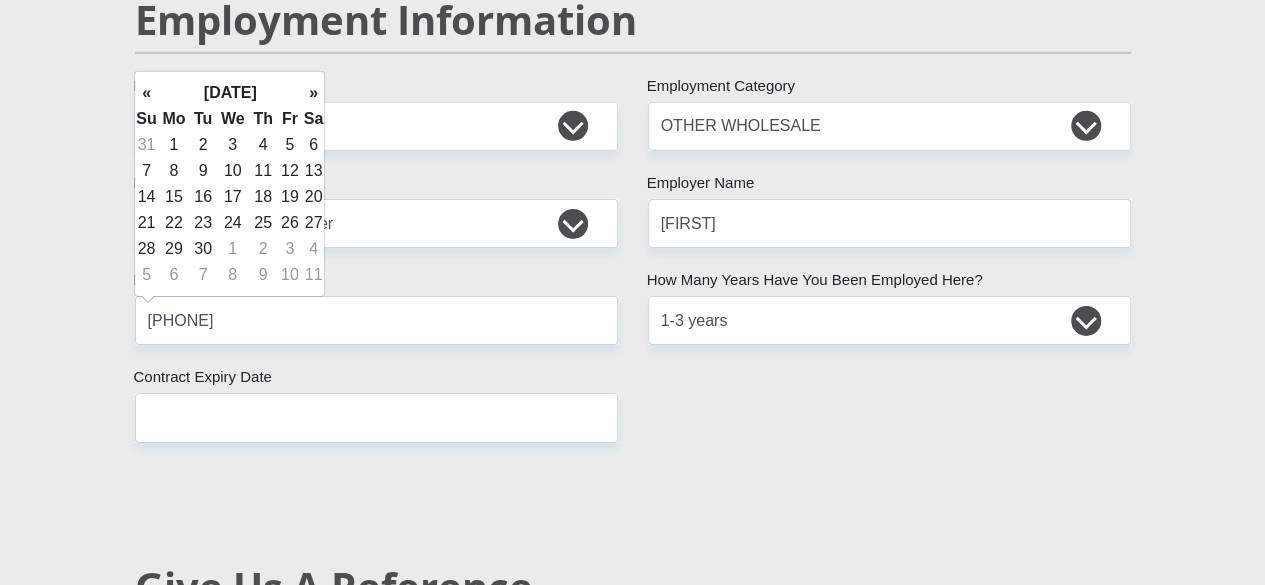 click on "»" at bounding box center [314, 93] 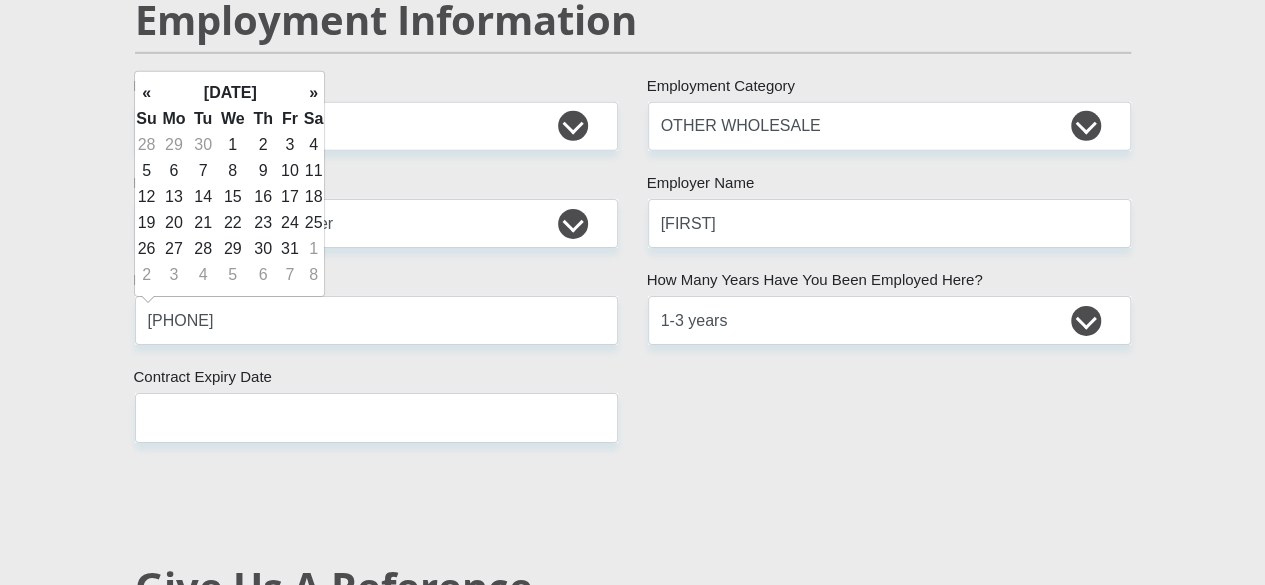 click on "»" at bounding box center [314, 93] 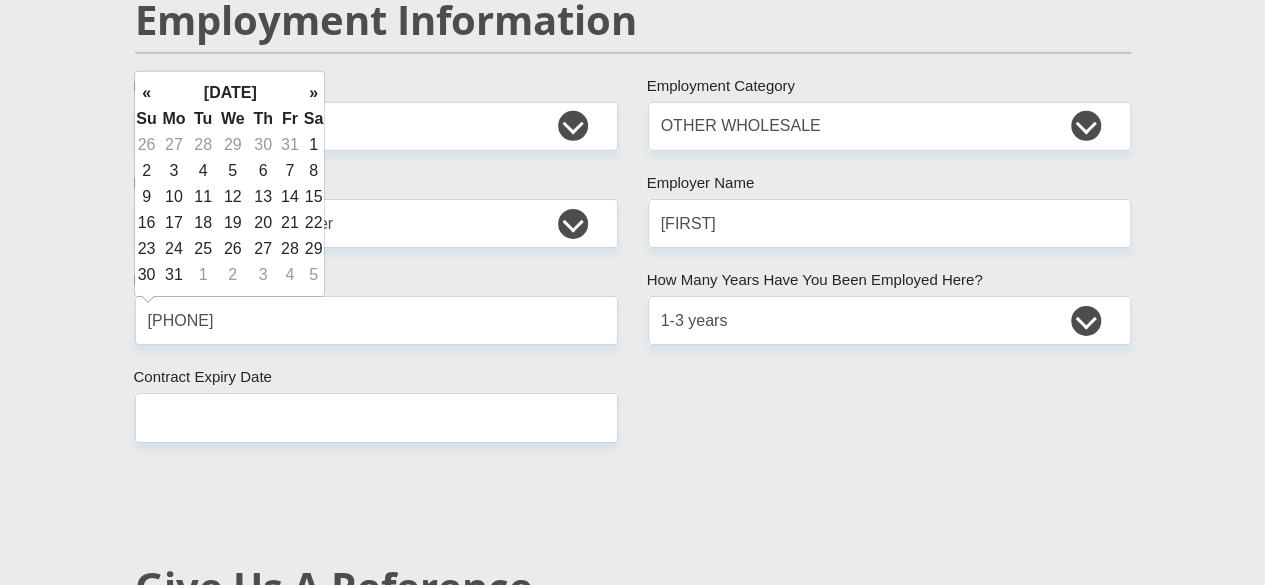 click on "»" at bounding box center [314, 93] 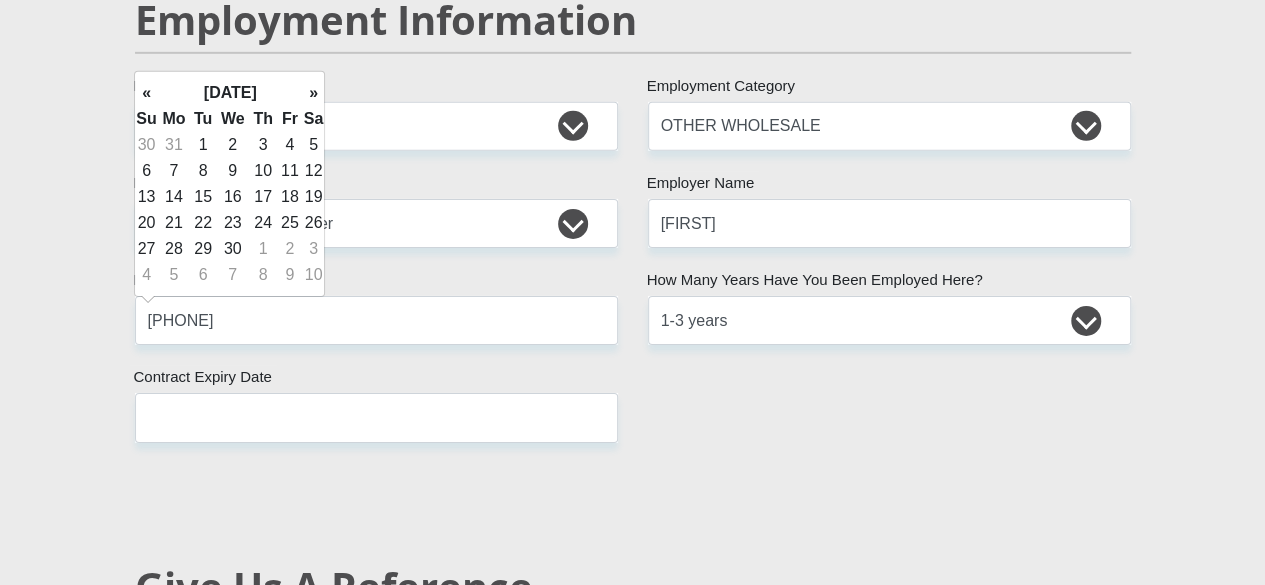 click on "»" at bounding box center [314, 93] 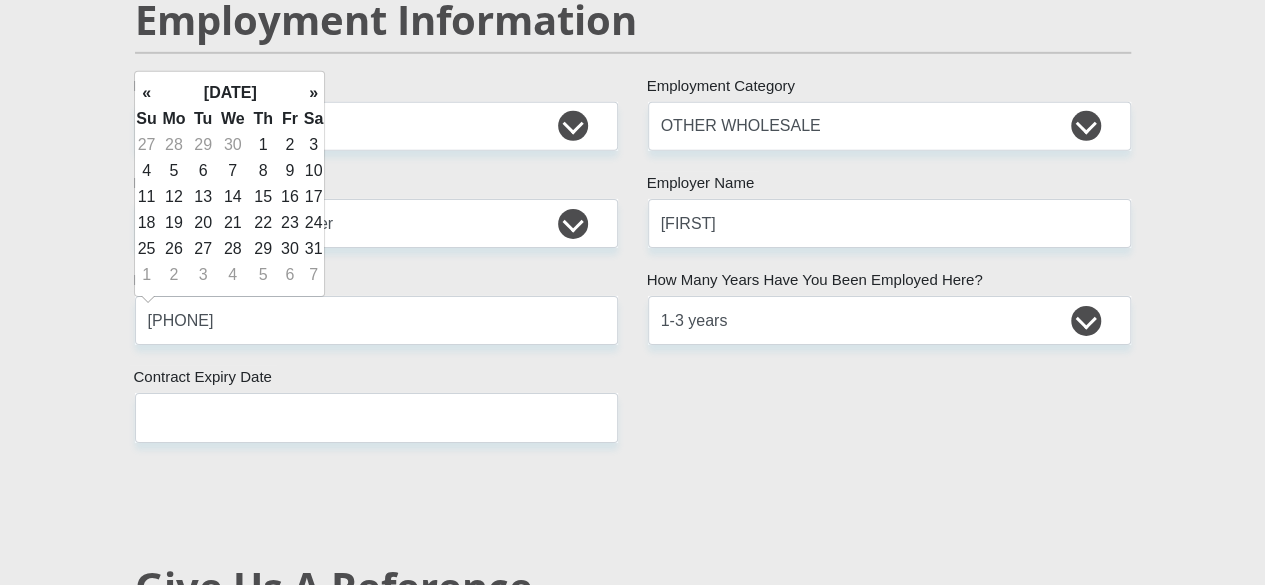 click on "»" at bounding box center [314, 93] 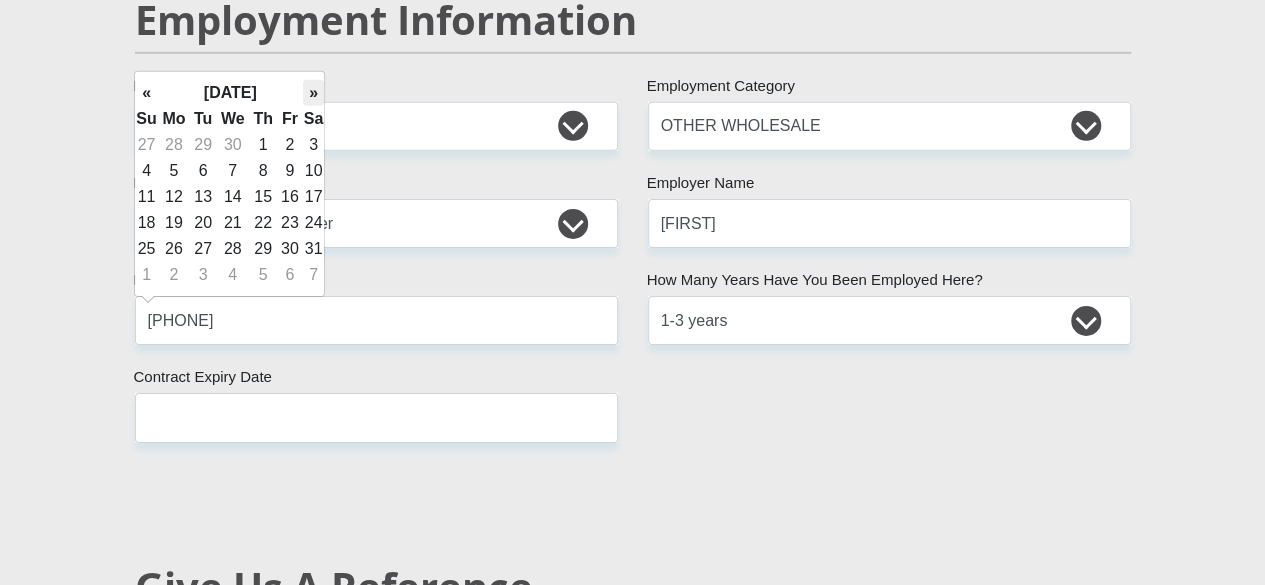 click on "»" at bounding box center (314, 93) 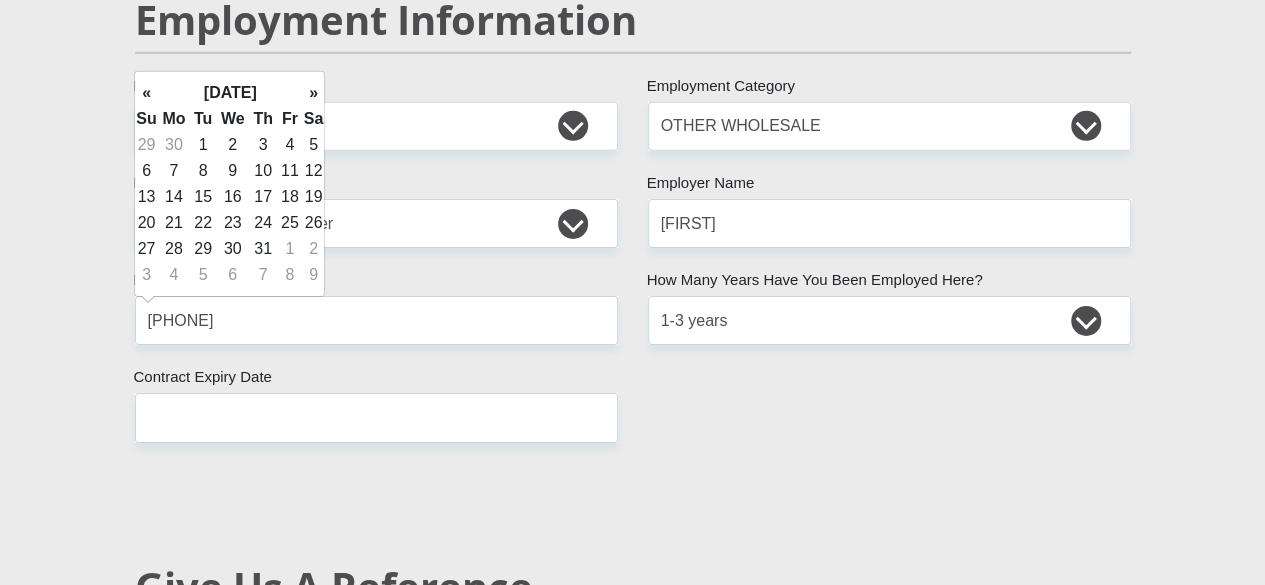 click on "»" at bounding box center [314, 93] 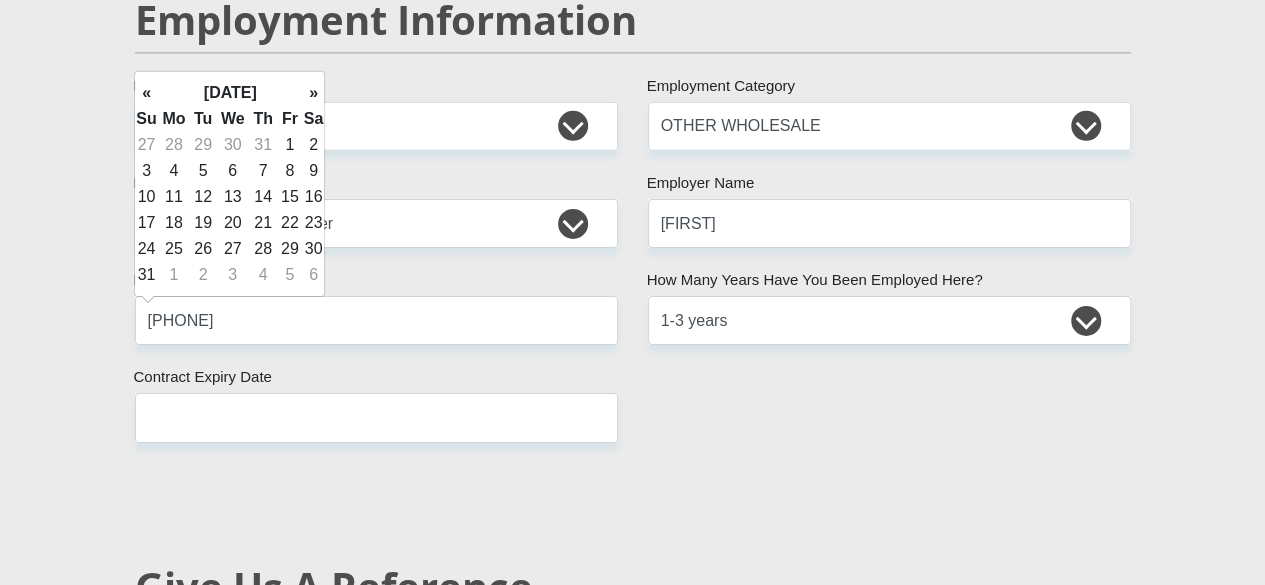 click on "»" at bounding box center [314, 93] 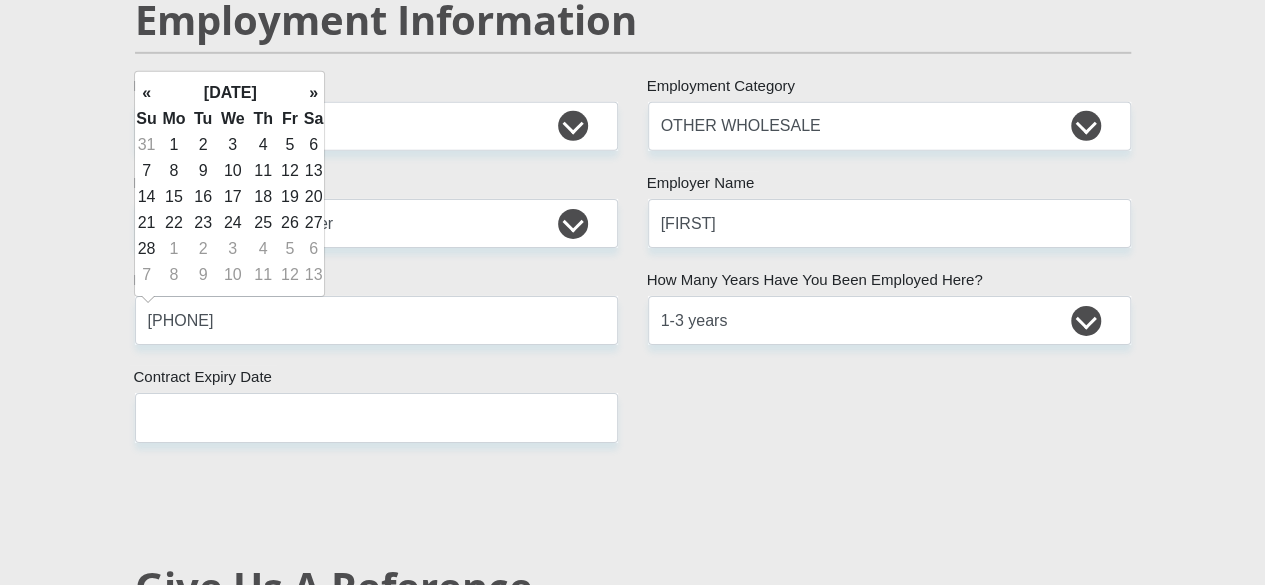 click on "»" at bounding box center [314, 93] 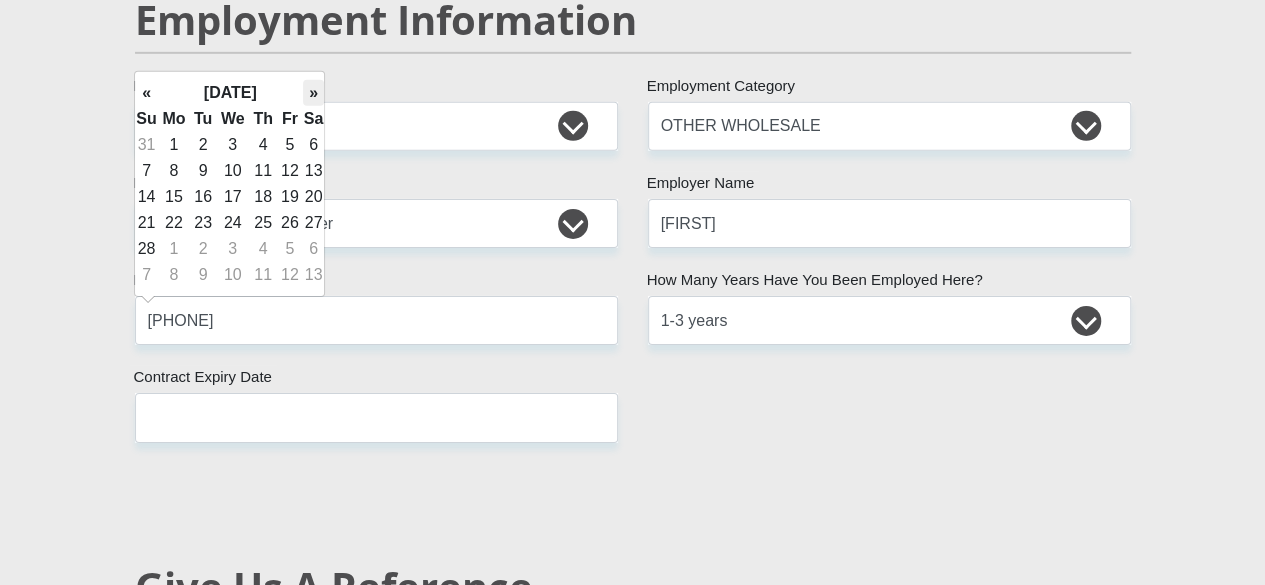 click on "»" at bounding box center [314, 93] 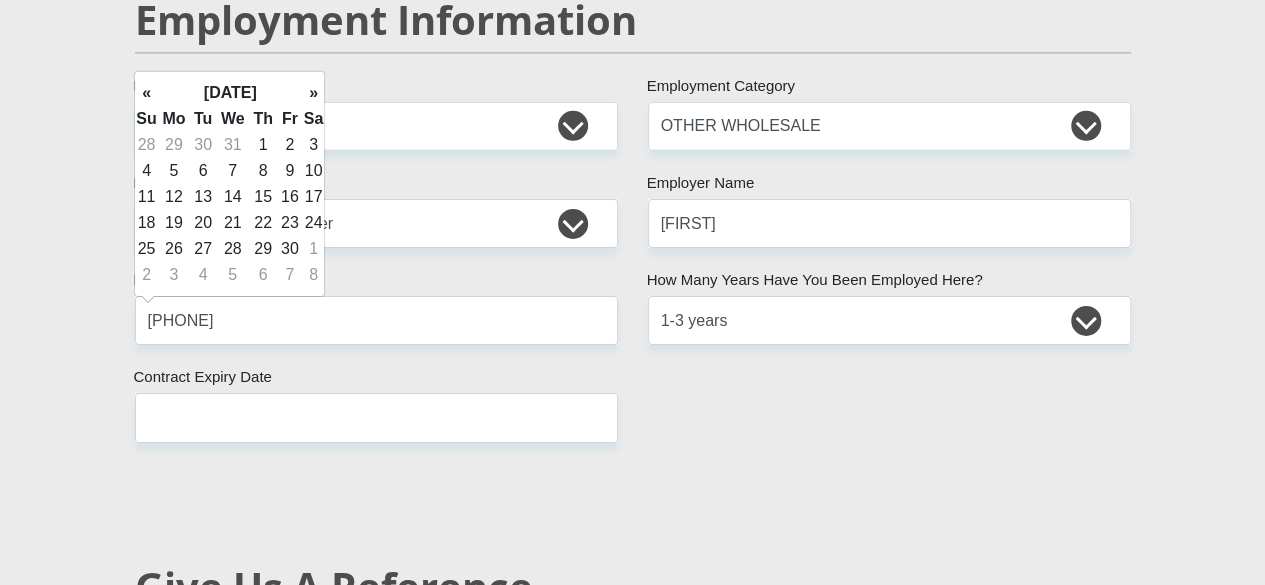 click on "»" at bounding box center [314, 93] 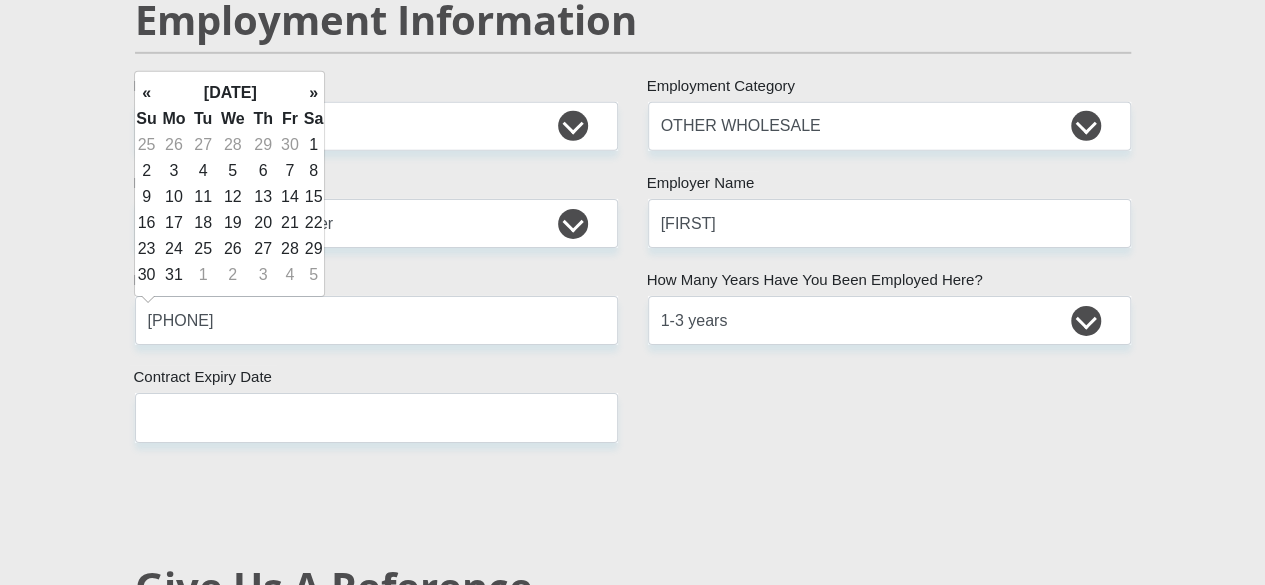 click on "»" at bounding box center [314, 93] 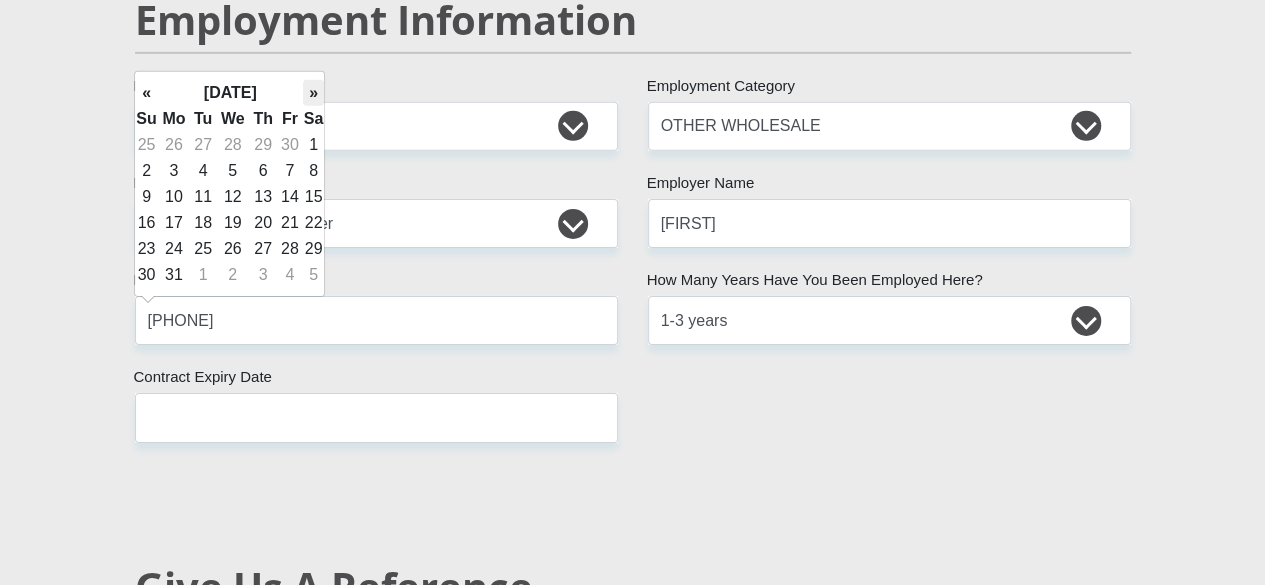 click on "»" at bounding box center [314, 93] 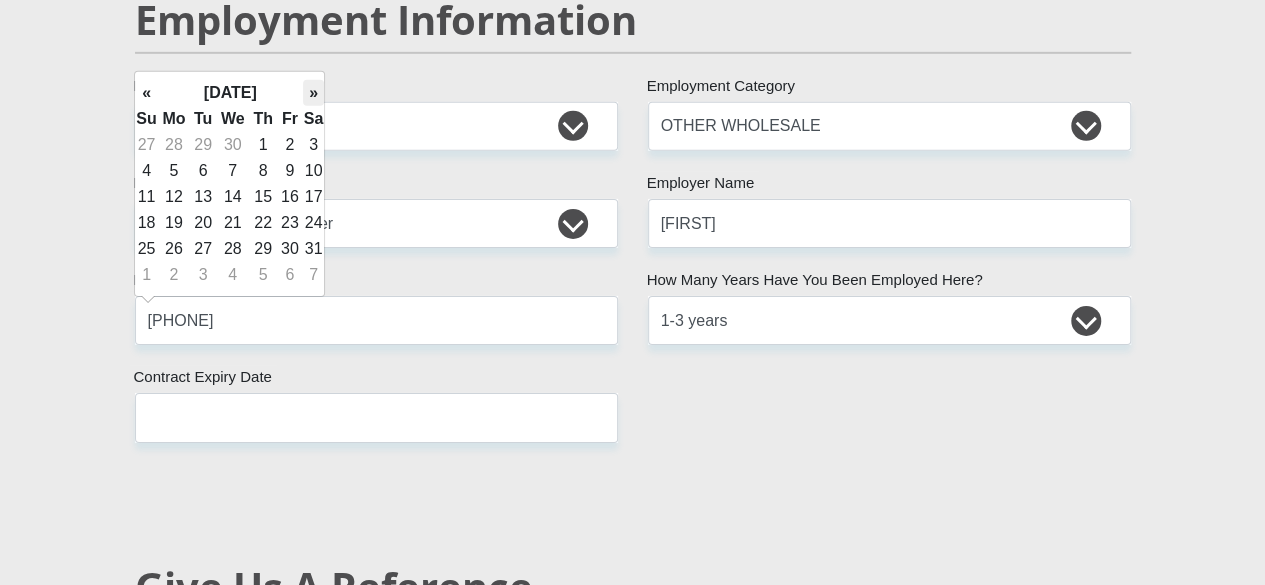 click on "»" at bounding box center (314, 93) 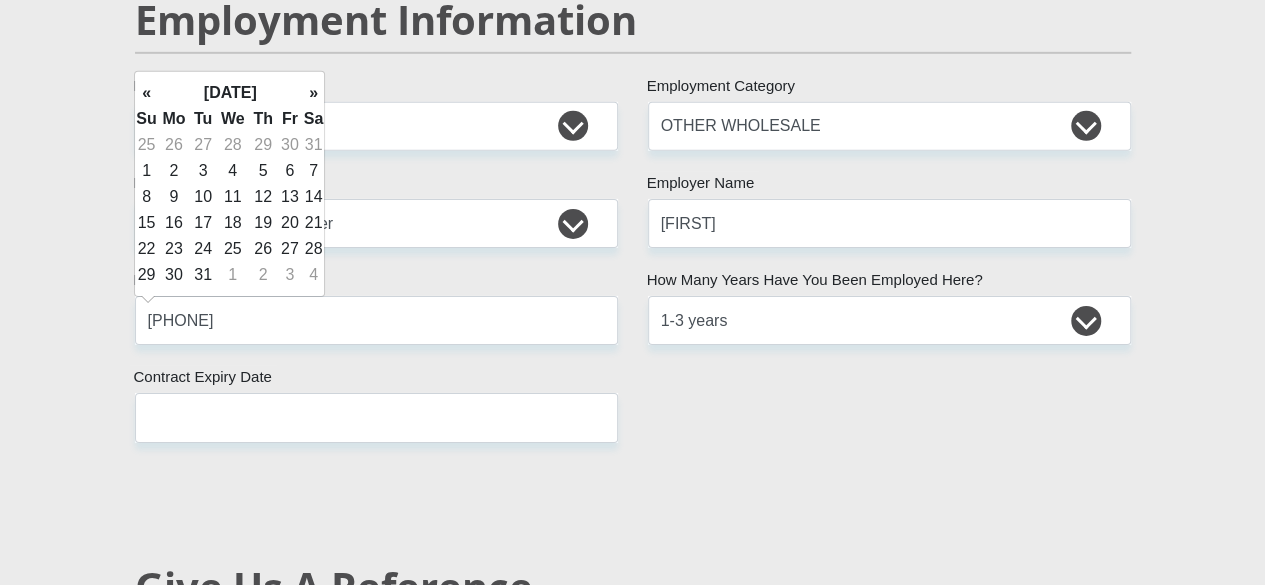 click on "»" at bounding box center [314, 93] 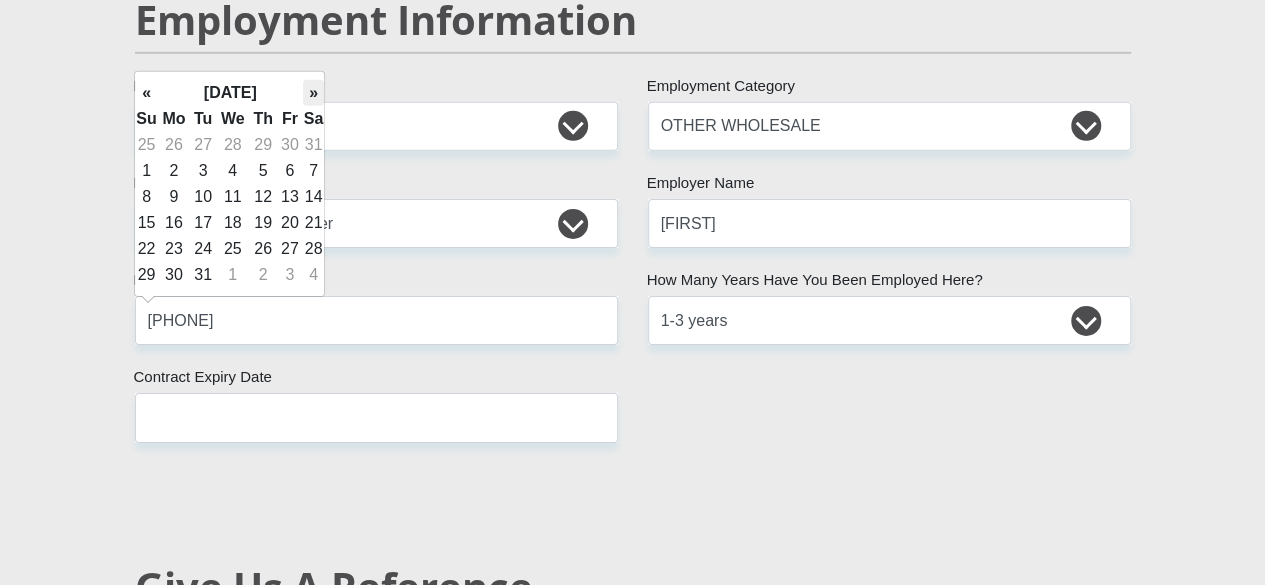 click on "»" at bounding box center [314, 93] 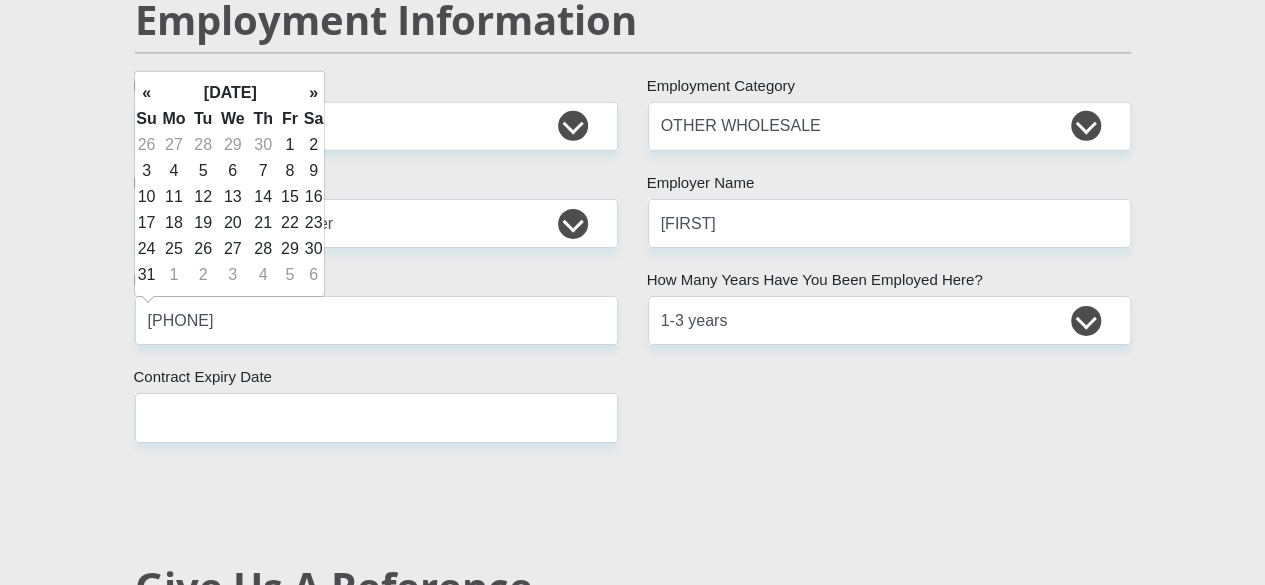 click on "»" at bounding box center [314, 93] 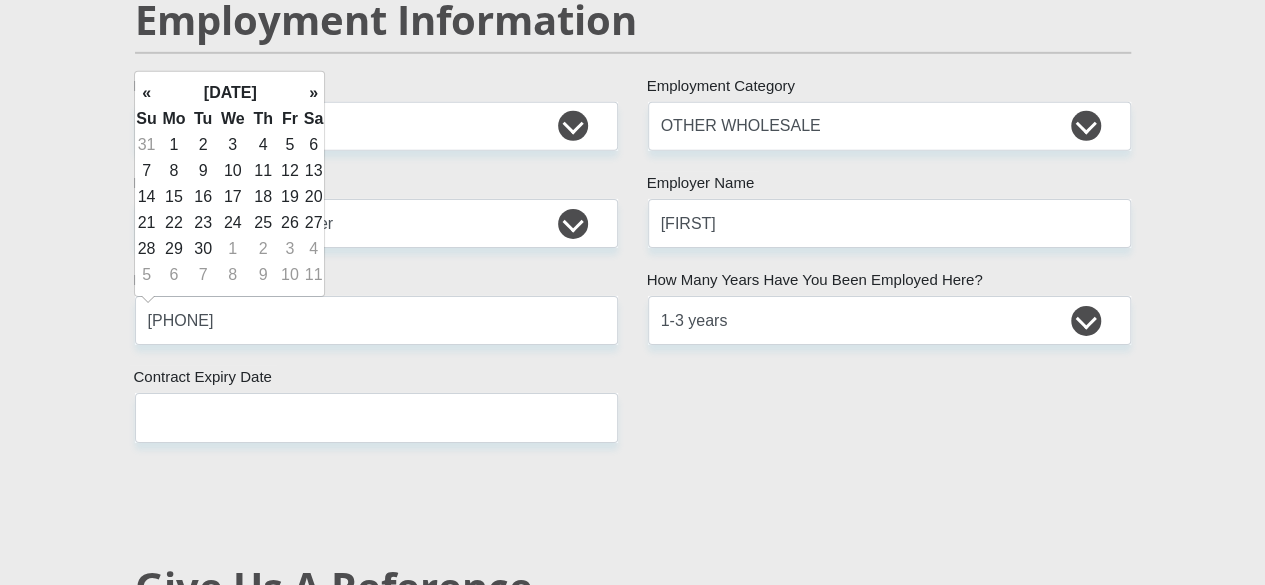 click on "»" at bounding box center [314, 93] 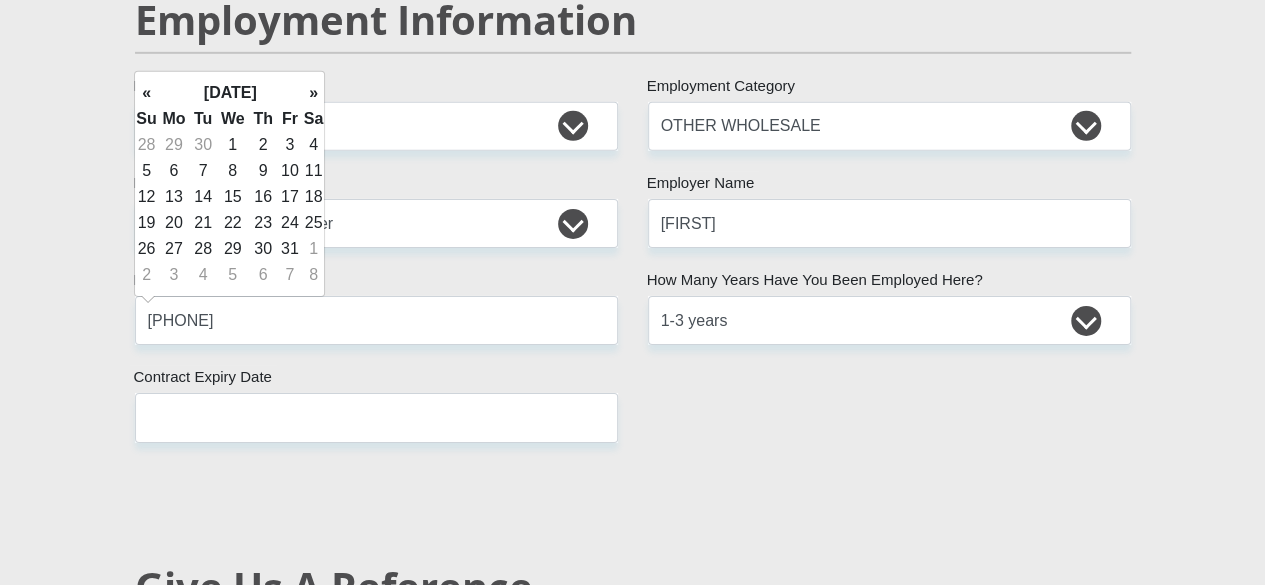 click on "»" at bounding box center (314, 93) 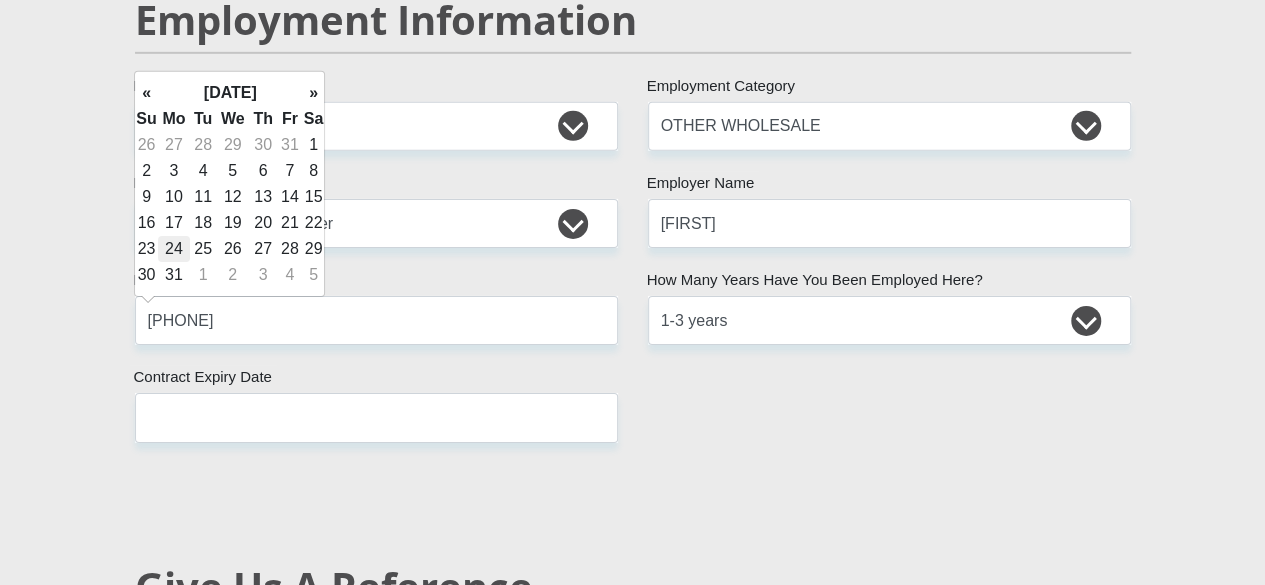 click on "24" at bounding box center (174, 249) 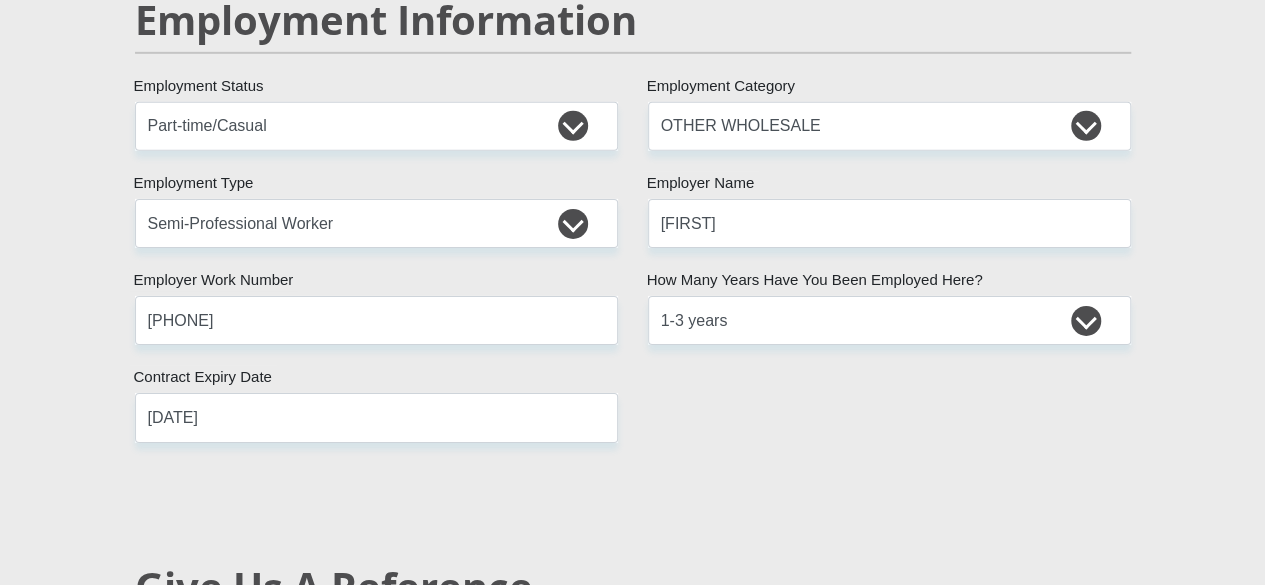 click on "[FIRST] [LAST] [ID_NUMBER] [COUNTRY]" at bounding box center (633, 142) 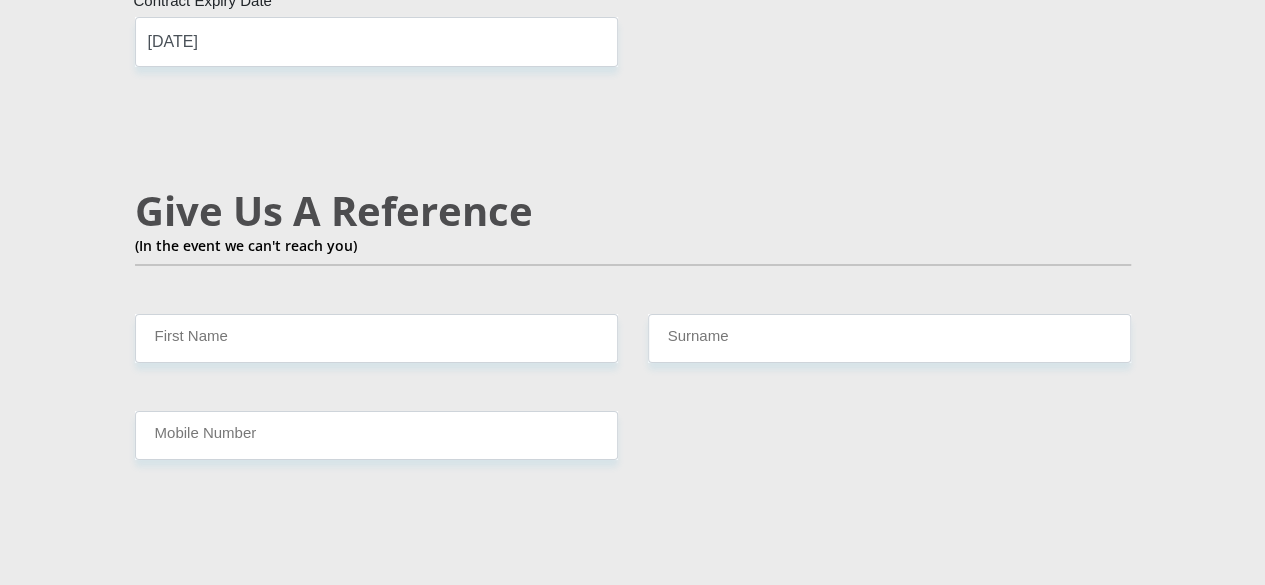 scroll, scrollTop: 3529, scrollLeft: 0, axis: vertical 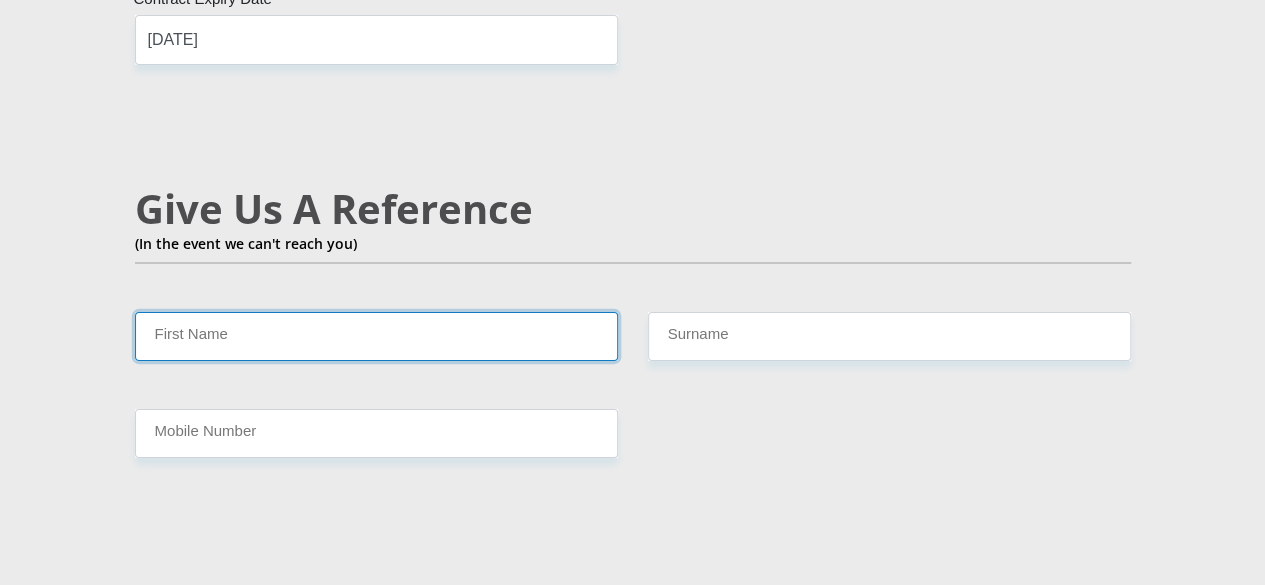 click on "First Name" at bounding box center [376, 336] 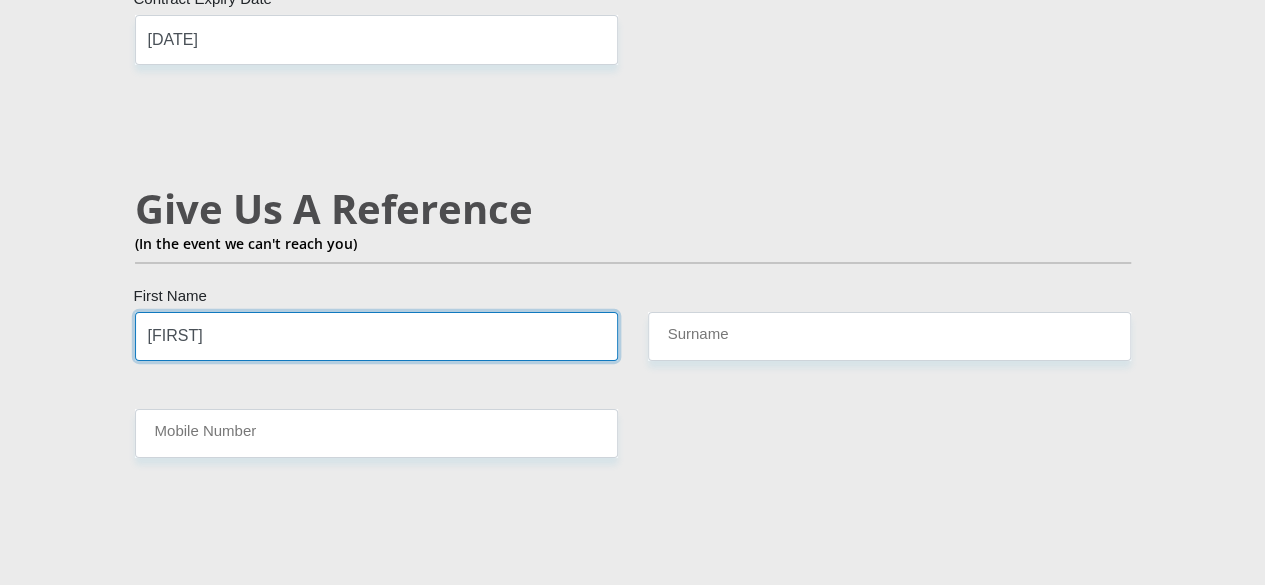 type on "[LAST]" 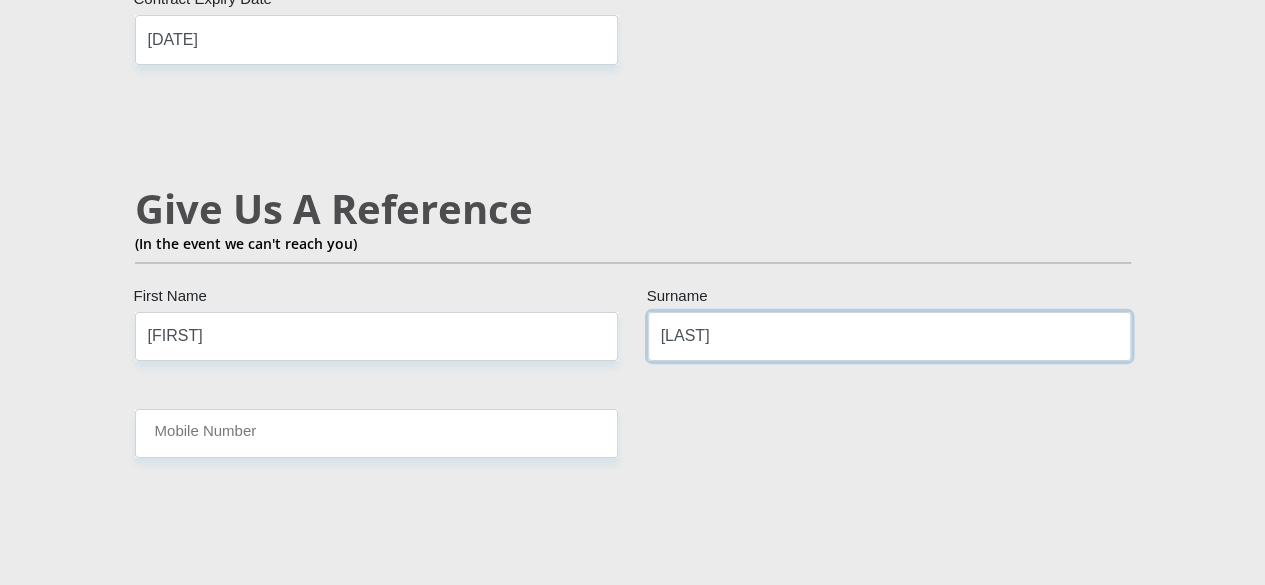click on "[LAST]" at bounding box center [889, 336] 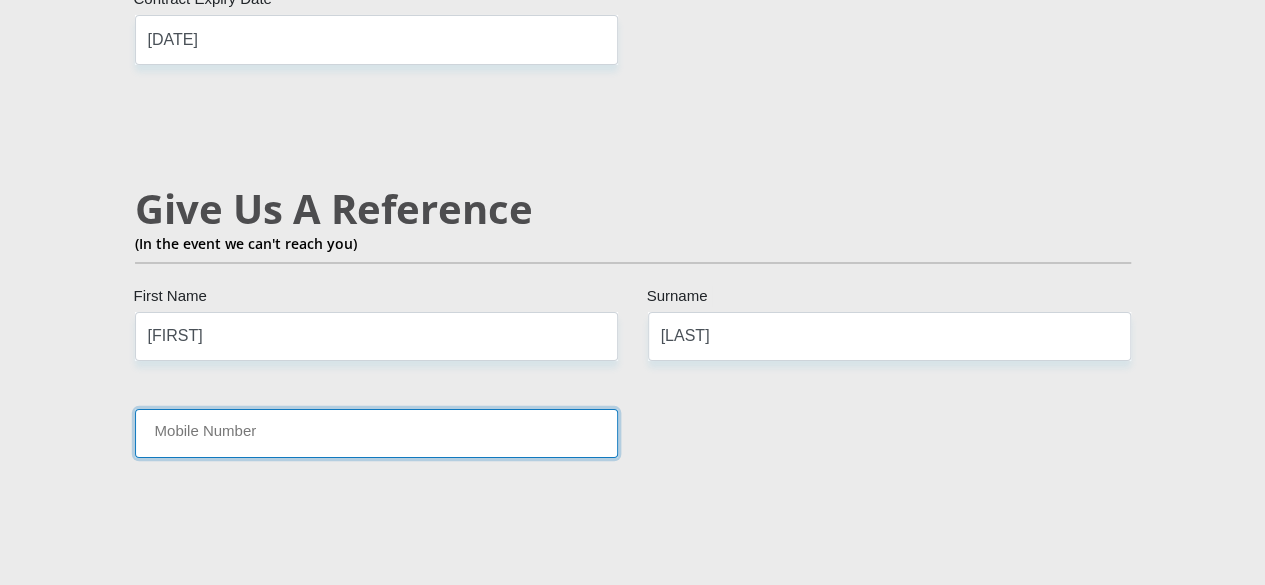 click on "Mobile Number" at bounding box center [376, 433] 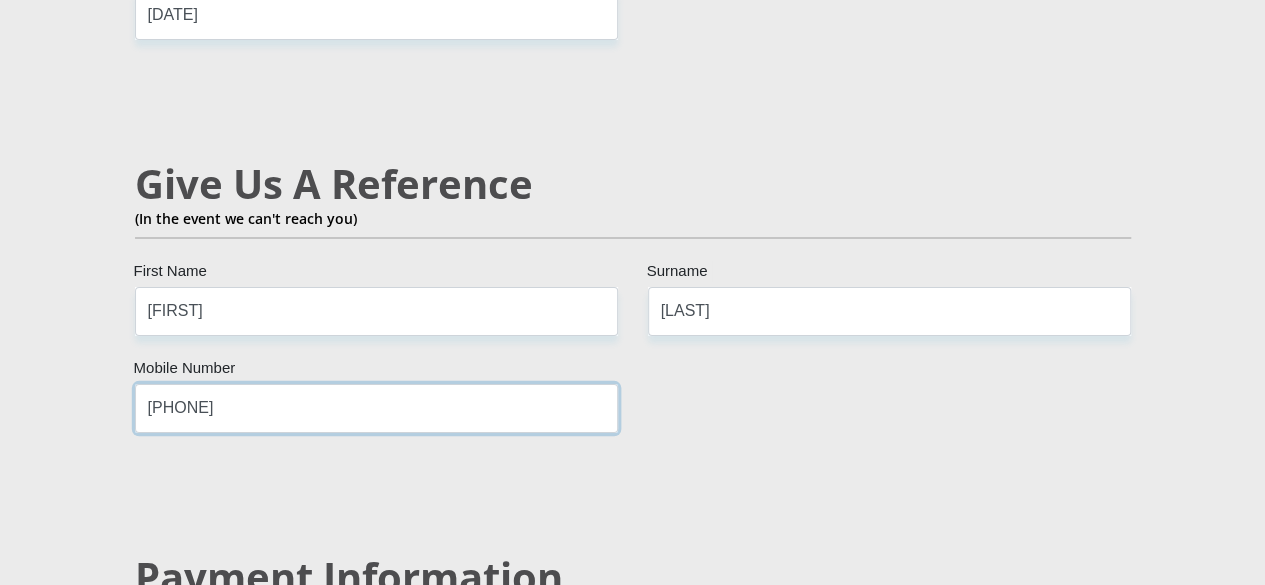 scroll, scrollTop: 3555, scrollLeft: 0, axis: vertical 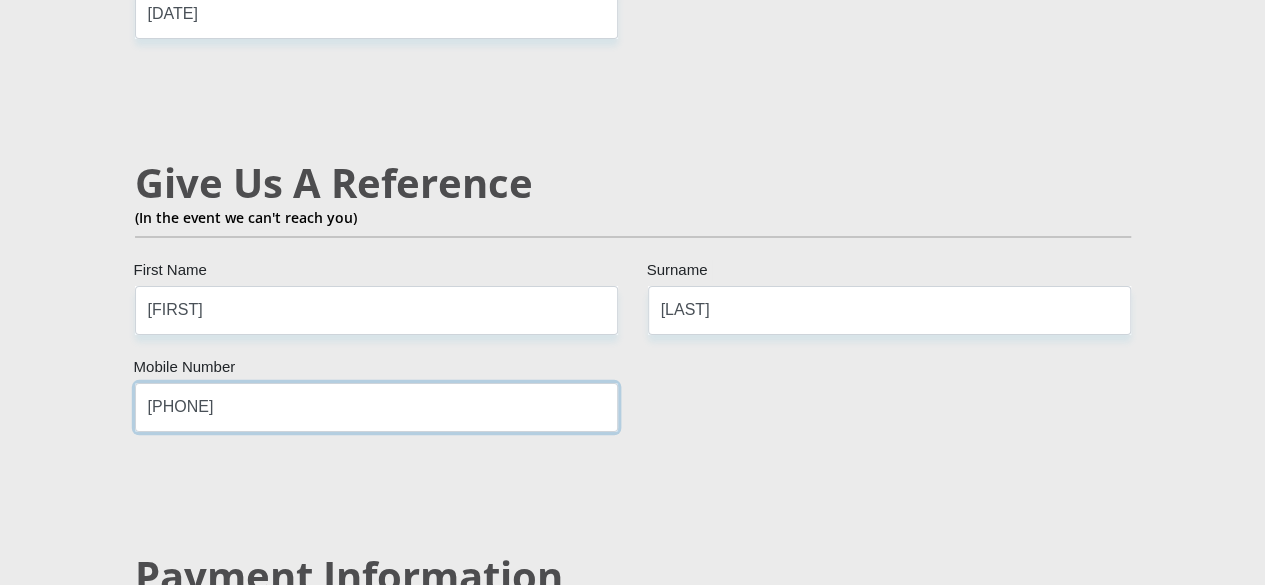 type on "[PHONE]" 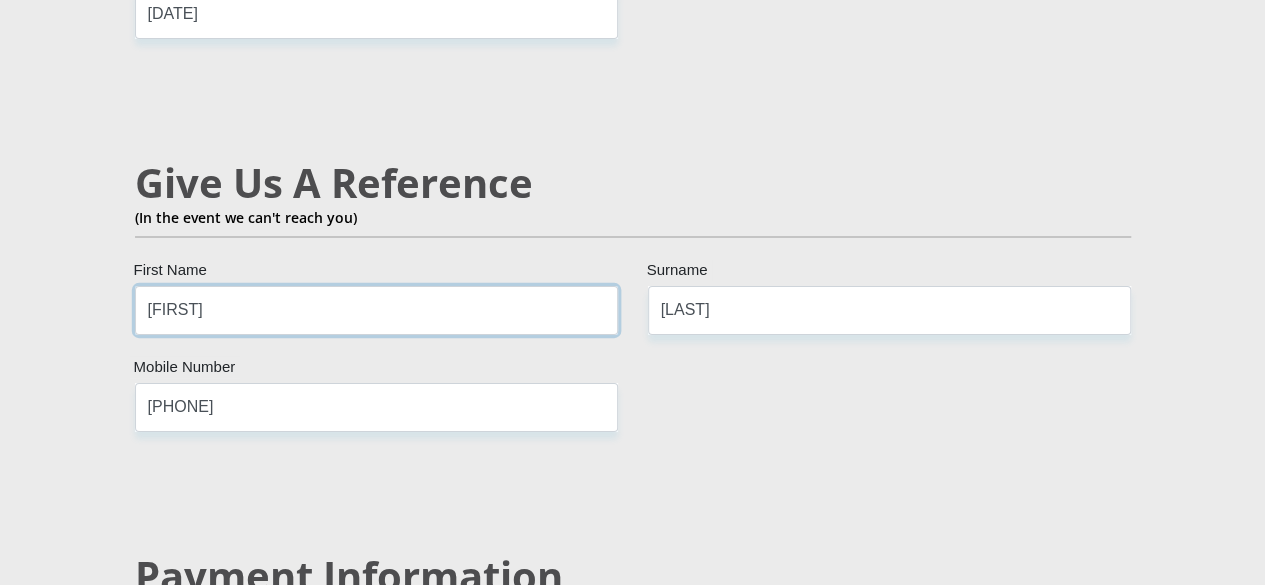 click on "[FIRST]" at bounding box center (376, 310) 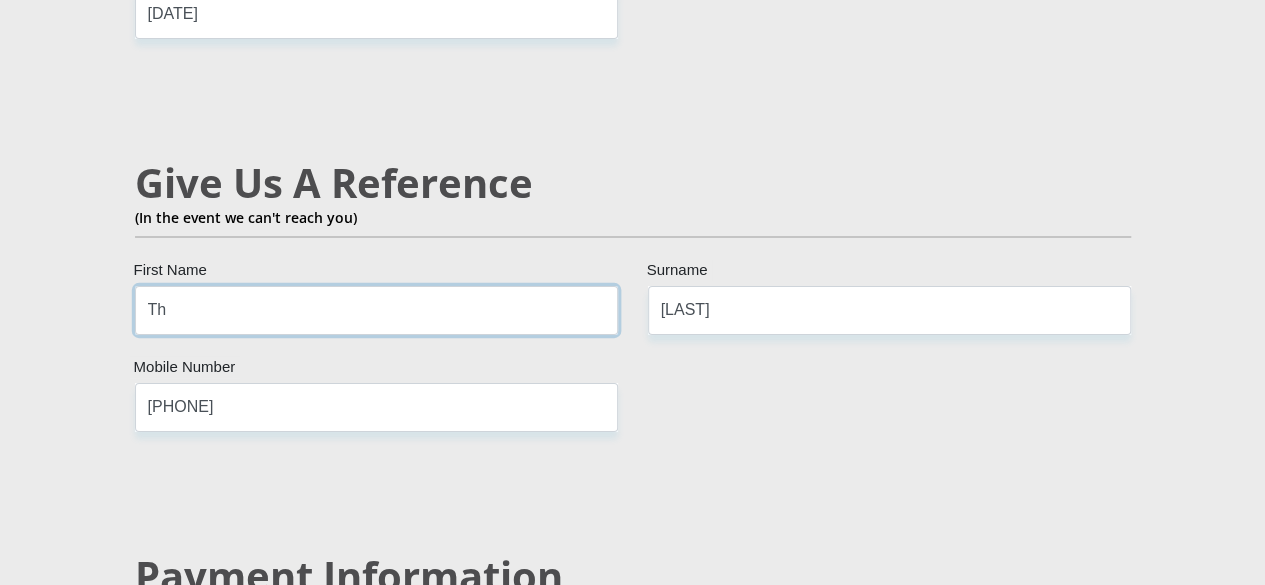type on "T" 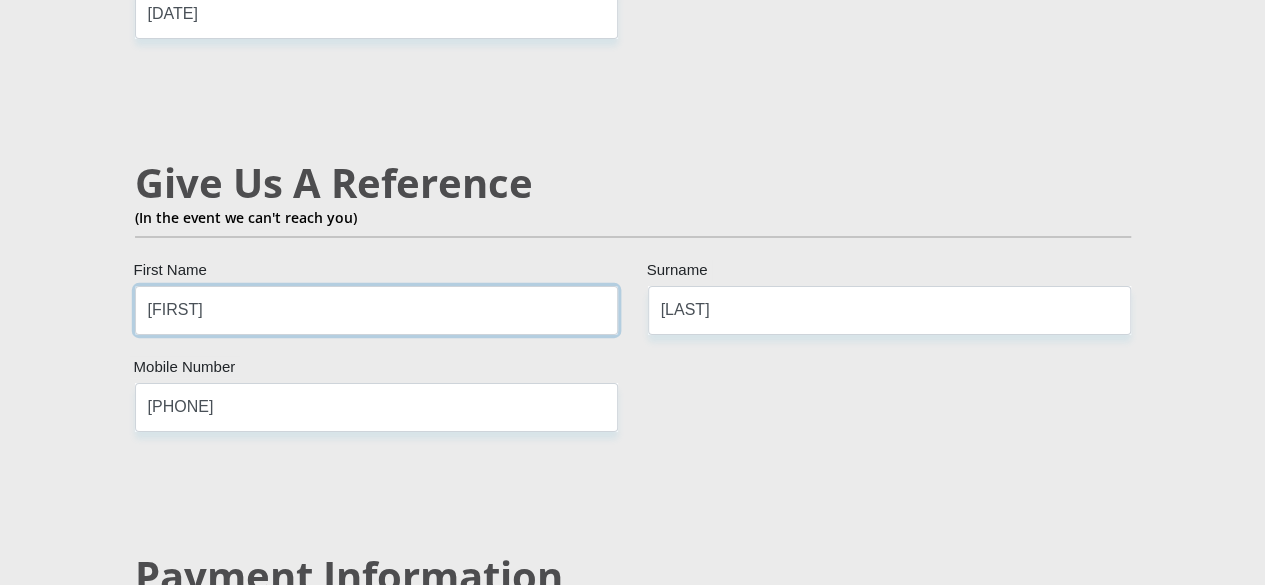 type on "[FIRST]" 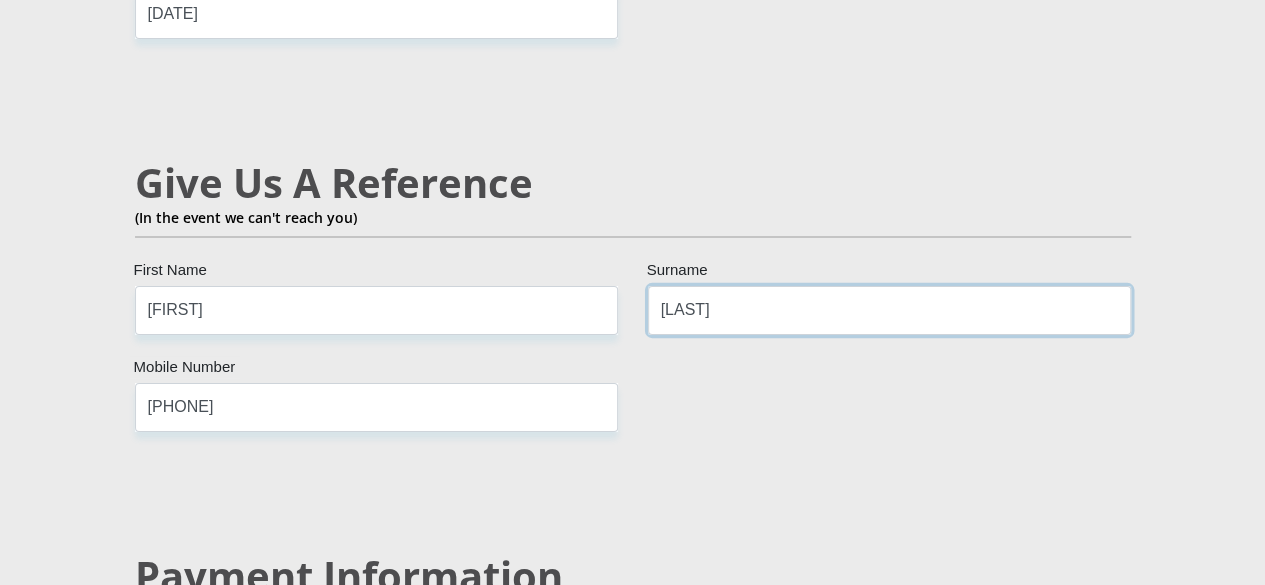 click on "[LAST]" at bounding box center [889, 310] 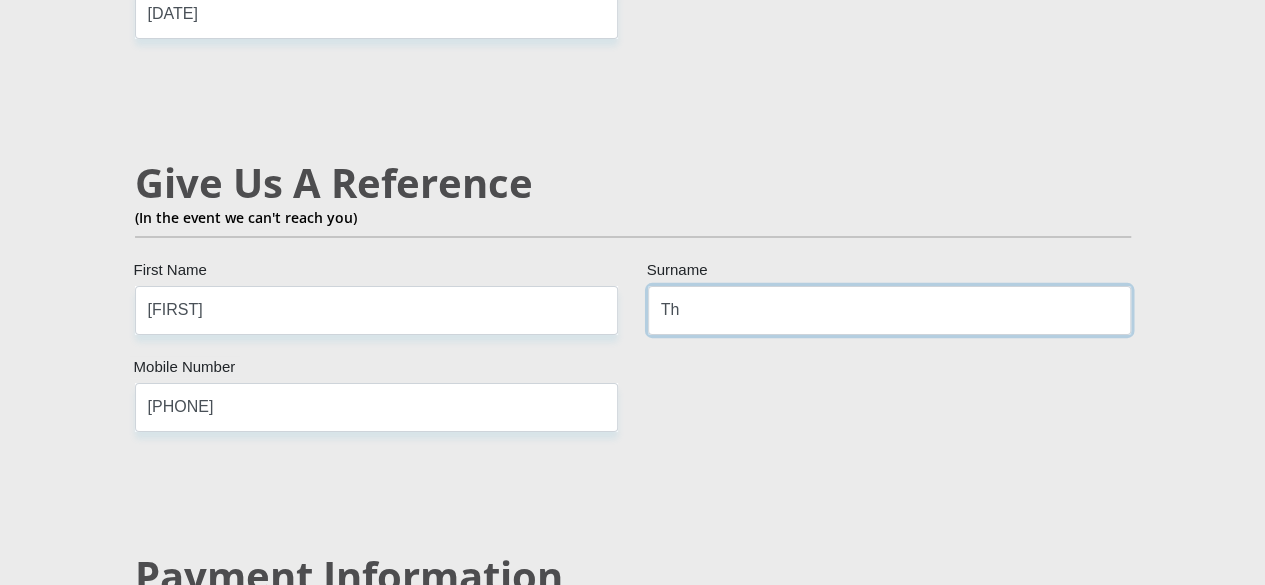 type on "T" 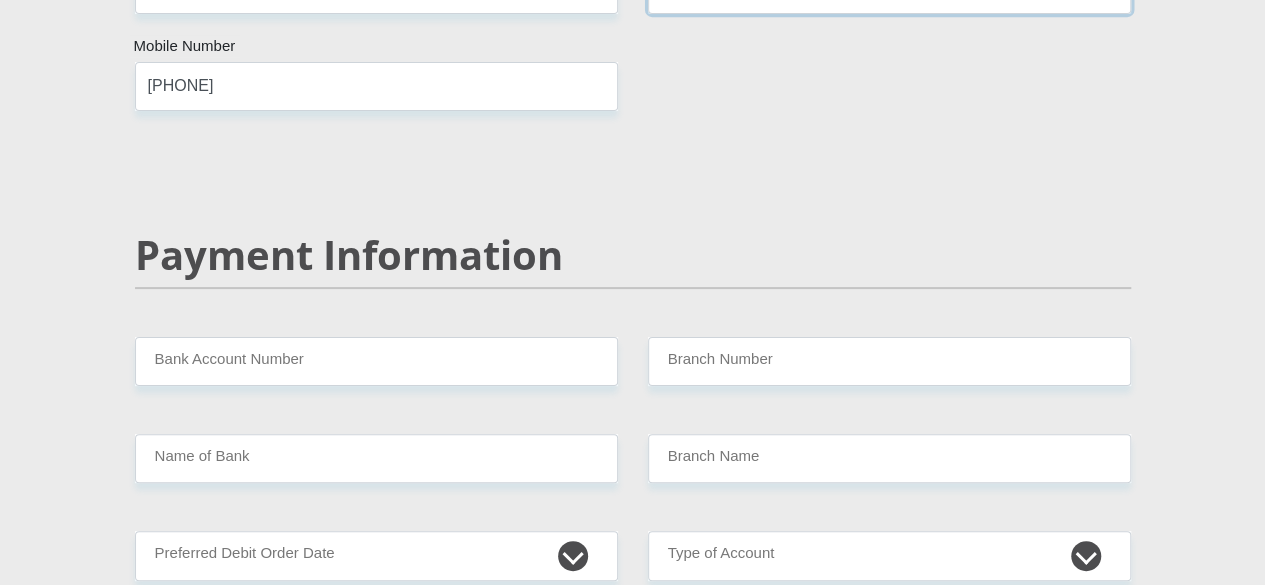 scroll, scrollTop: 3883, scrollLeft: 0, axis: vertical 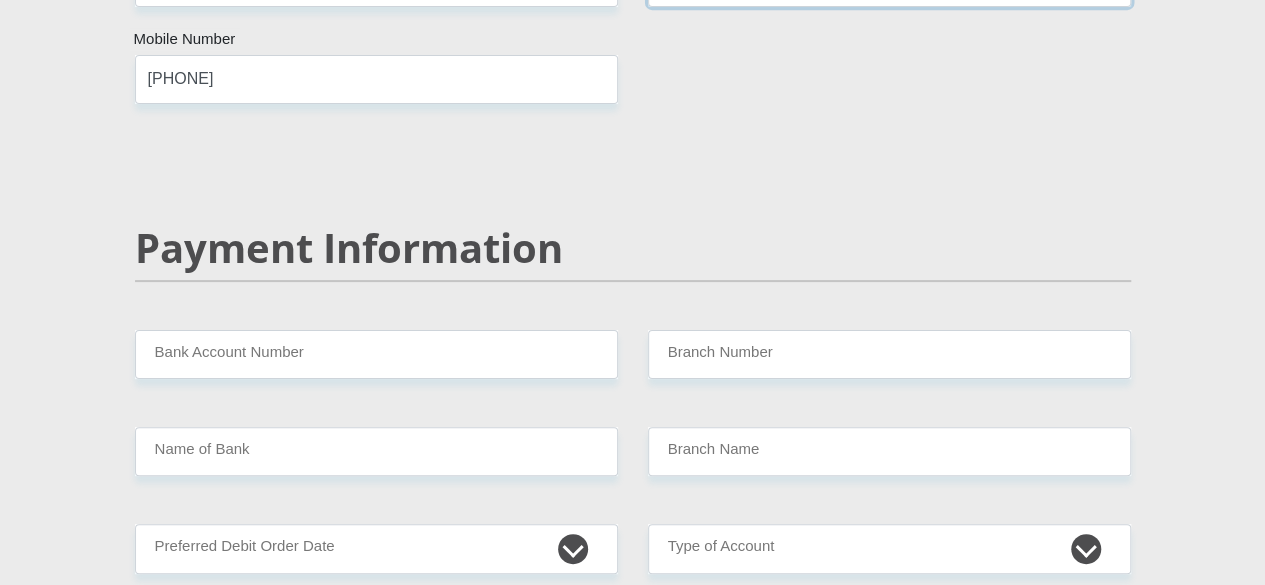 type on "[LAST]" 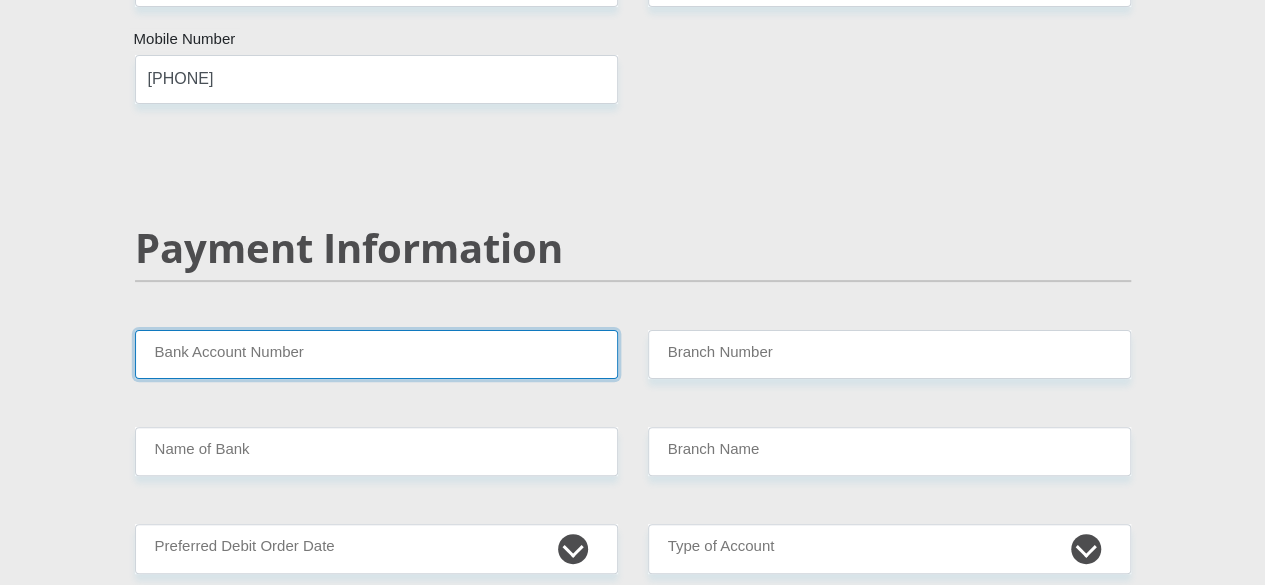 click on "Bank Account Number" at bounding box center (376, 354) 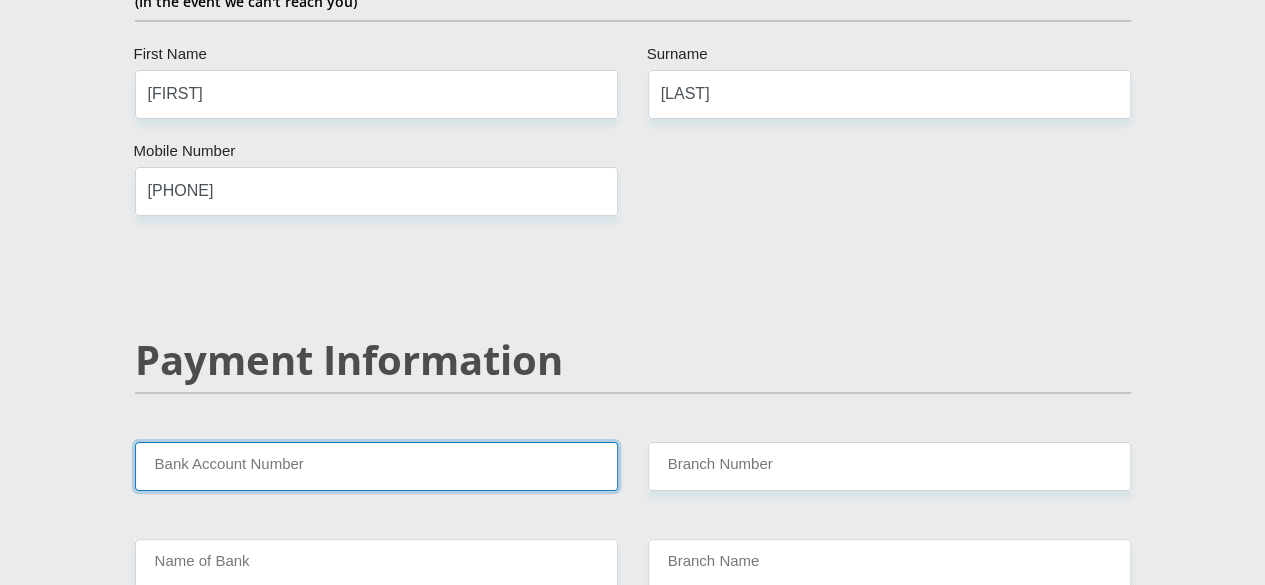 scroll, scrollTop: 3770, scrollLeft: 0, axis: vertical 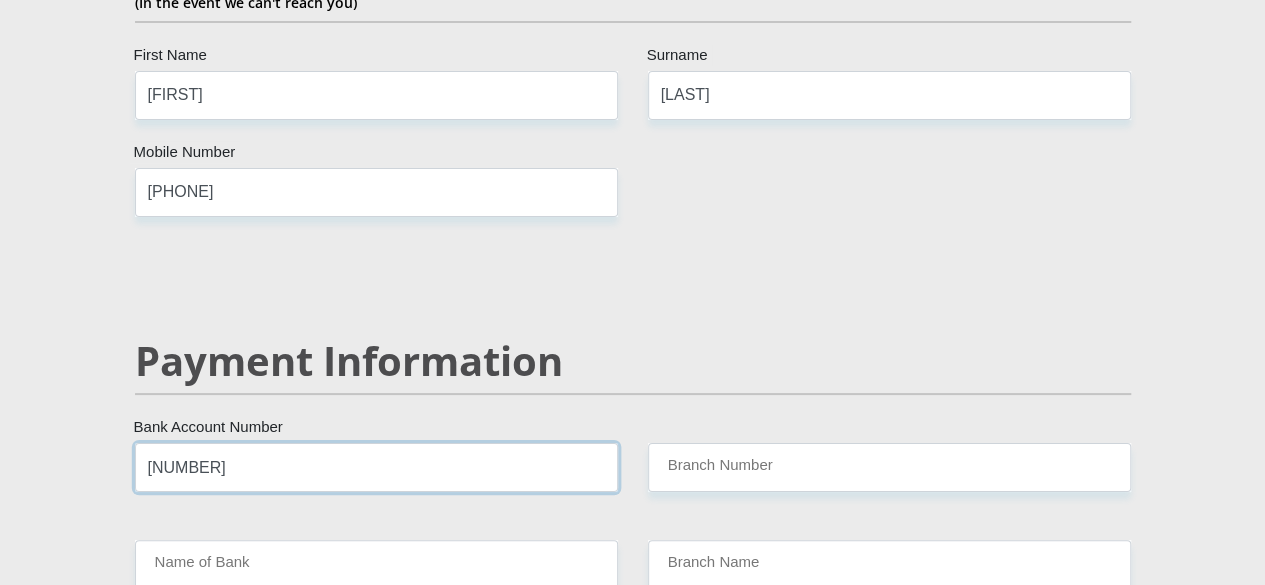 type on "[NUMBER]" 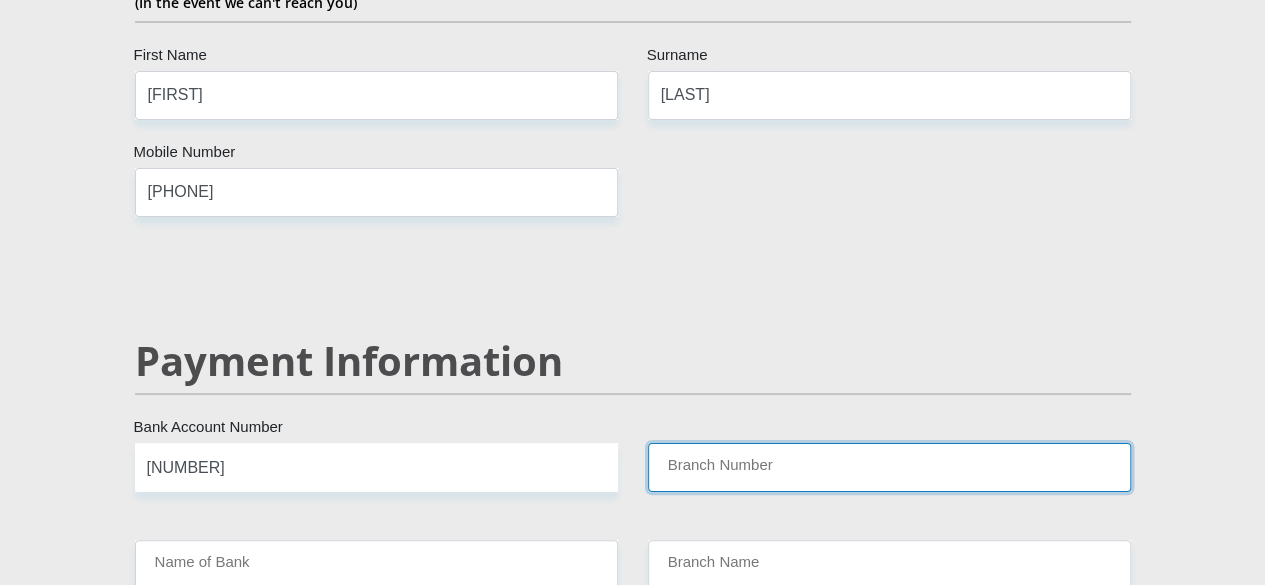 click on "Branch Number" at bounding box center [889, 467] 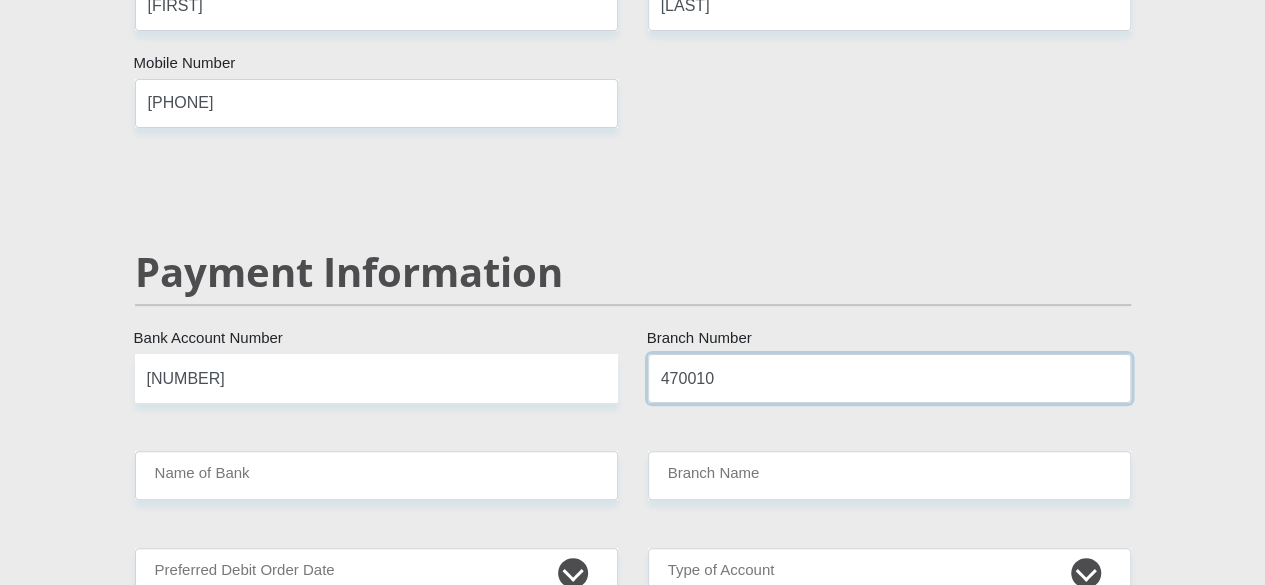 scroll, scrollTop: 3874, scrollLeft: 0, axis: vertical 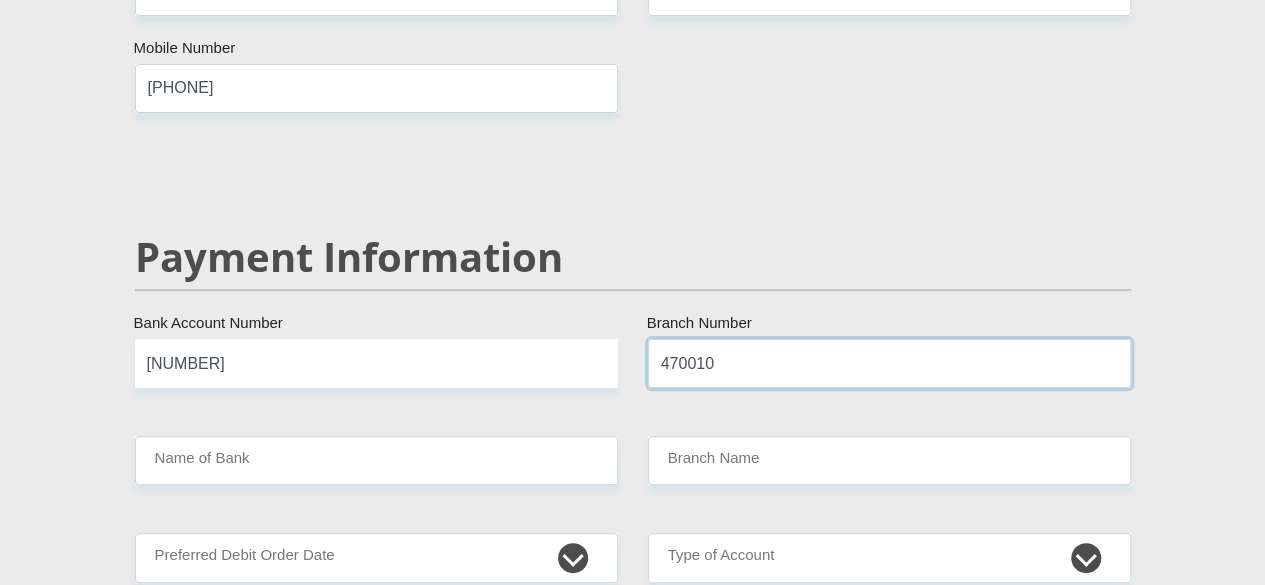 type on "470010" 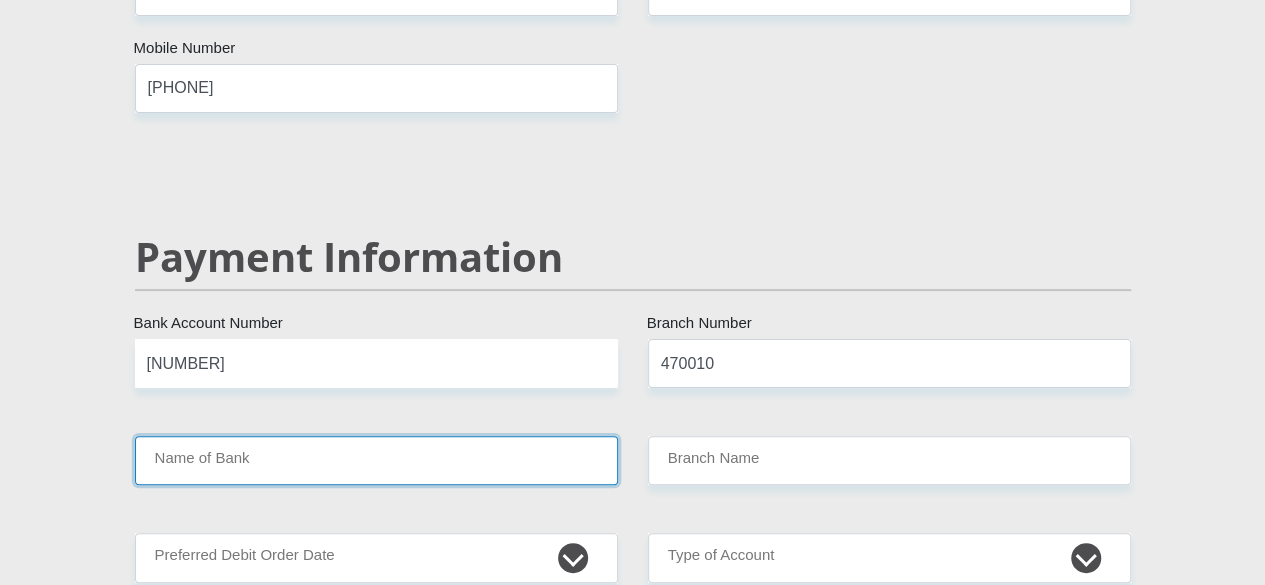 click on "Name of Bank" at bounding box center (376, 460) 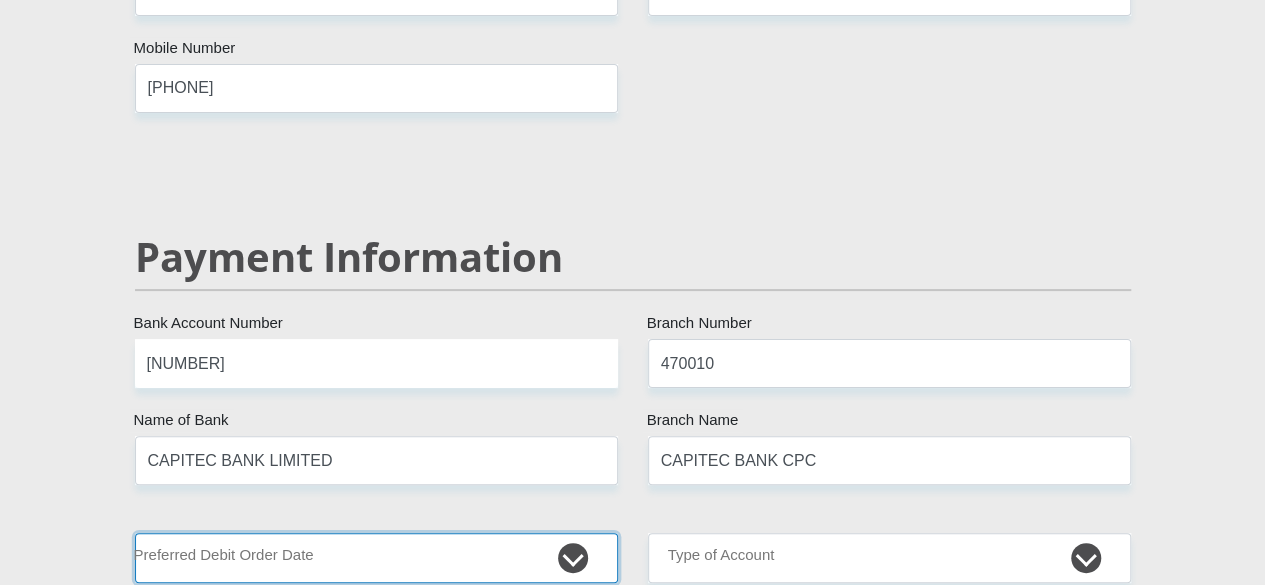 click on "1st
2nd
3rd
4th
5th
7th
18th
19th
20th
21st
22nd
23rd
24th
25th
26th
27th
28th
29th
30th" at bounding box center [376, 557] 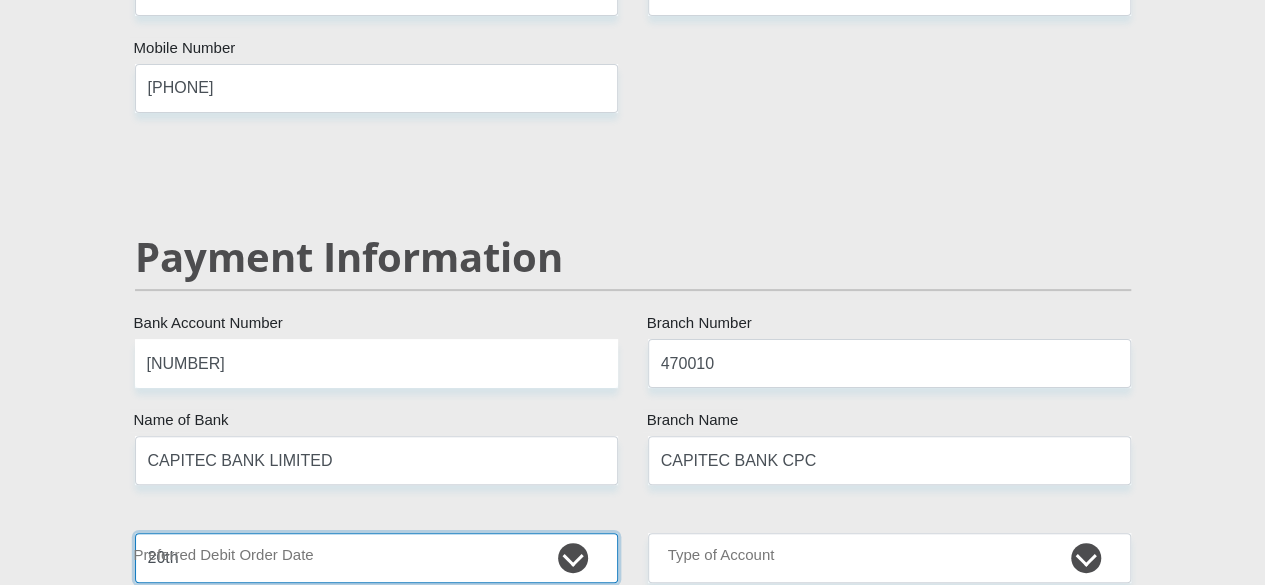 click on "1st
2nd
3rd
4th
5th
7th
18th
19th
20th
21st
22nd
23rd
24th
25th
26th
27th
28th
29th
30th" at bounding box center [376, 557] 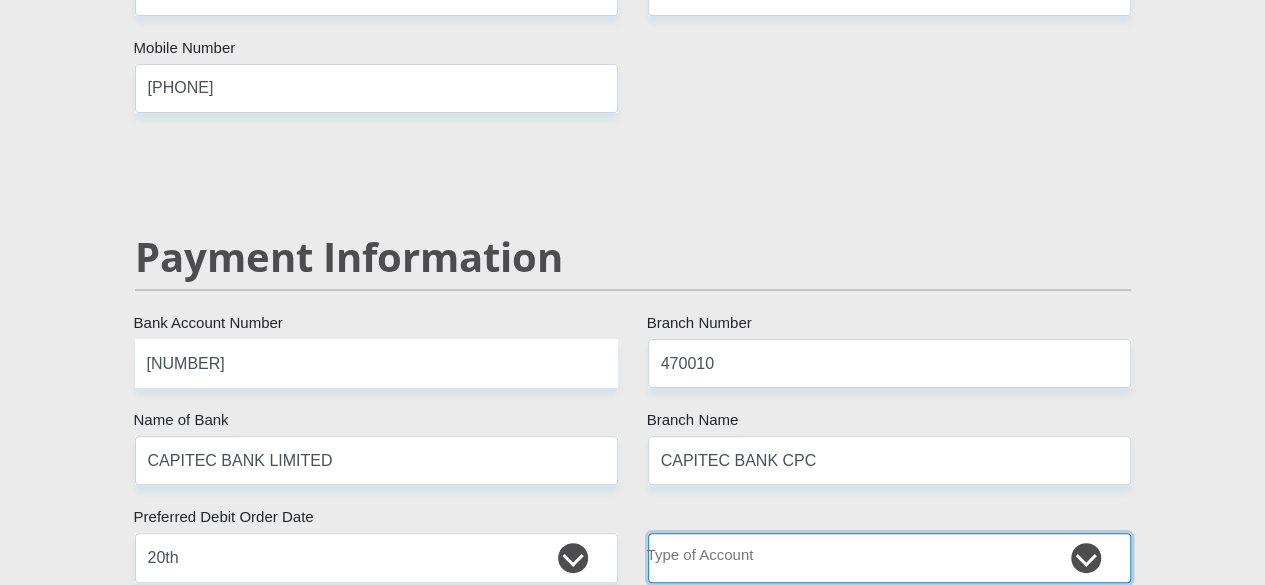 click on "Cheque
Savings" at bounding box center (889, 557) 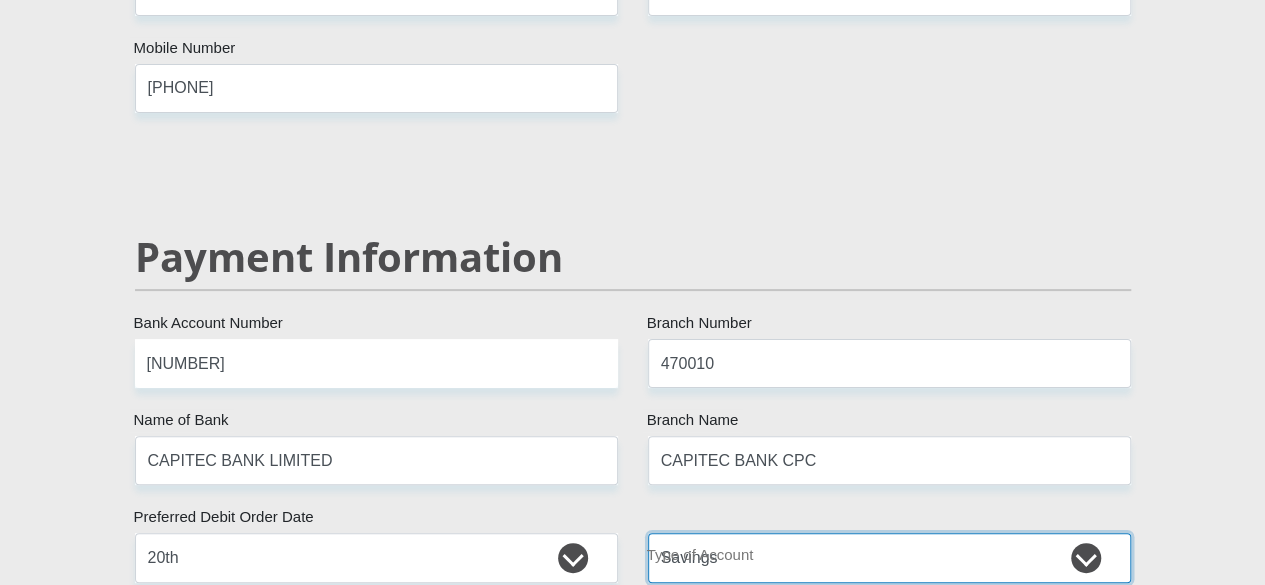 click on "Cheque
Savings" at bounding box center (889, 557) 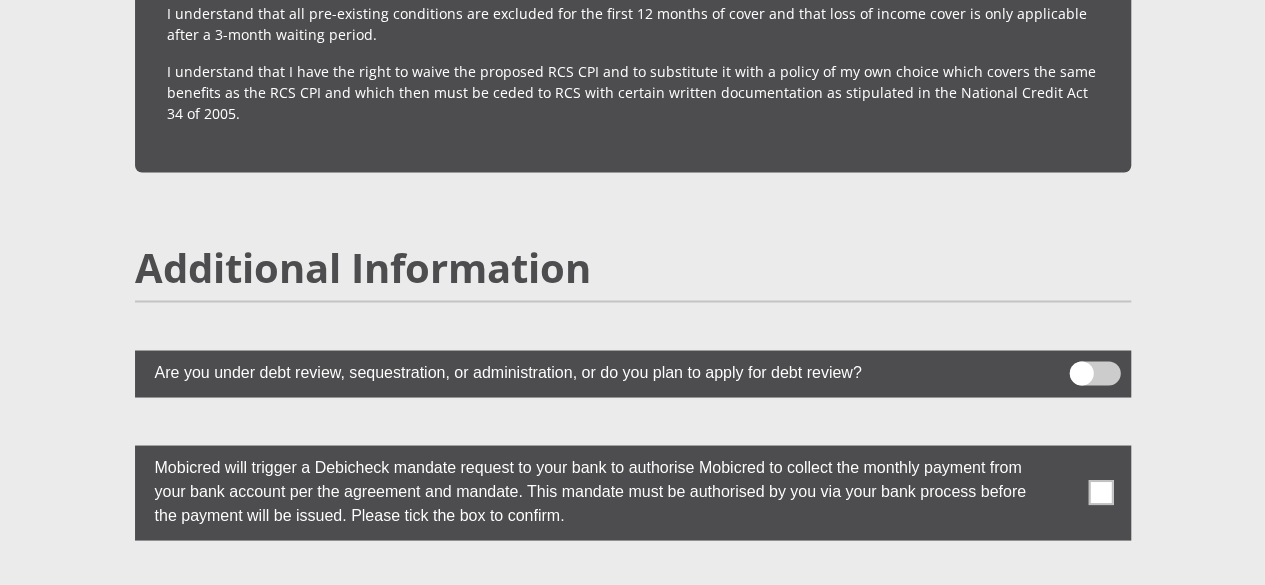 scroll, scrollTop: 5398, scrollLeft: 0, axis: vertical 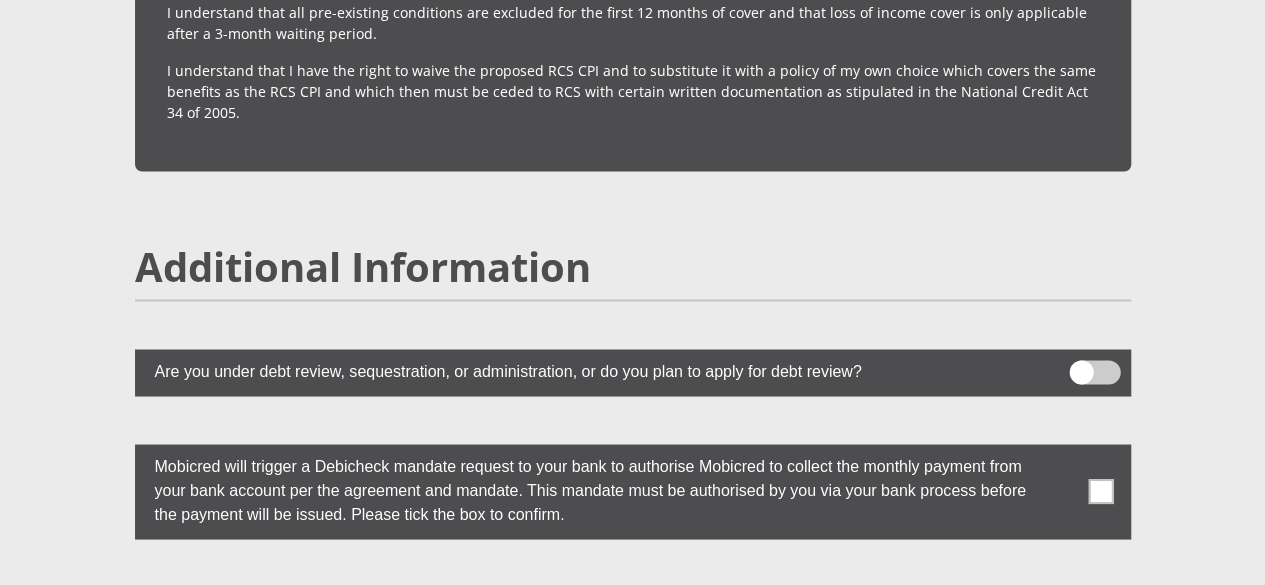click at bounding box center (1100, 491) 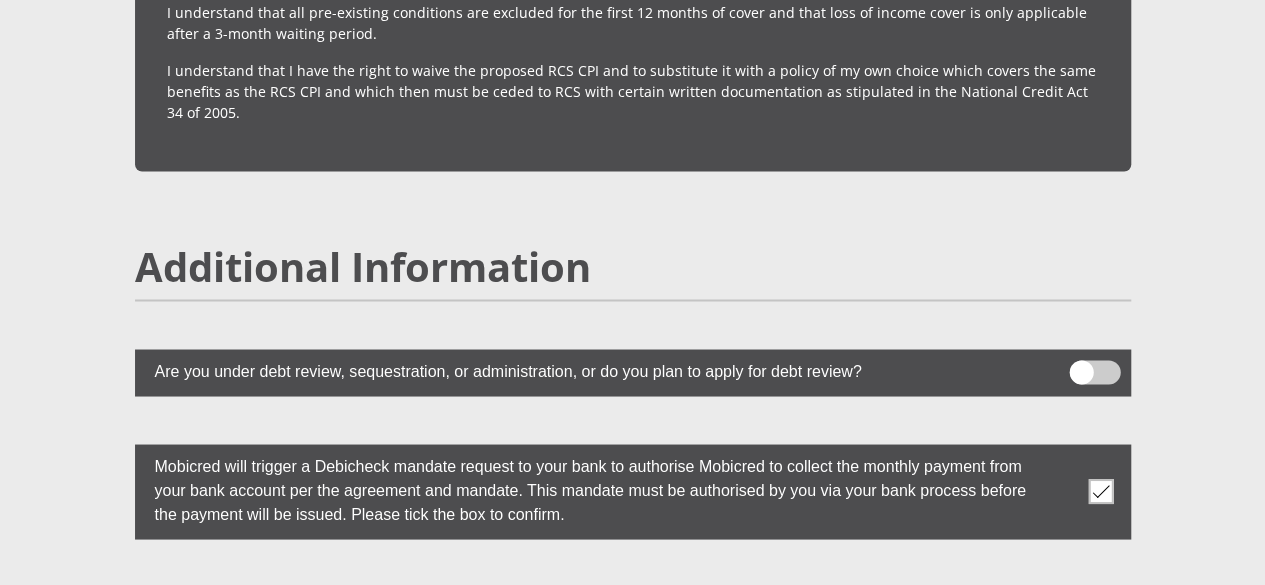scroll, scrollTop: 5567, scrollLeft: 0, axis: vertical 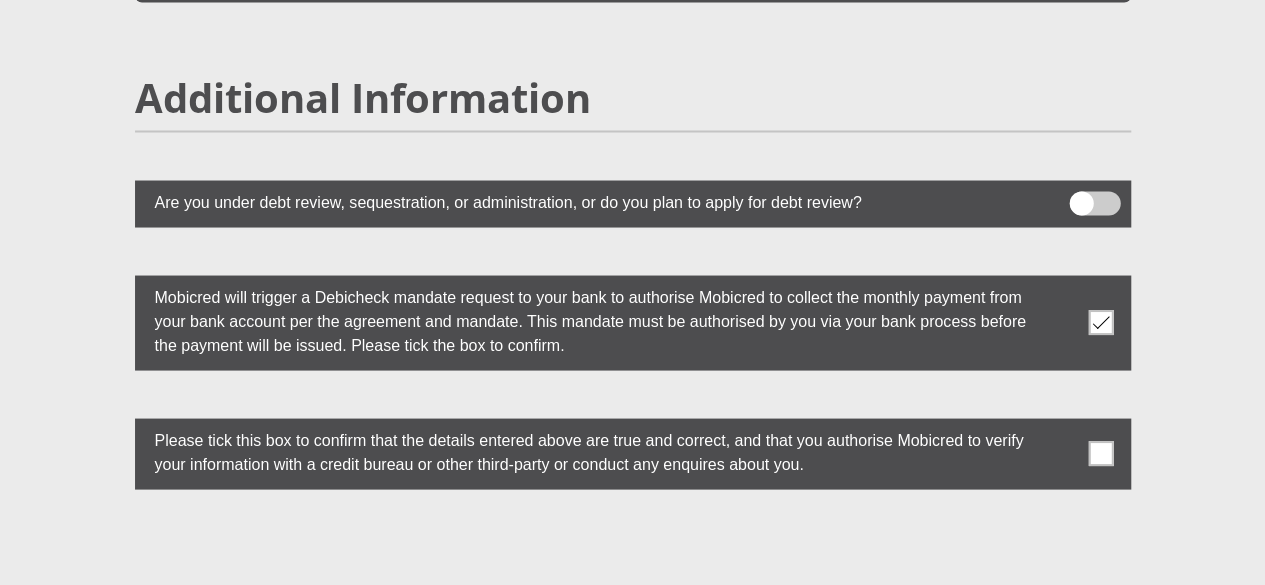click at bounding box center (1100, 453) 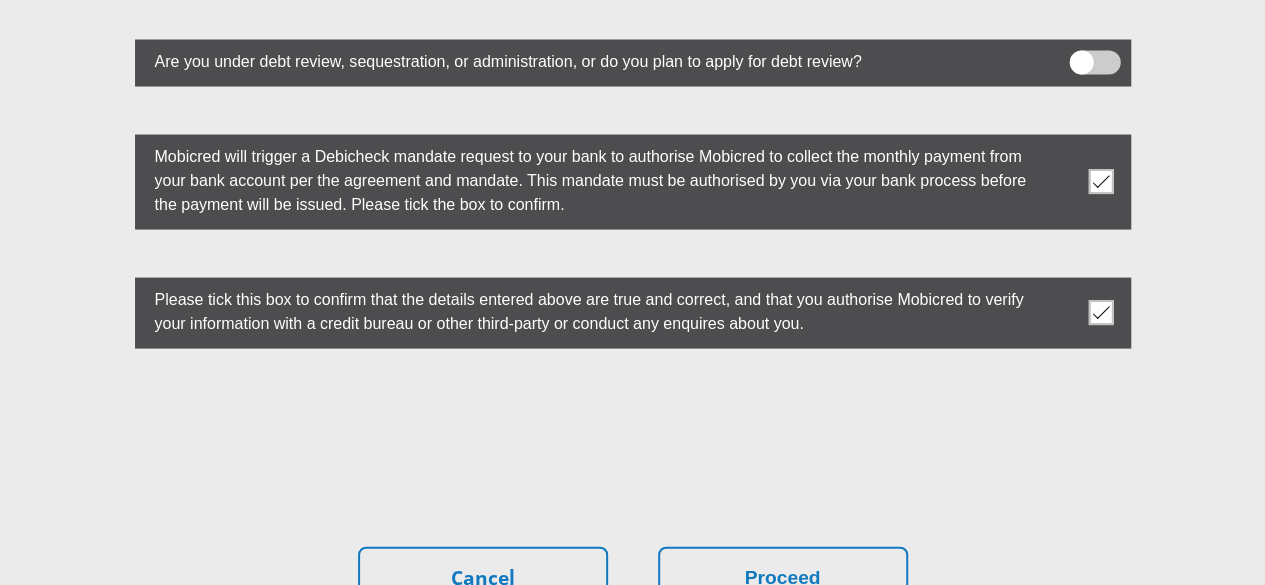 scroll, scrollTop: 5871, scrollLeft: 0, axis: vertical 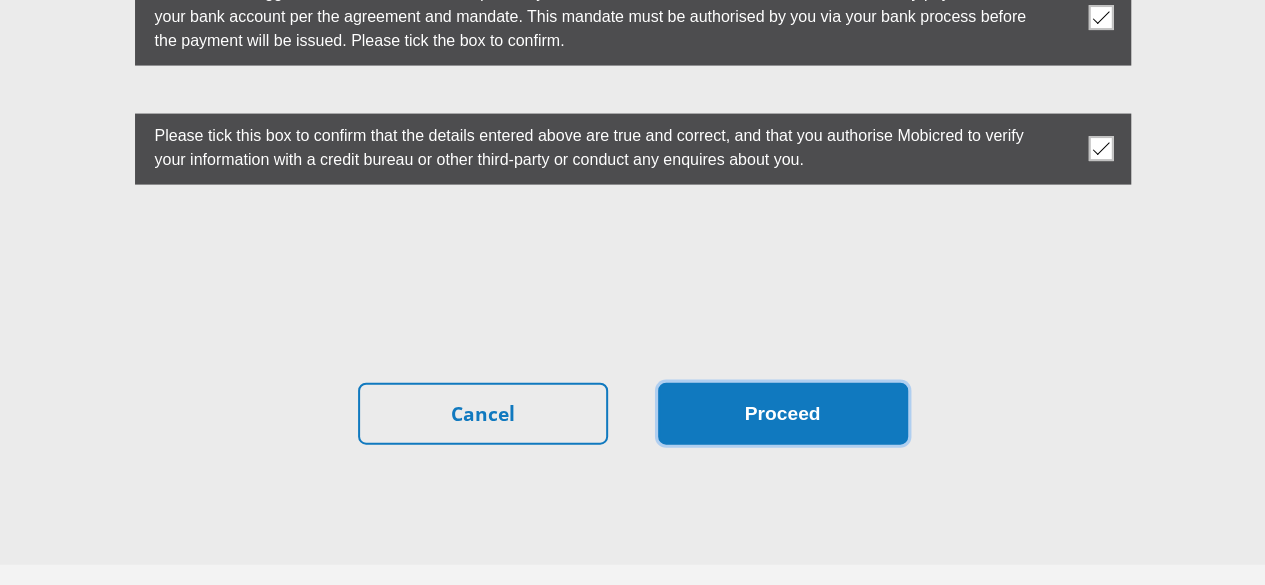 click on "Proceed" at bounding box center [783, 414] 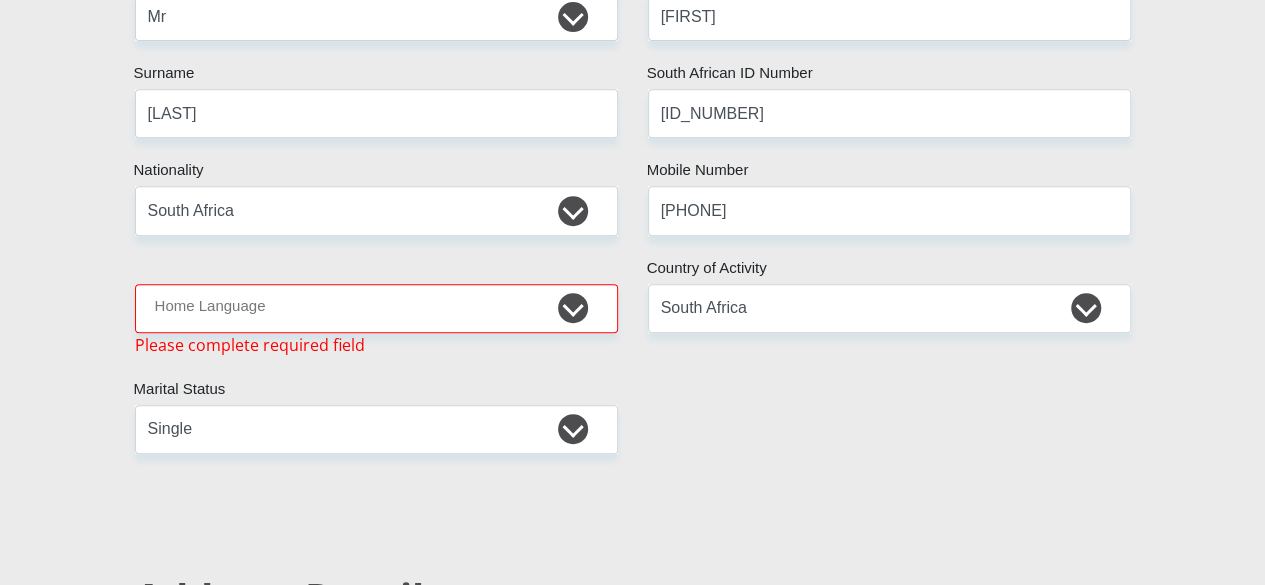 scroll, scrollTop: 378, scrollLeft: 0, axis: vertical 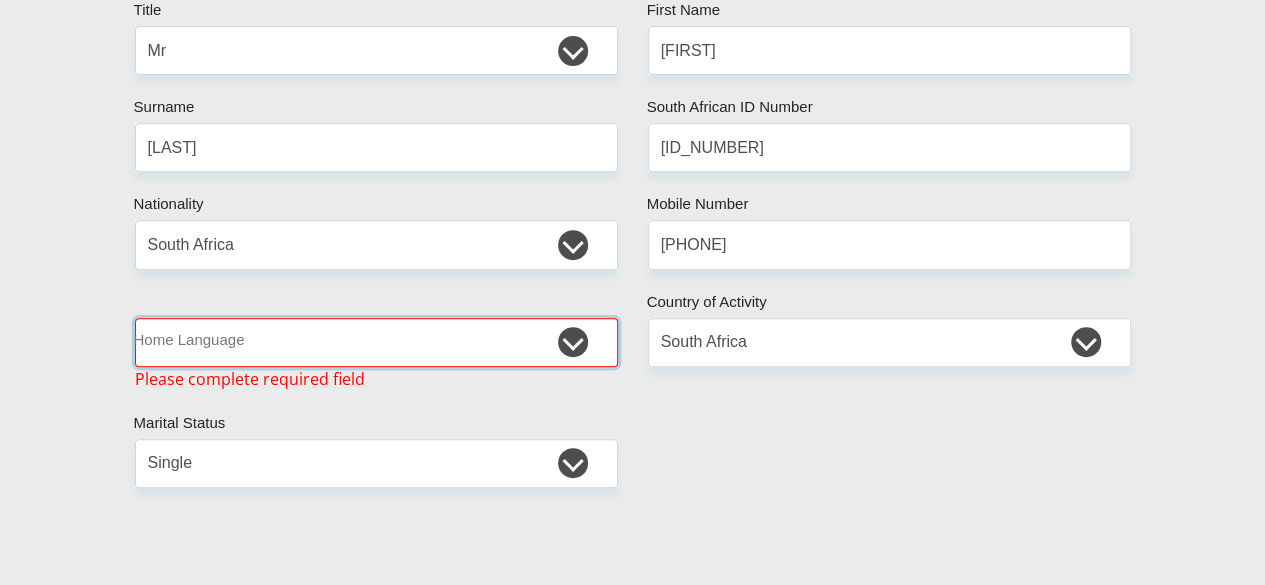 click on "Afrikaans
English
Sepedi
South Ndebele
Southern Sotho
Swati
Tsonga
Tswana
Venda
Xhosa
Zulu
Other" at bounding box center (376, 342) 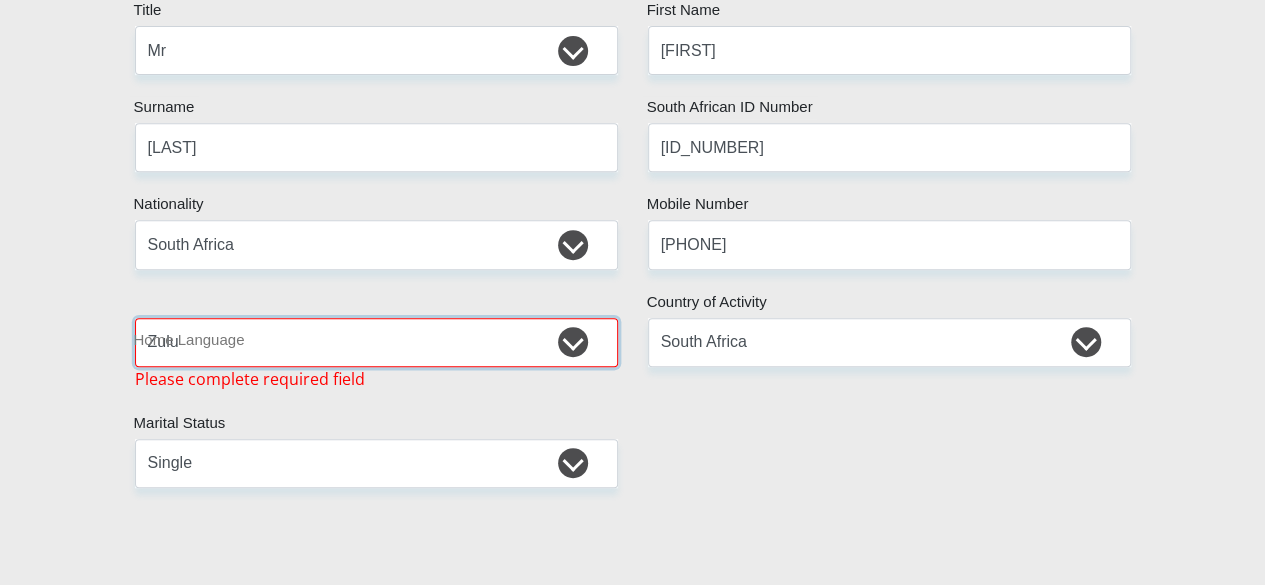 click on "Afrikaans
English
Sepedi
South Ndebele
Southern Sotho
Swati
Tsonga
Tswana
Venda
Xhosa
Zulu
Other" at bounding box center (376, 342) 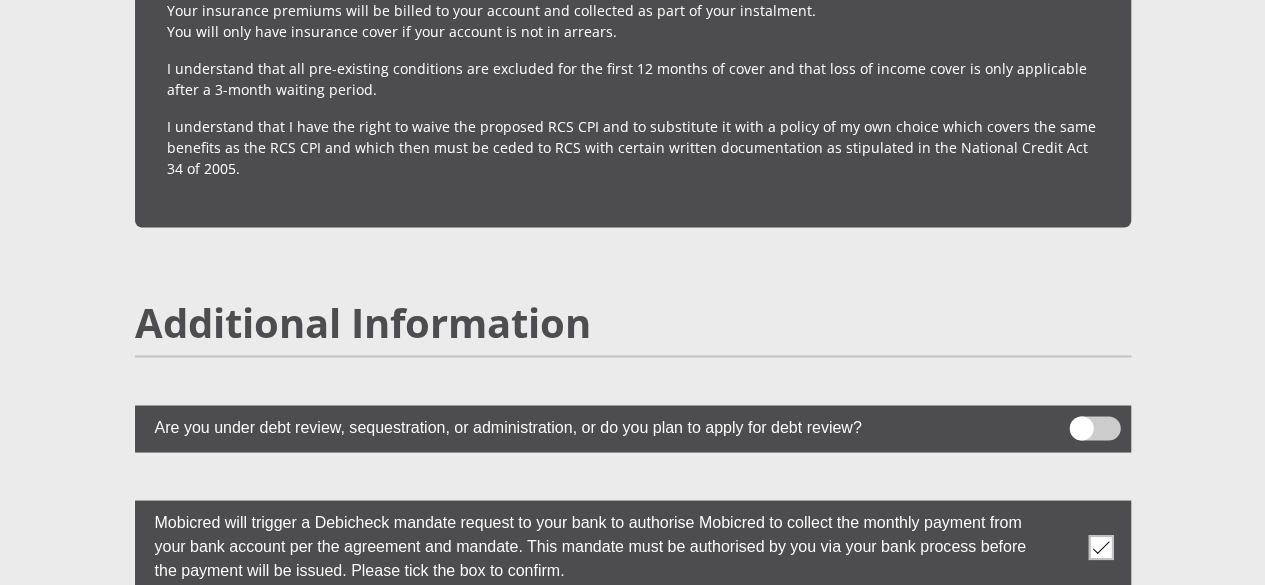 scroll, scrollTop: 5871, scrollLeft: 0, axis: vertical 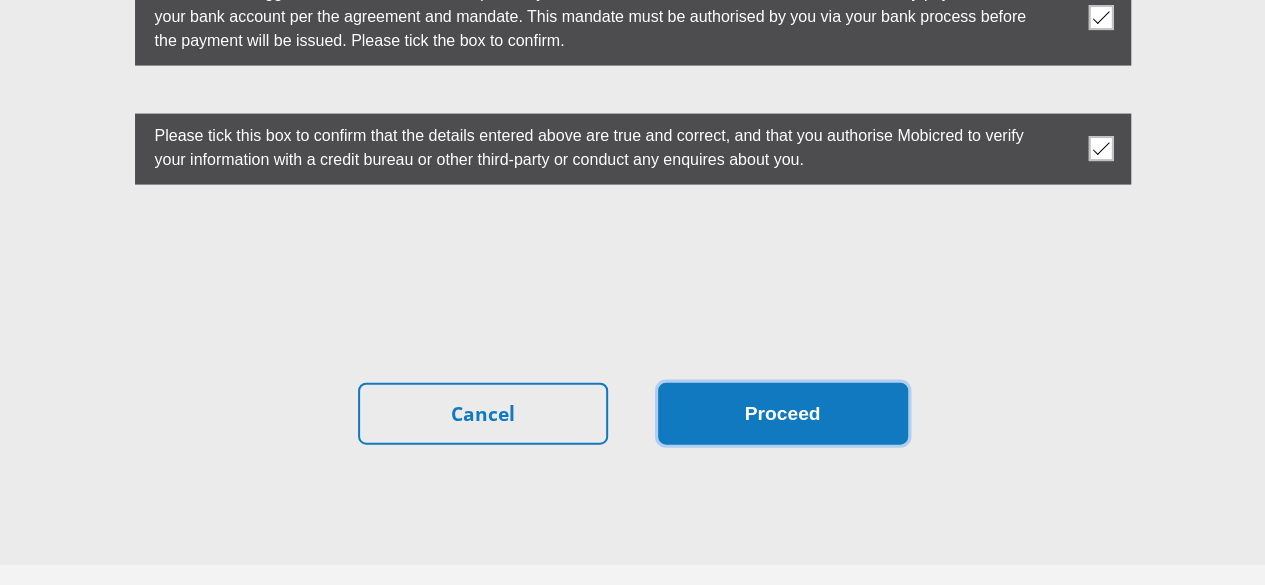 click on "Proceed" at bounding box center [783, 414] 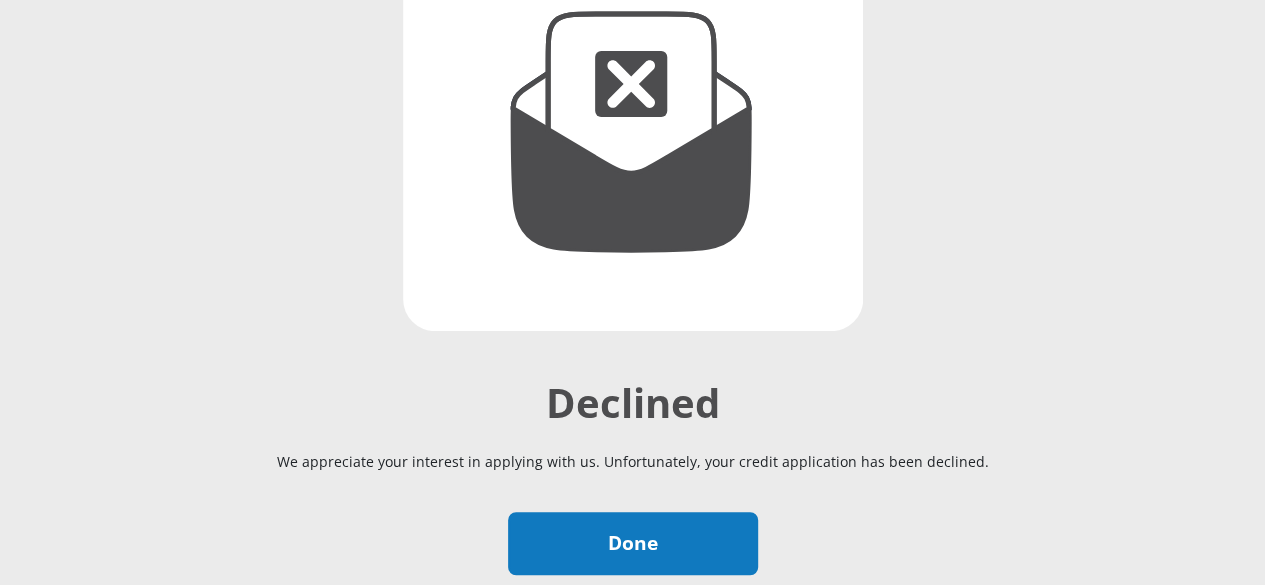 scroll, scrollTop: 379, scrollLeft: 0, axis: vertical 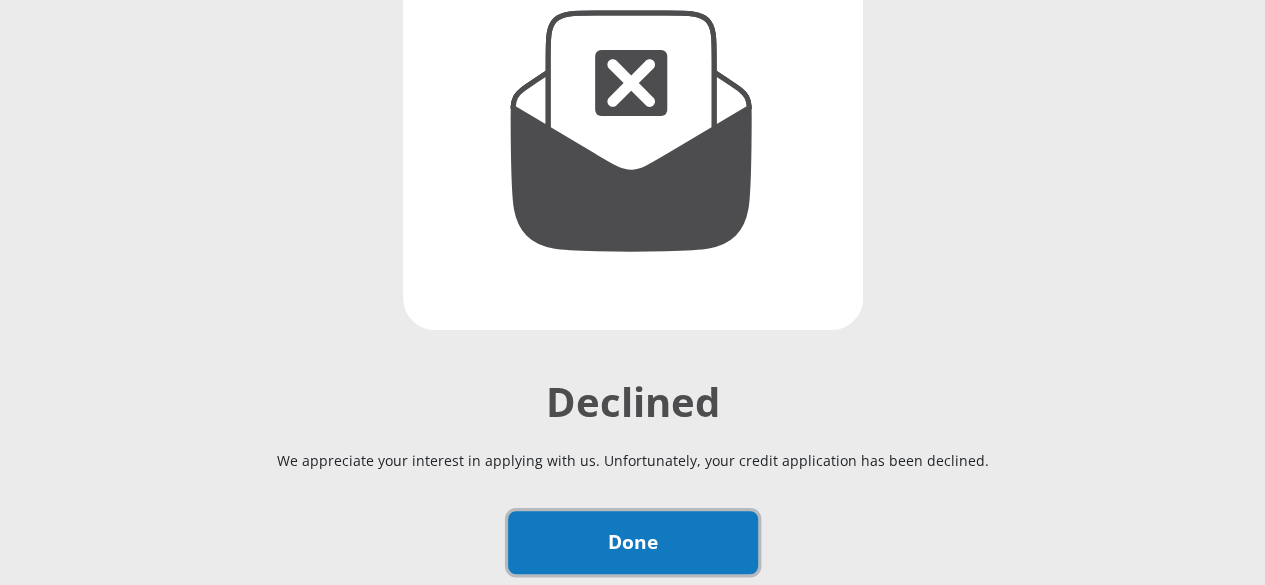 click on "Done" at bounding box center [633, 542] 